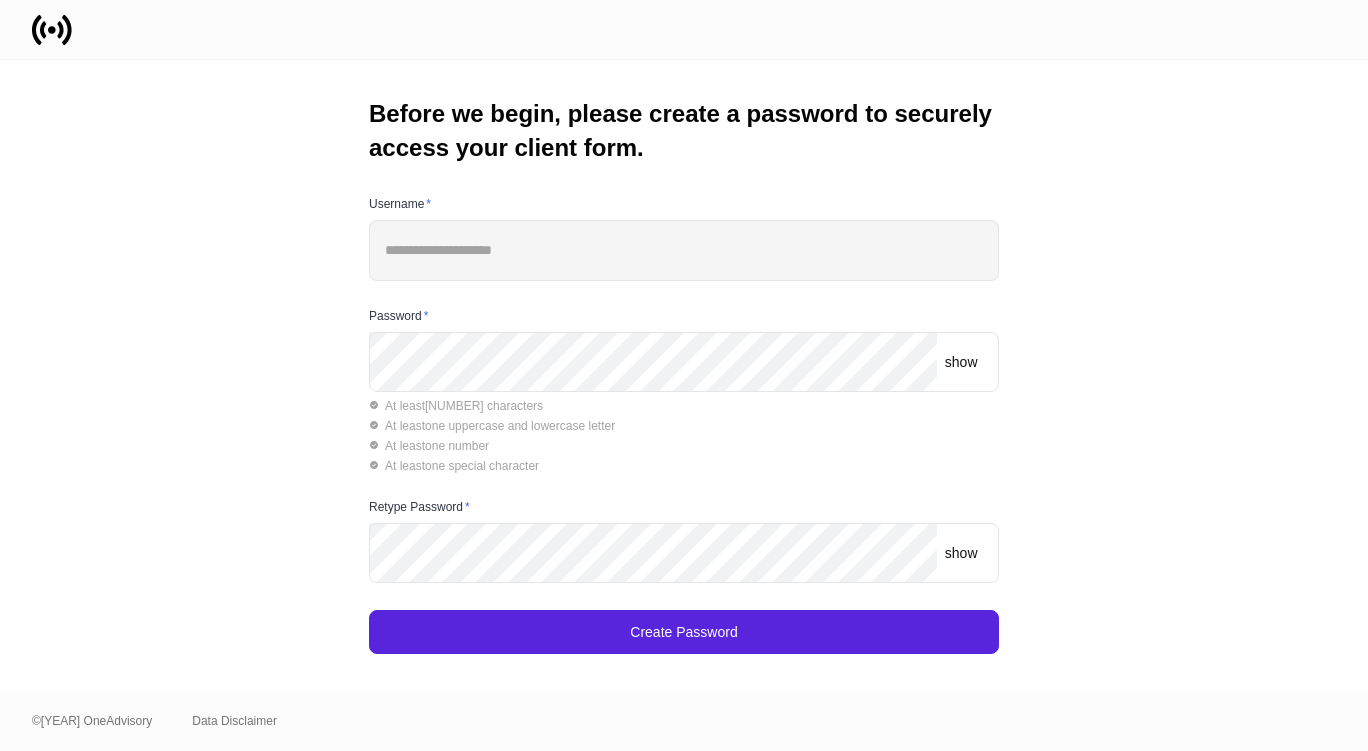scroll, scrollTop: 0, scrollLeft: 0, axis: both 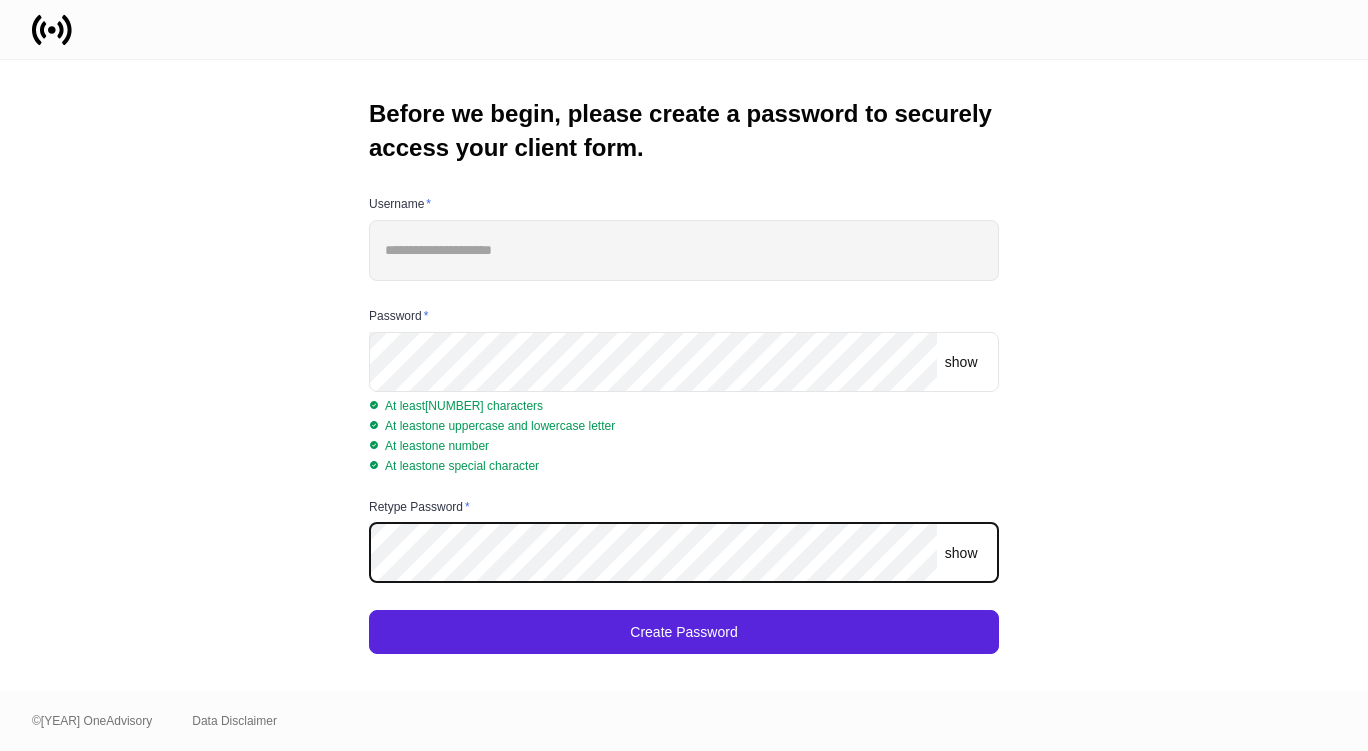 click on "show" at bounding box center (961, 362) 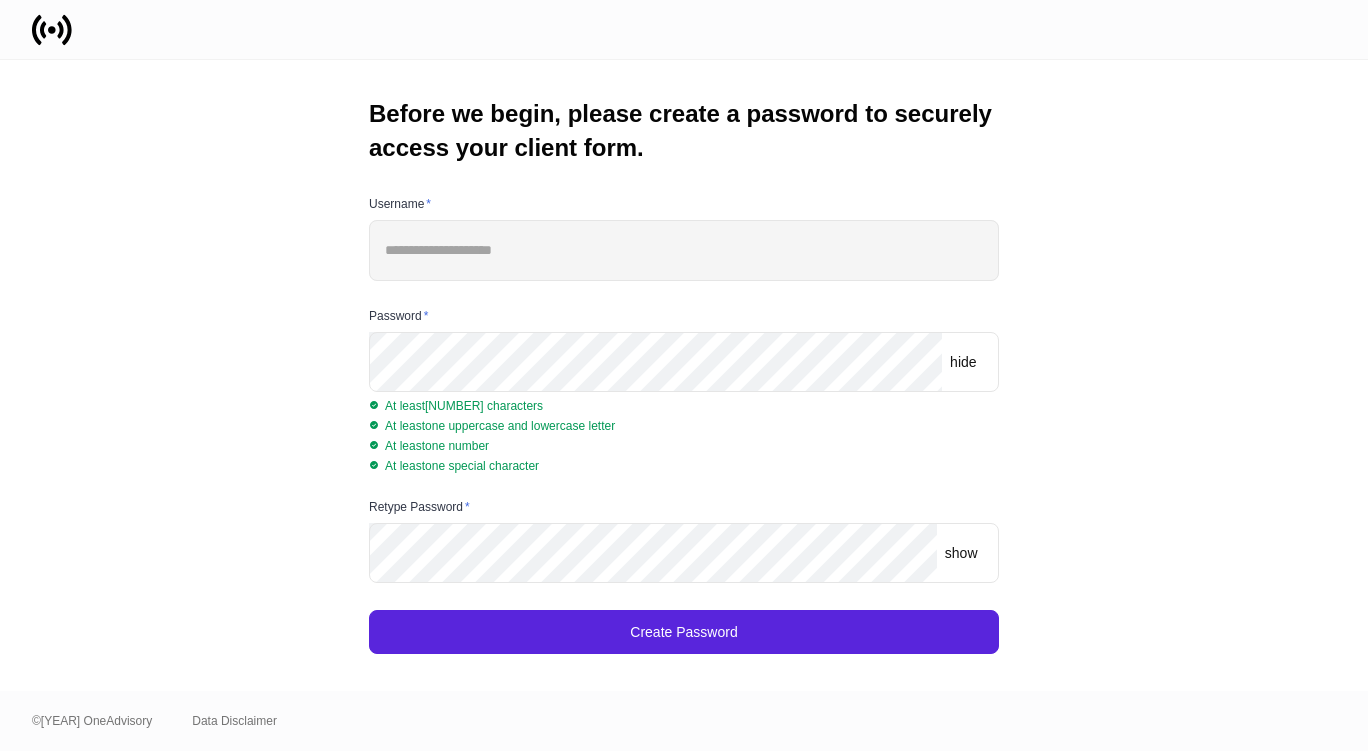 click on "show ​" at bounding box center [684, 553] 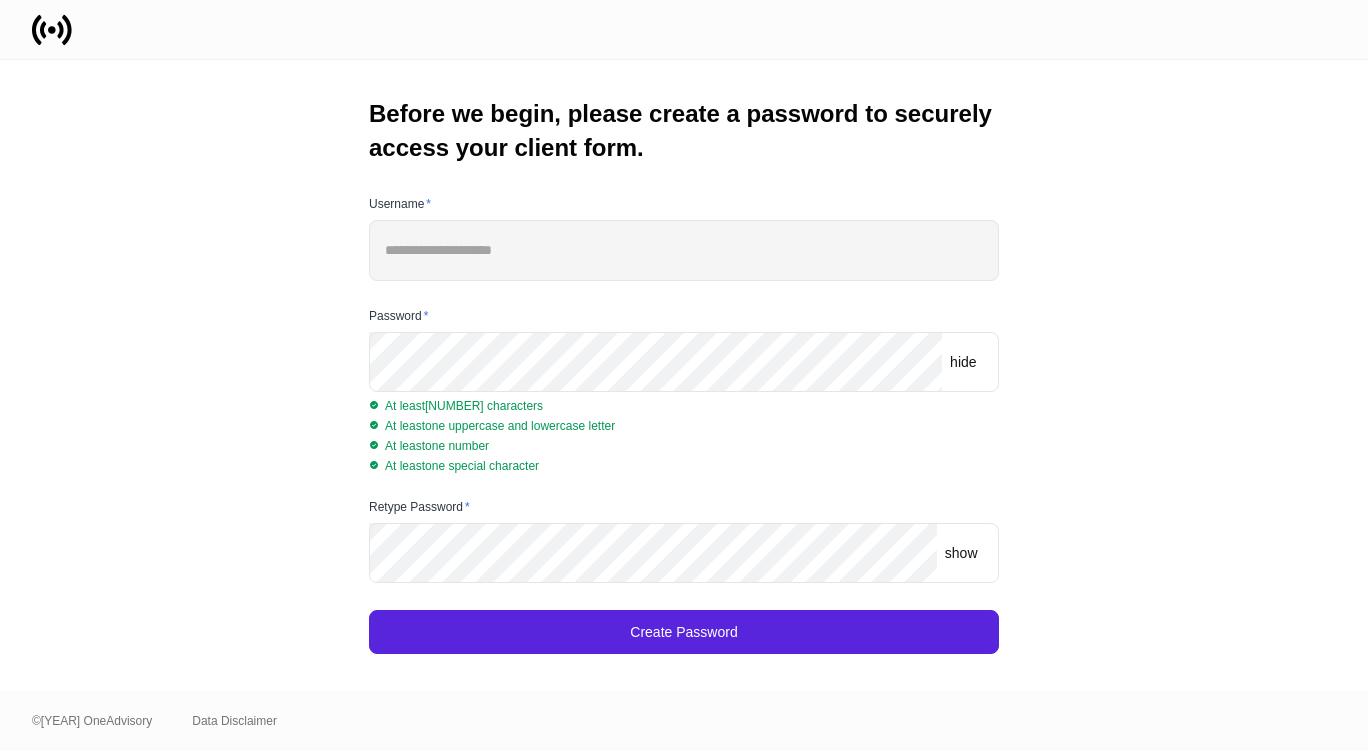 click on "show" at bounding box center [961, 553] 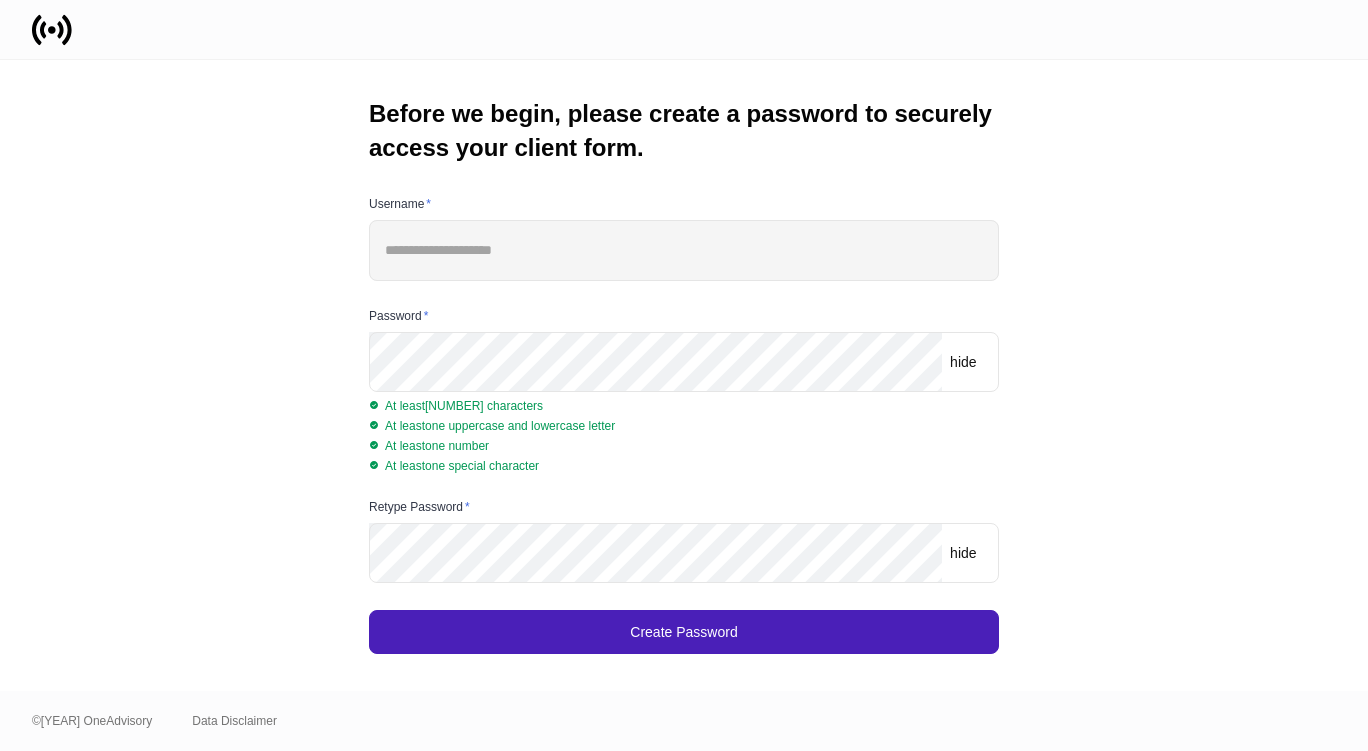 click on "Create Password" at bounding box center (684, 632) 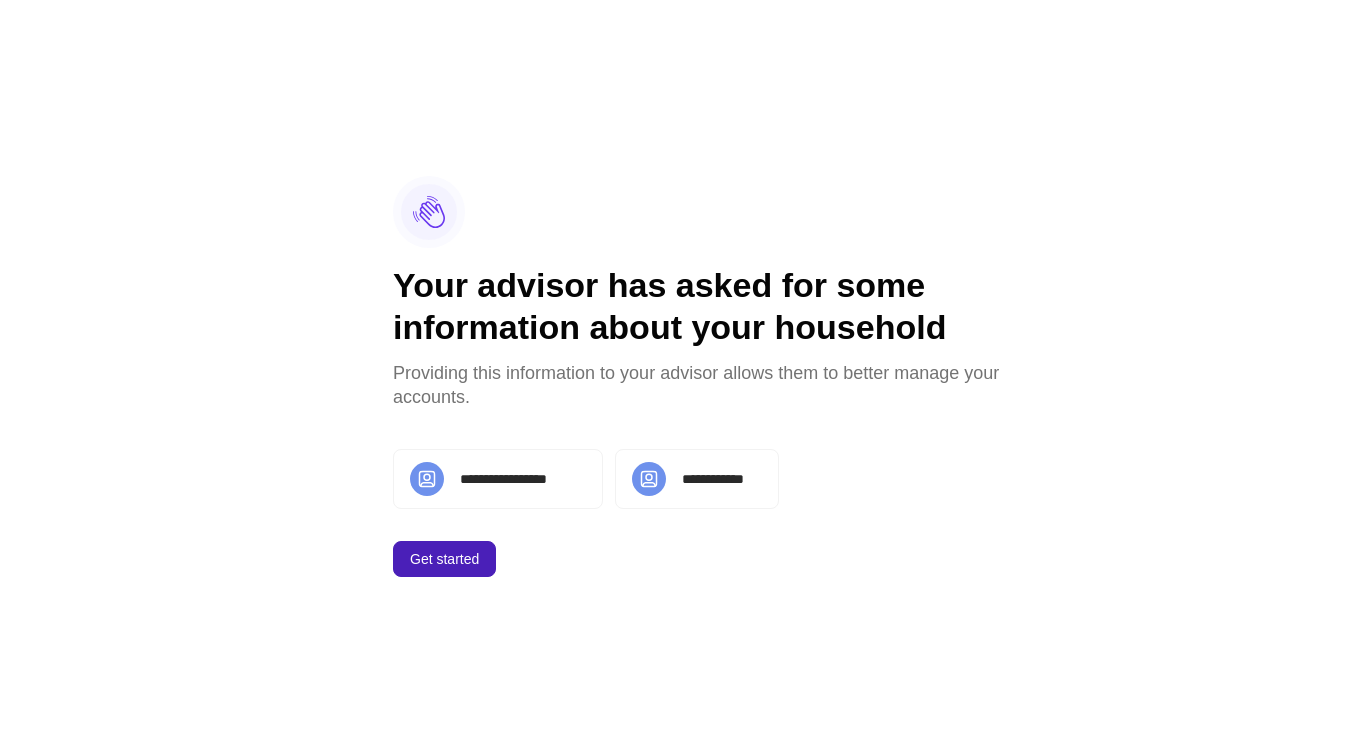 click on "Get started" at bounding box center (444, 559) 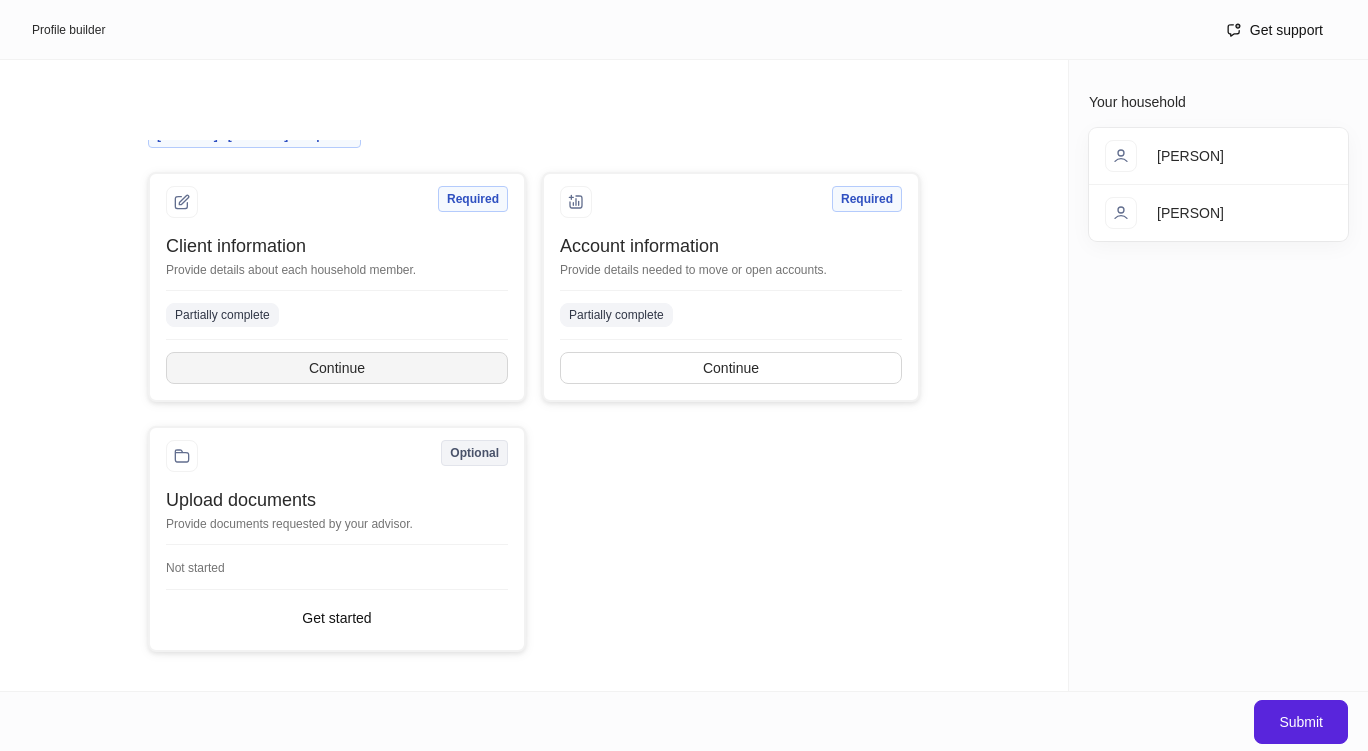 scroll, scrollTop: 0, scrollLeft: 0, axis: both 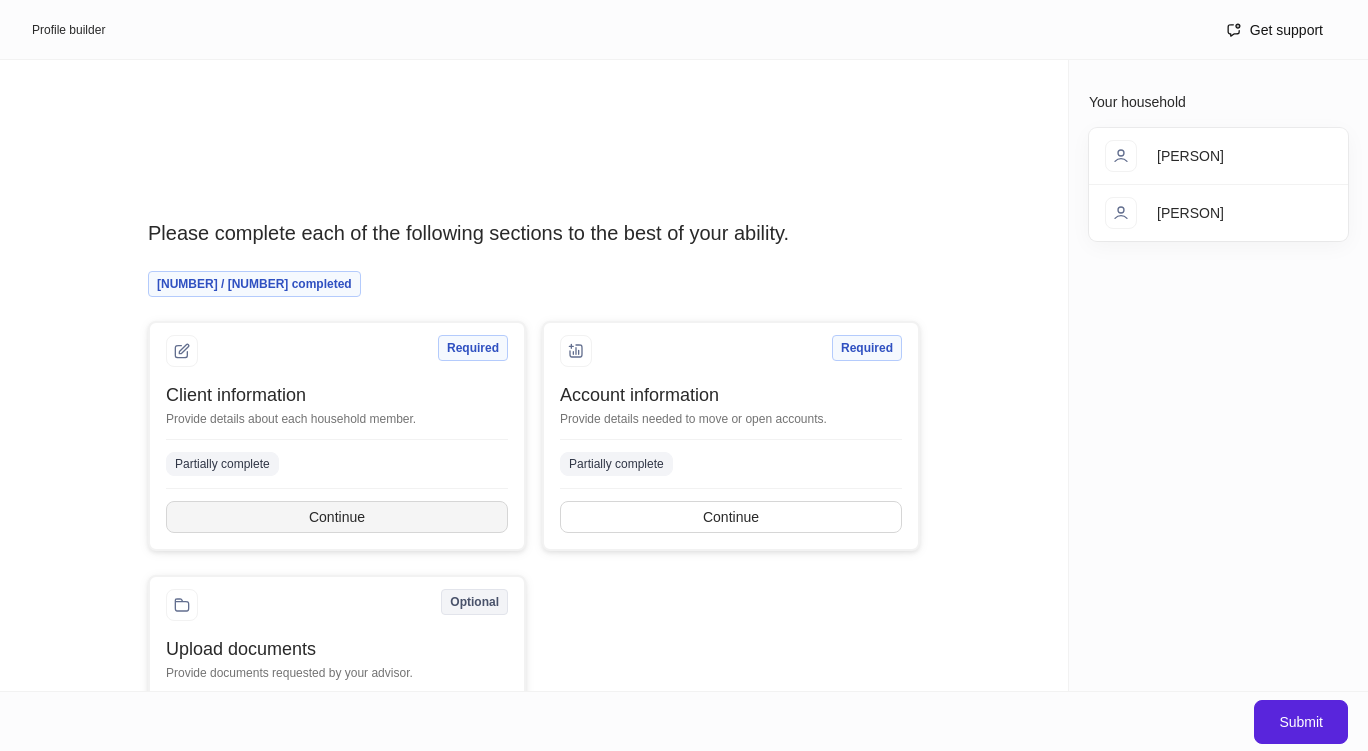 click on "Continue" at bounding box center (337, 517) 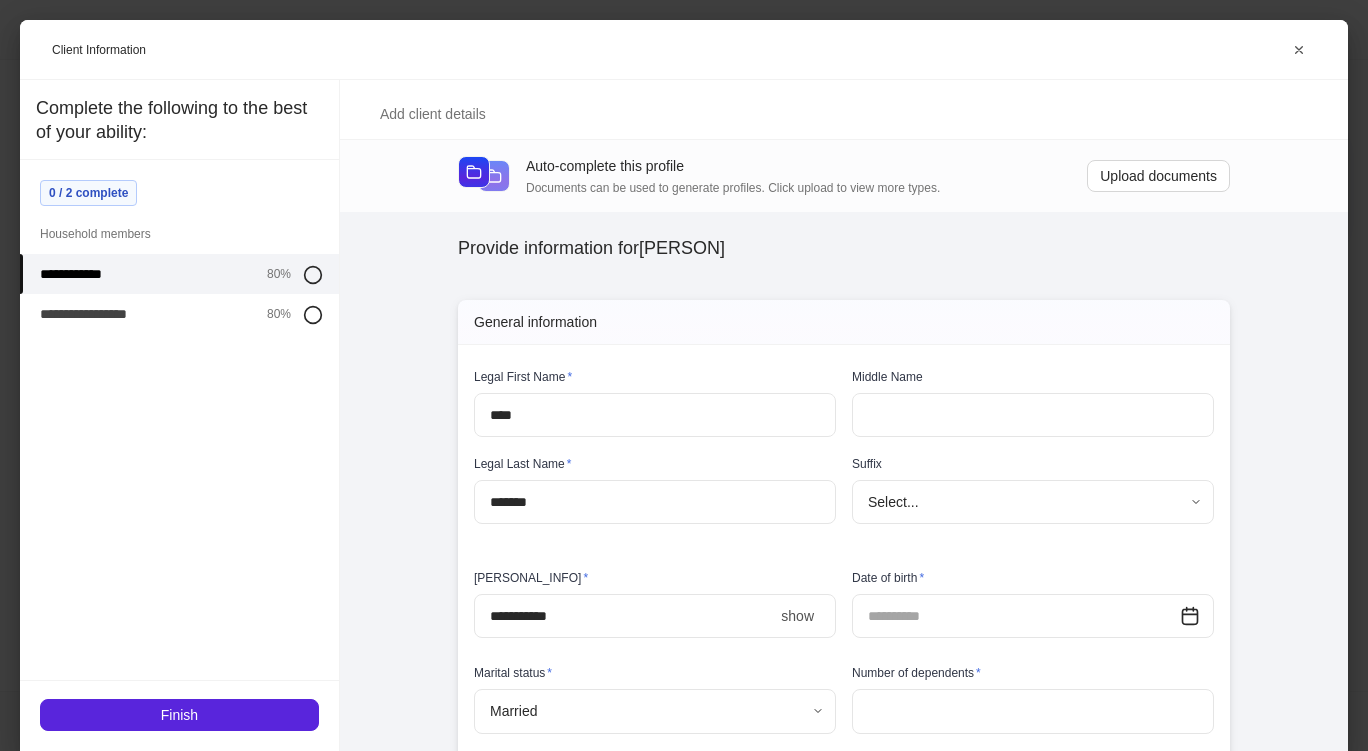 click on "**********" at bounding box center [179, 415] 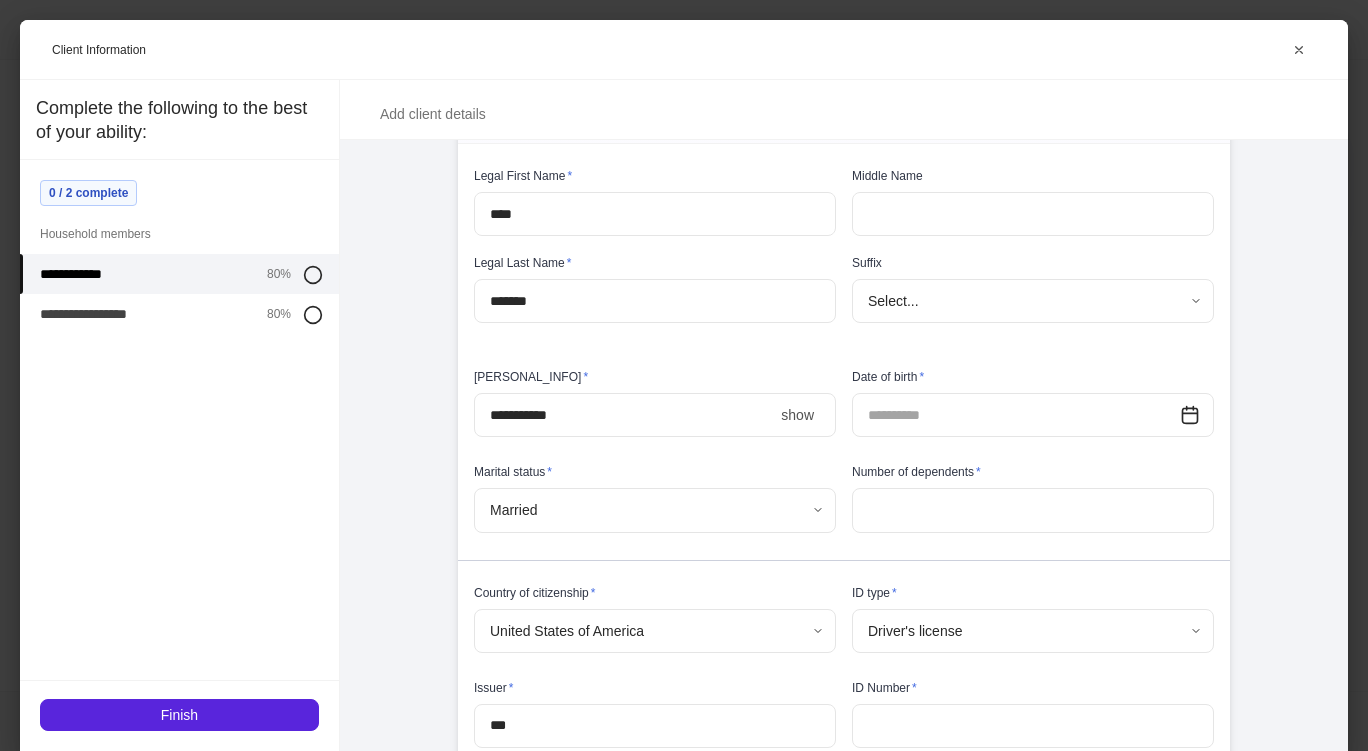 scroll, scrollTop: 202, scrollLeft: 0, axis: vertical 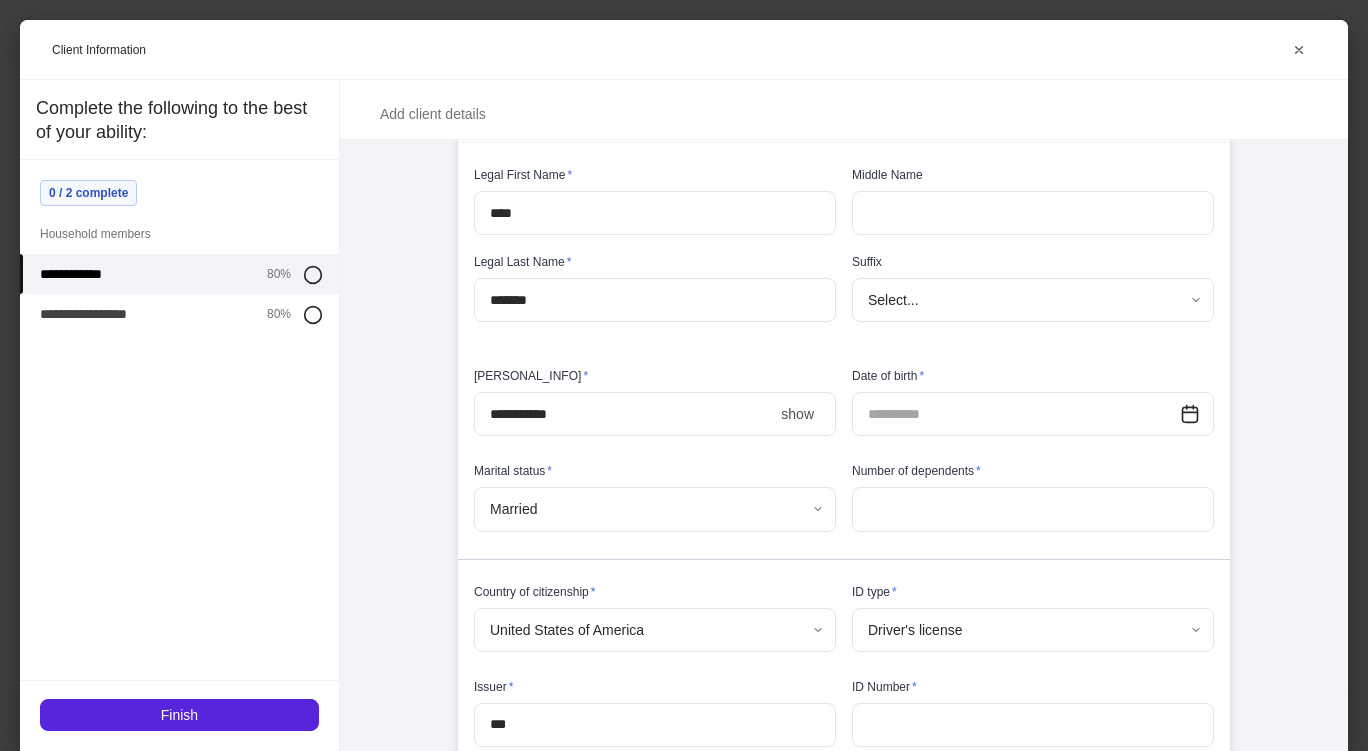 click on "****" at bounding box center [623, 414] 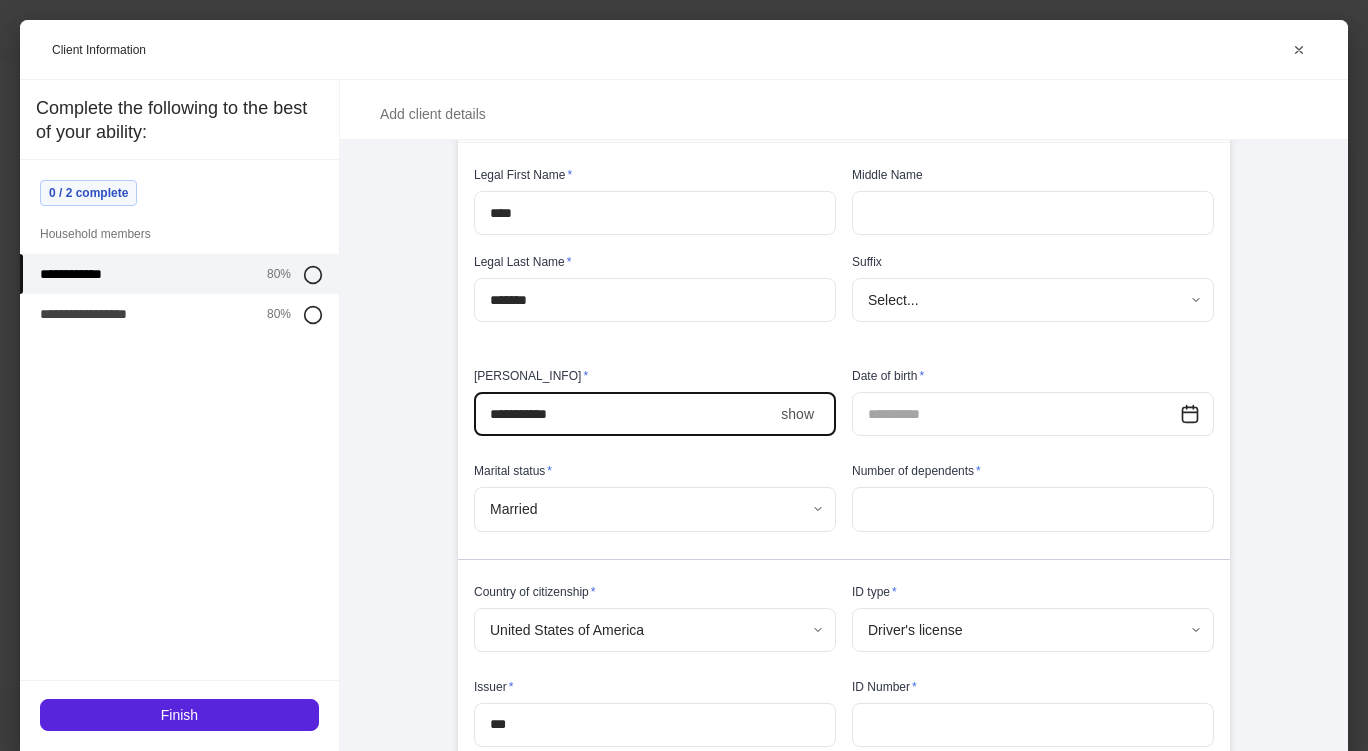 click on "**** show ​" at bounding box center [655, 414] 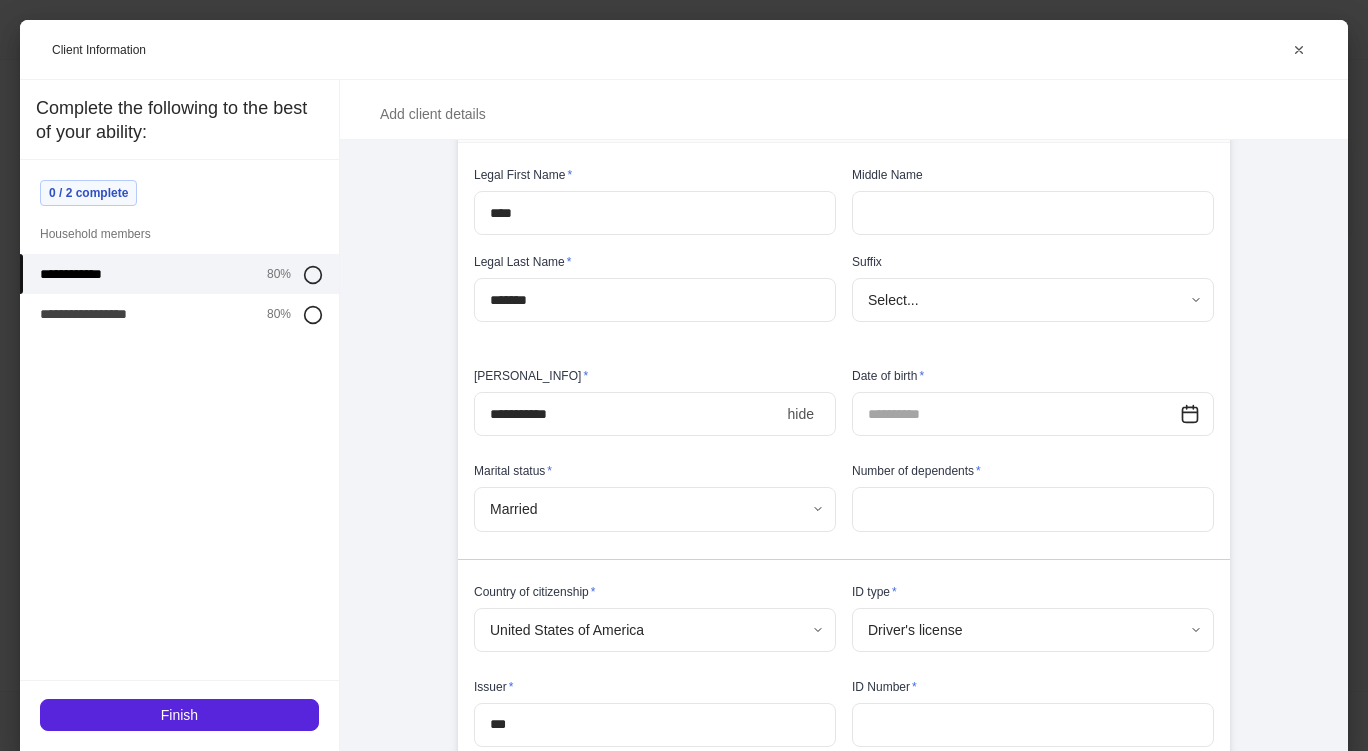 click on "****" at bounding box center (627, 414) 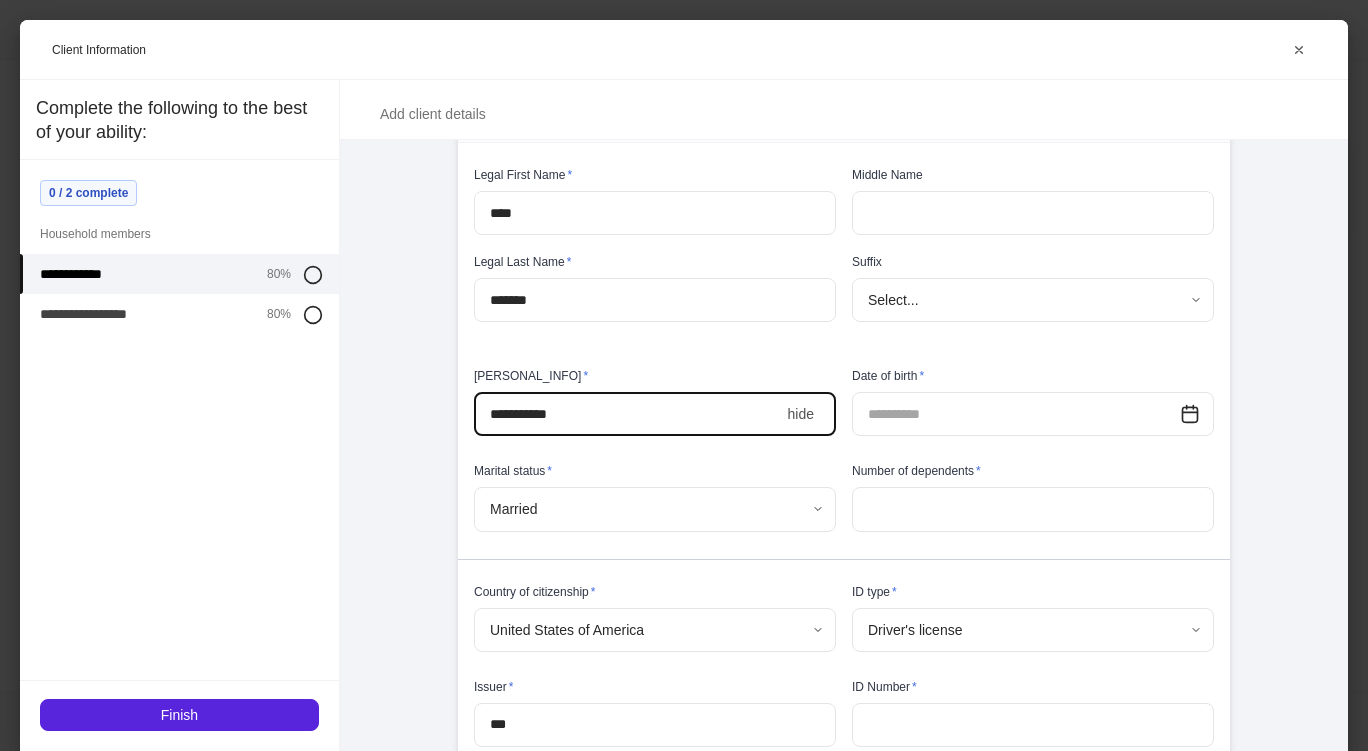 type on "**********" 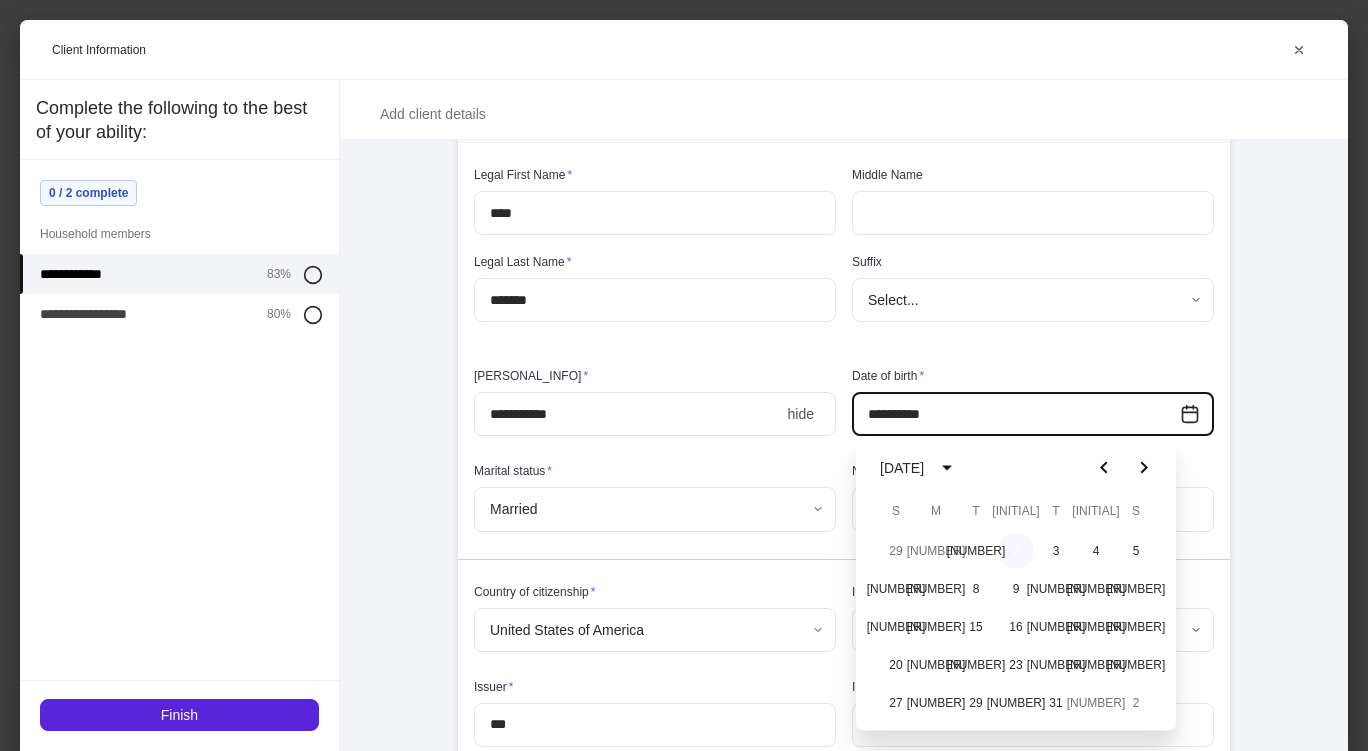 type on "**********" 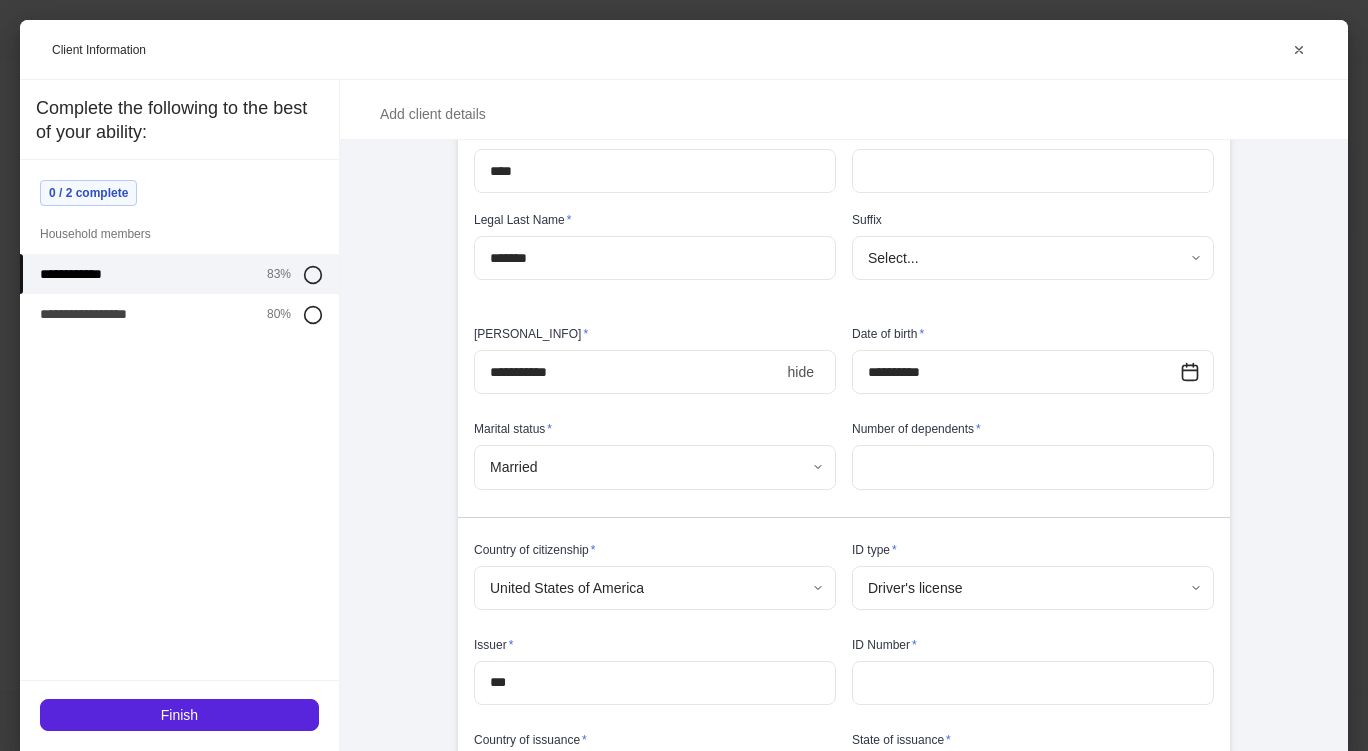 scroll, scrollTop: 375, scrollLeft: 0, axis: vertical 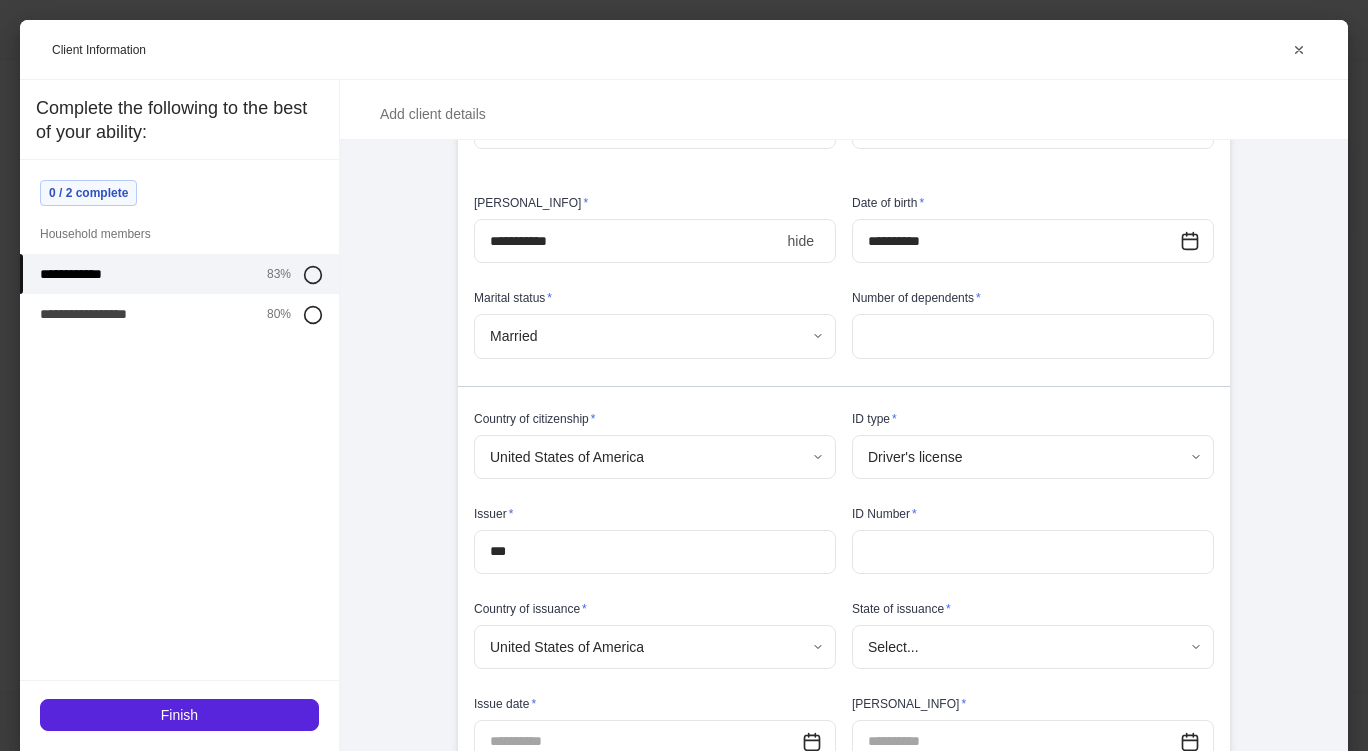 click on "[NUMBER] [PERSONAL_INFO]" at bounding box center (916, 298) 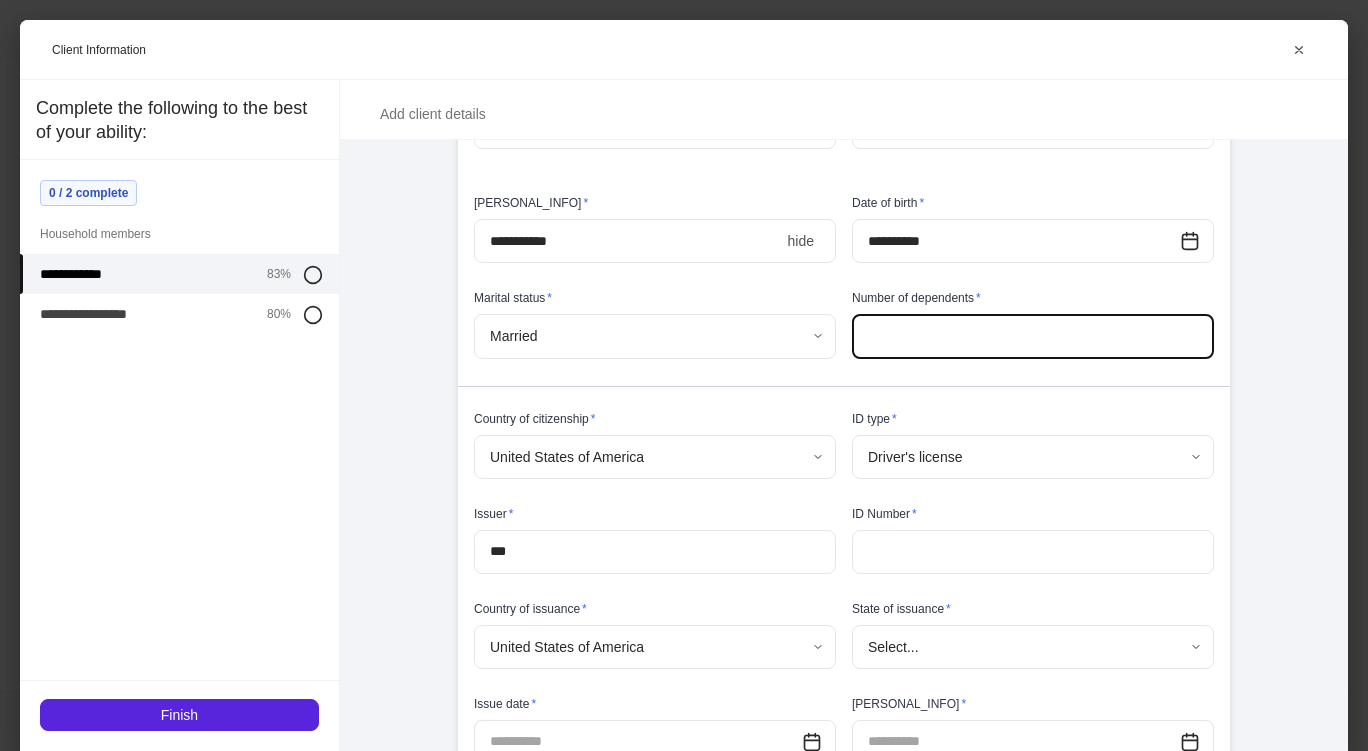 click on "*" at bounding box center (1033, 336) 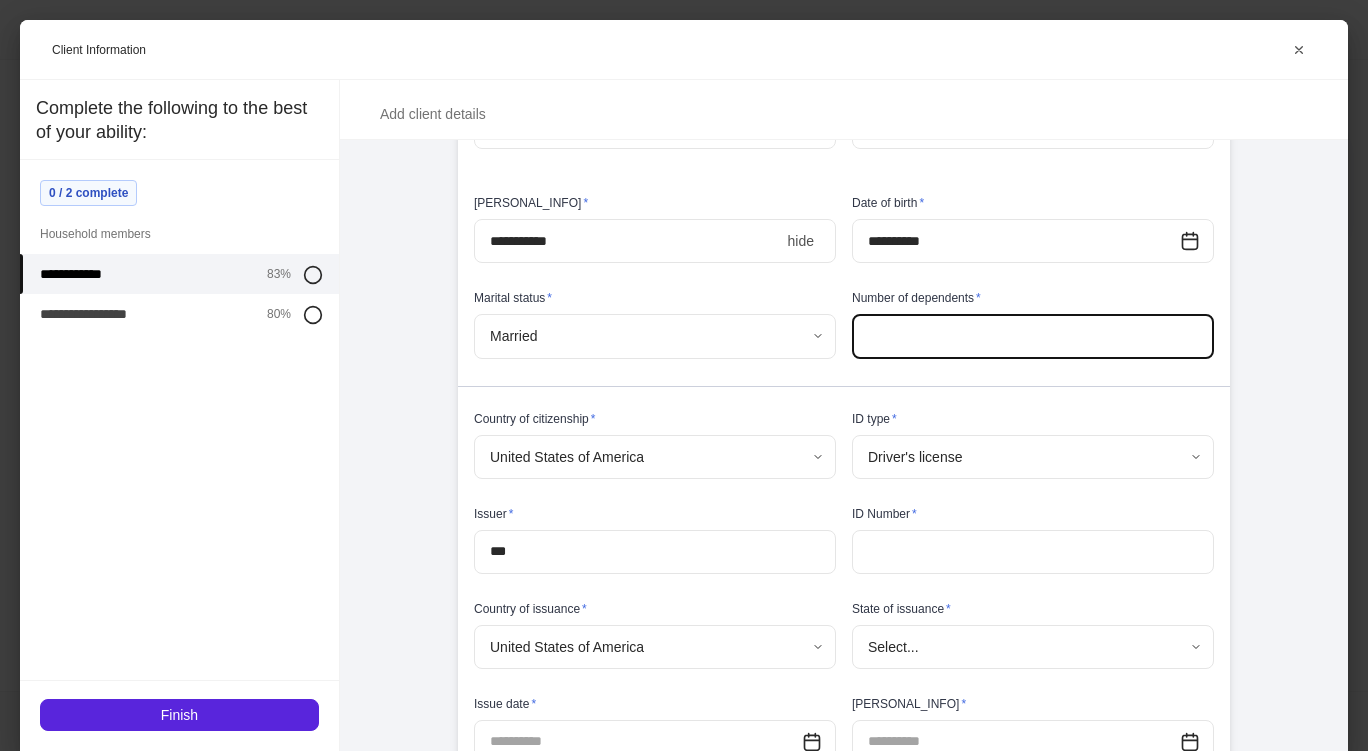 scroll, scrollTop: 472, scrollLeft: 0, axis: vertical 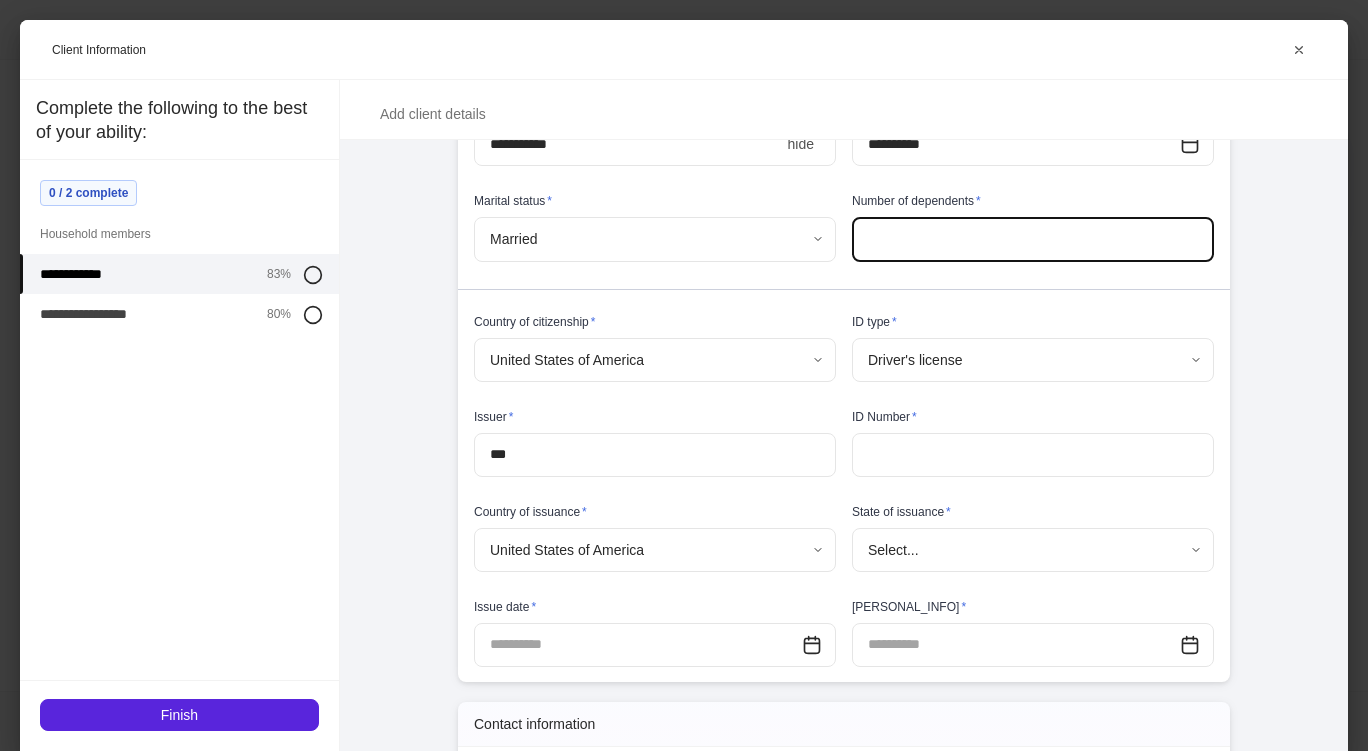 click on "Profile builder Get support Please complete each of the following sections to the best of your ability. 0 / 2 completed Required Client information Provide details about each household member. Partially complete Continue Required Account information Provide details needed to move or open accounts. Partially complete Continue Optional Upload documents Provide documents requested by your advisor. Not started Get started Your household [PERSON] [PERSON] Submit
Client Information Add client details Auto-complete this profile Documents can be used to generate profiles. Click upload to view more types. Upload documents Provide information for [PERSON] Please complete all internal-use only sections before sending to the client. We ask all fields not intended for the client to be filled so the profiles can begin syncing upon client completion. General information Legal First Name * **** ​ Middle Name ​ Legal Last Name * ******* ​ Suffix Select... ​ Social security number *" at bounding box center (684, 375) 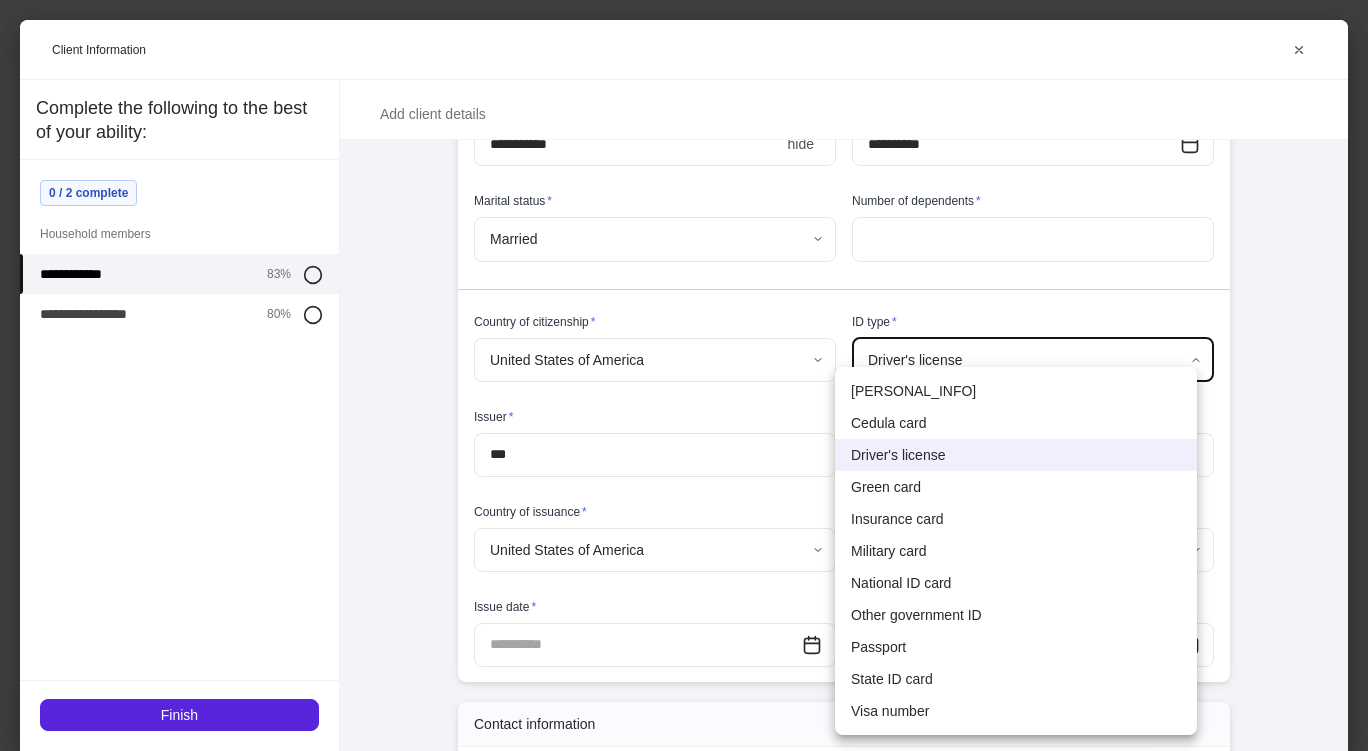 click at bounding box center [684, 375] 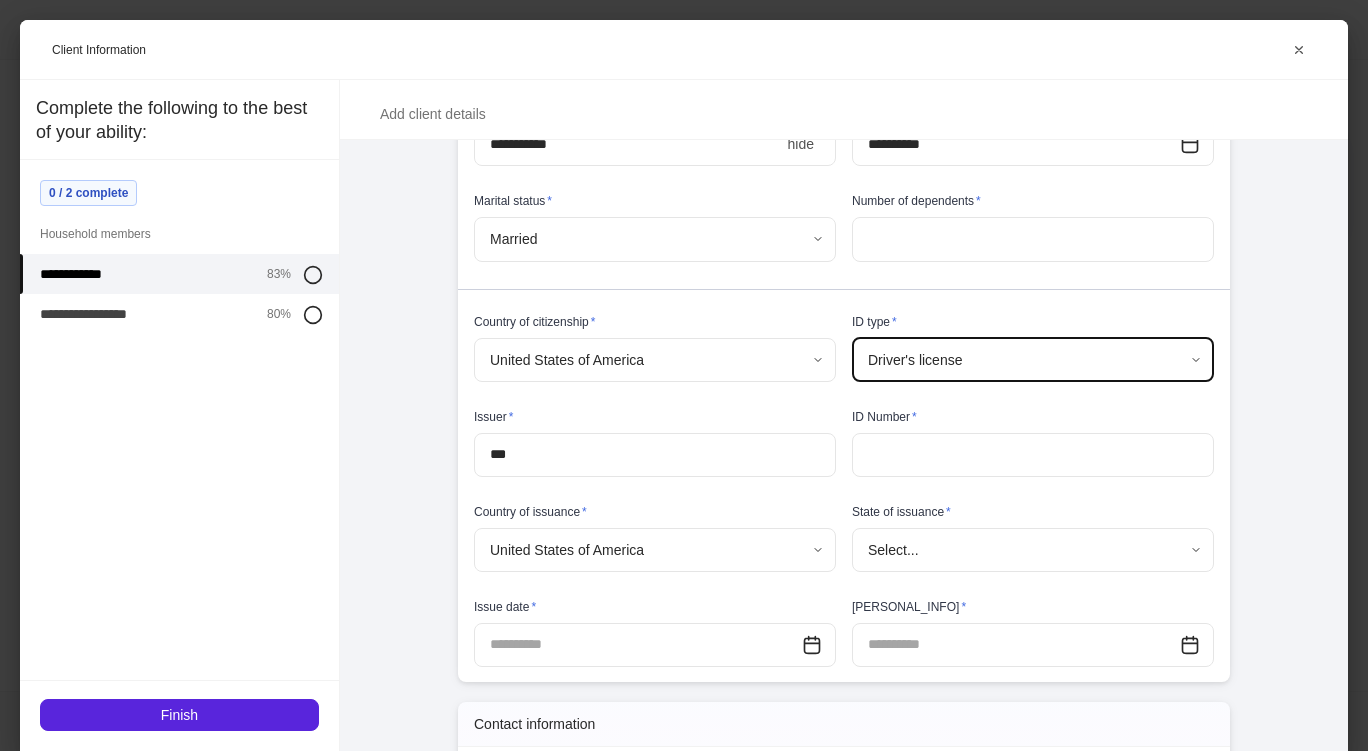 click at bounding box center (1033, 455) 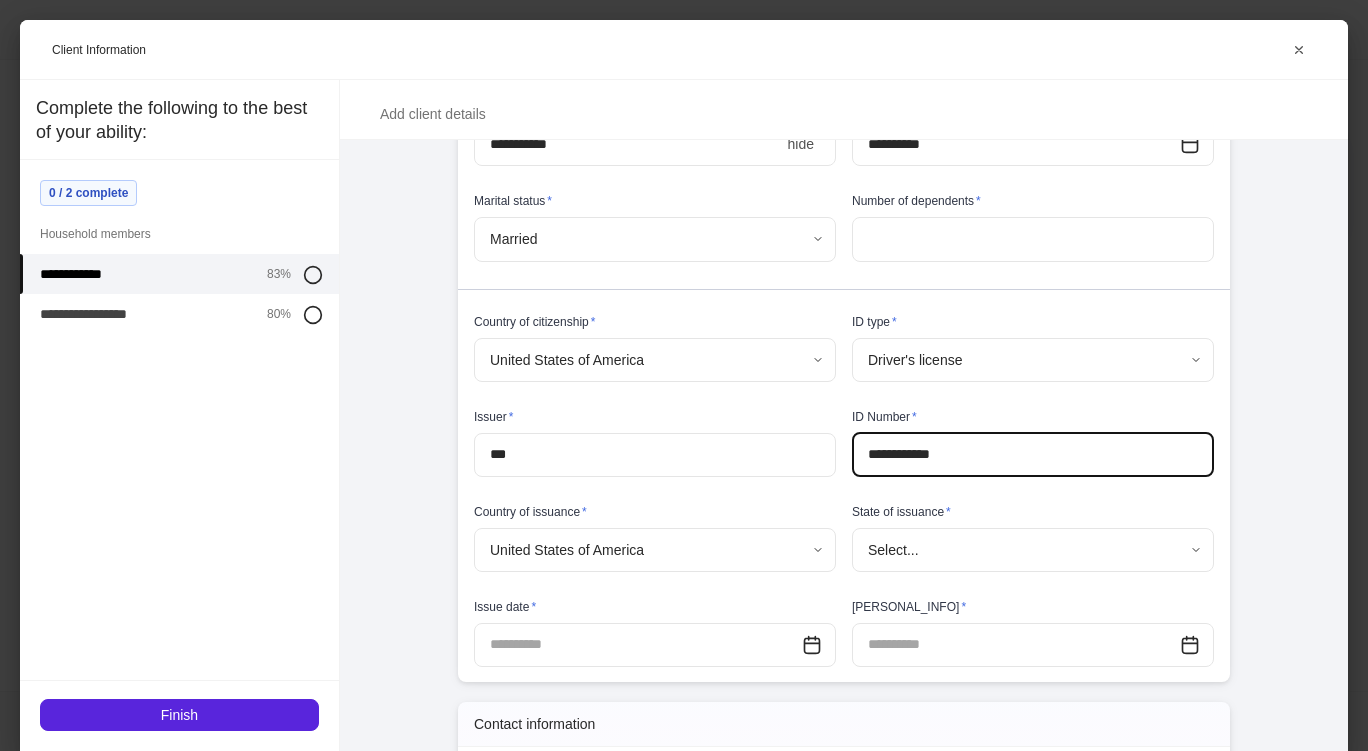 type on "**********" 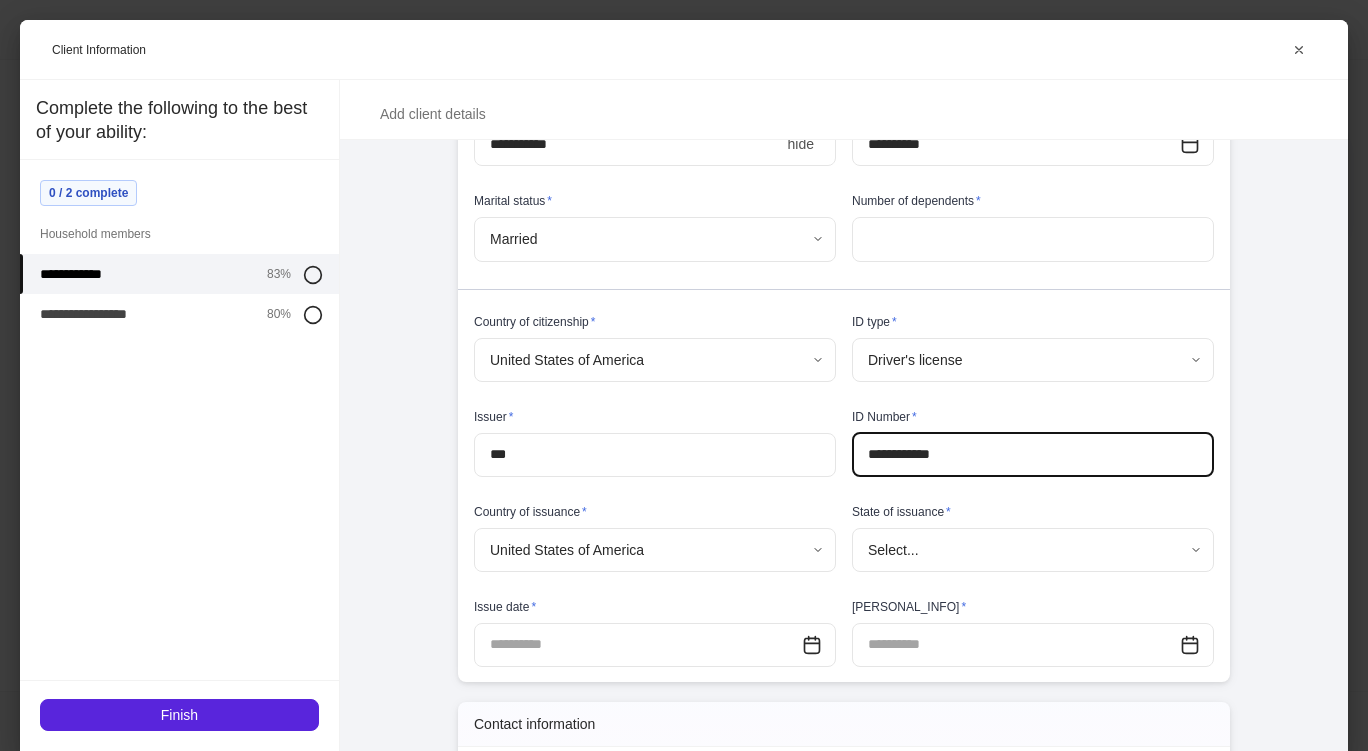 click on "Profile builder Get support Please complete each of the following sections to the best of your ability. 0 / 2 completed Required Client information Provide details about each household member. Partially complete Continue Required Account information Provide details needed to move or open accounts. Partially complete Continue Optional Upload documents Provide documents requested by your advisor. Not started Get started Your household [PERSON] [PERSON] Submit
Client Information Add client details Auto-complete this profile Documents can be used to generate profiles. Click upload to view more types. Upload documents Provide information for [PERSON] Please complete all internal-use only sections before sending to the client. We ask all fields not intended for the client to be filled so the profiles can begin syncing upon client completion. General information Legal First Name * **** ​ Middle Name ​ Legal Last Name * ******* ​ Suffix Select... ​ Social security number *" at bounding box center [684, 375] 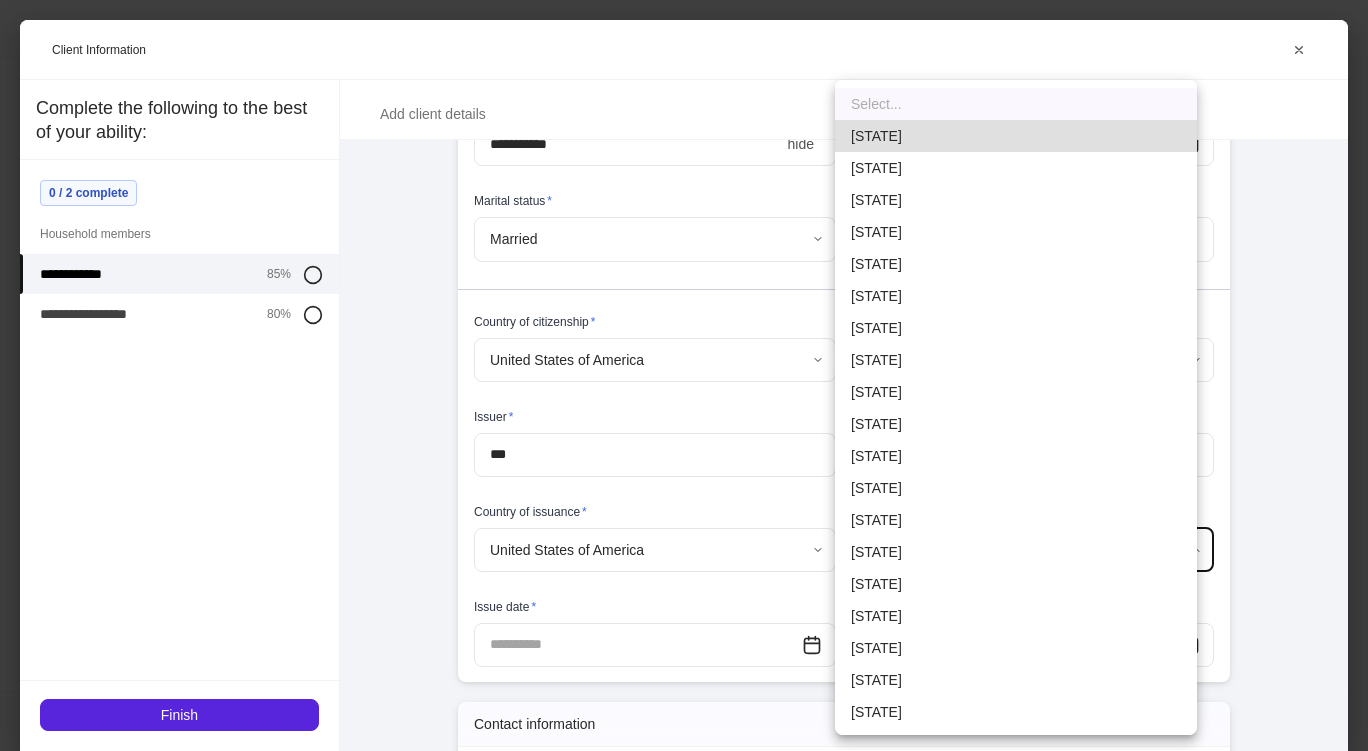 type 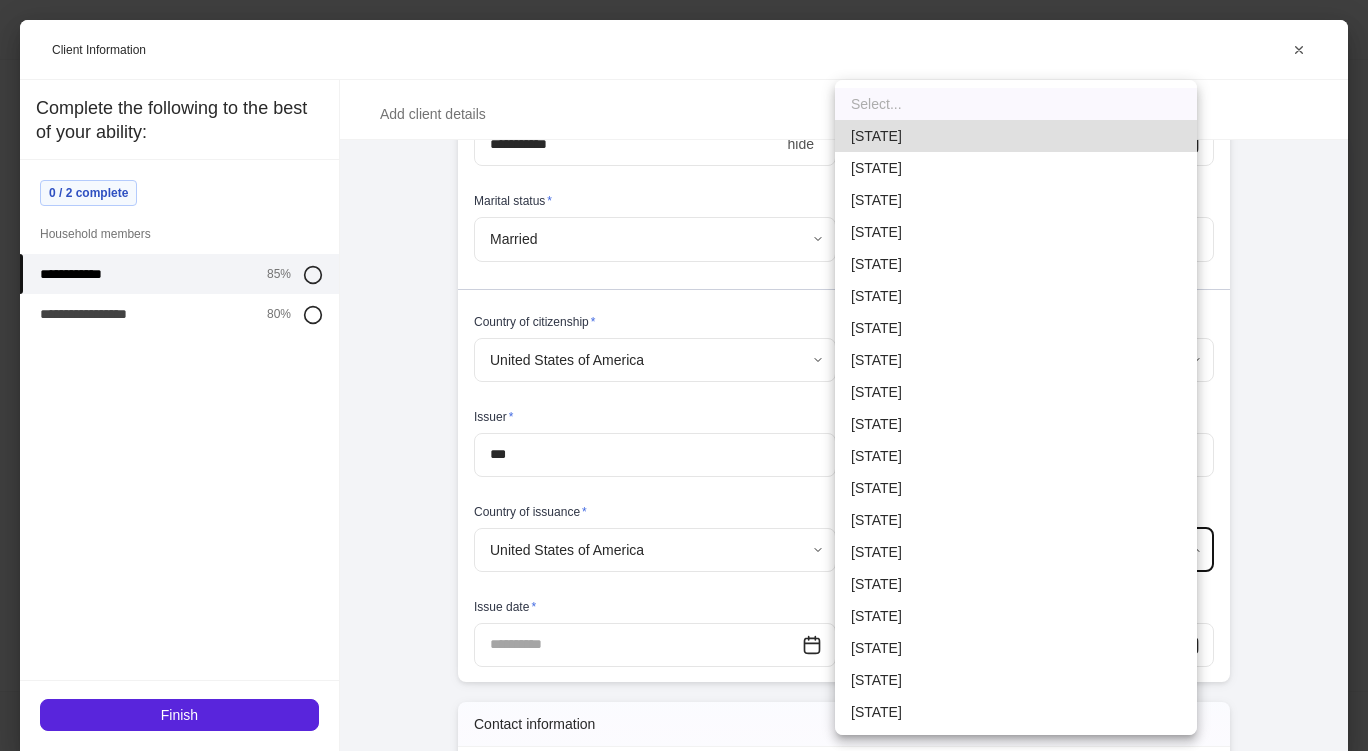 scroll, scrollTop: 1025, scrollLeft: 0, axis: vertical 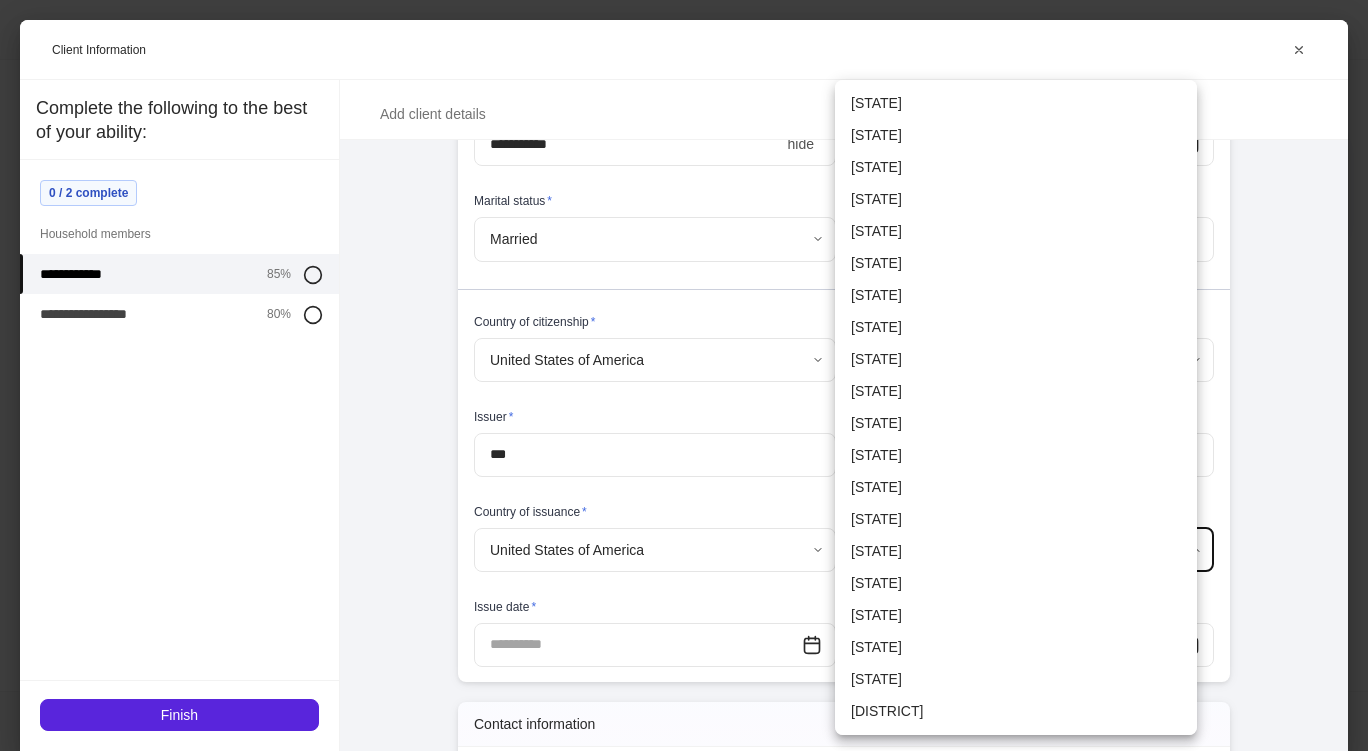 type 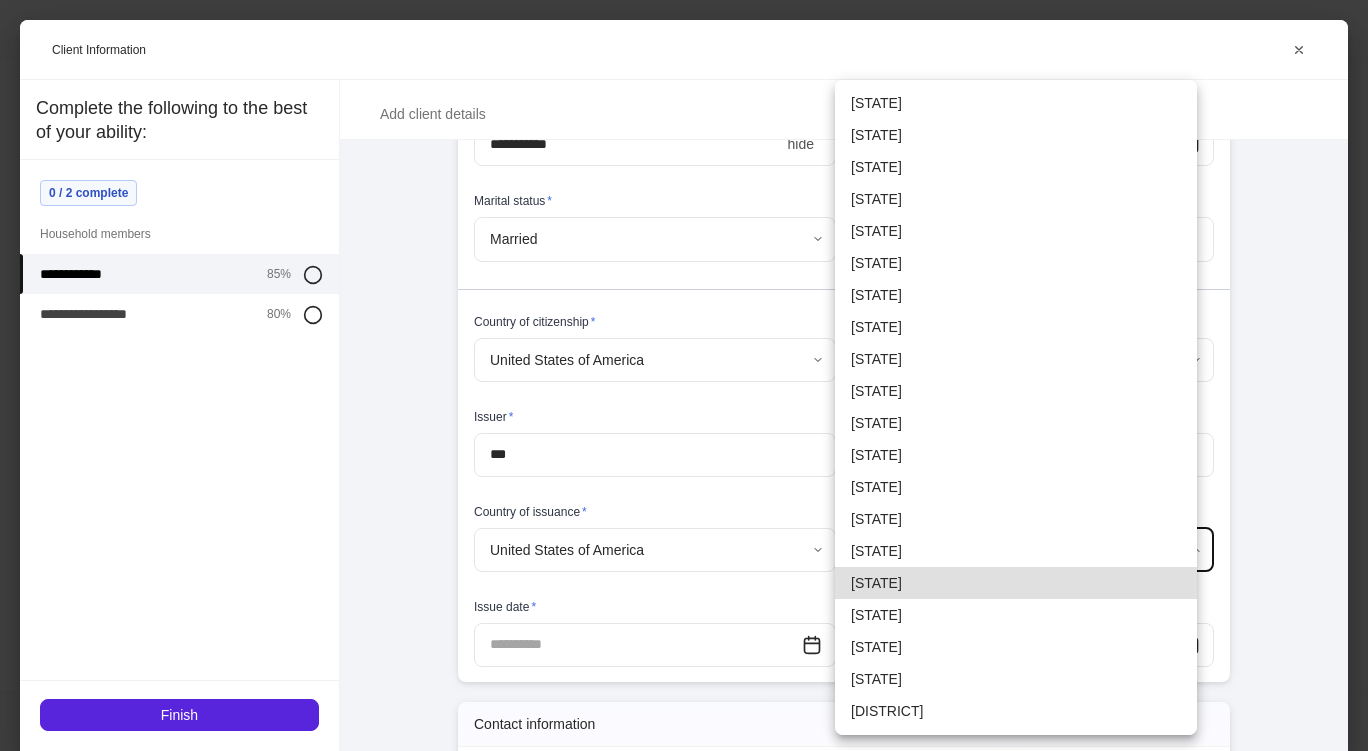 click on "[STATE]" at bounding box center [1016, 583] 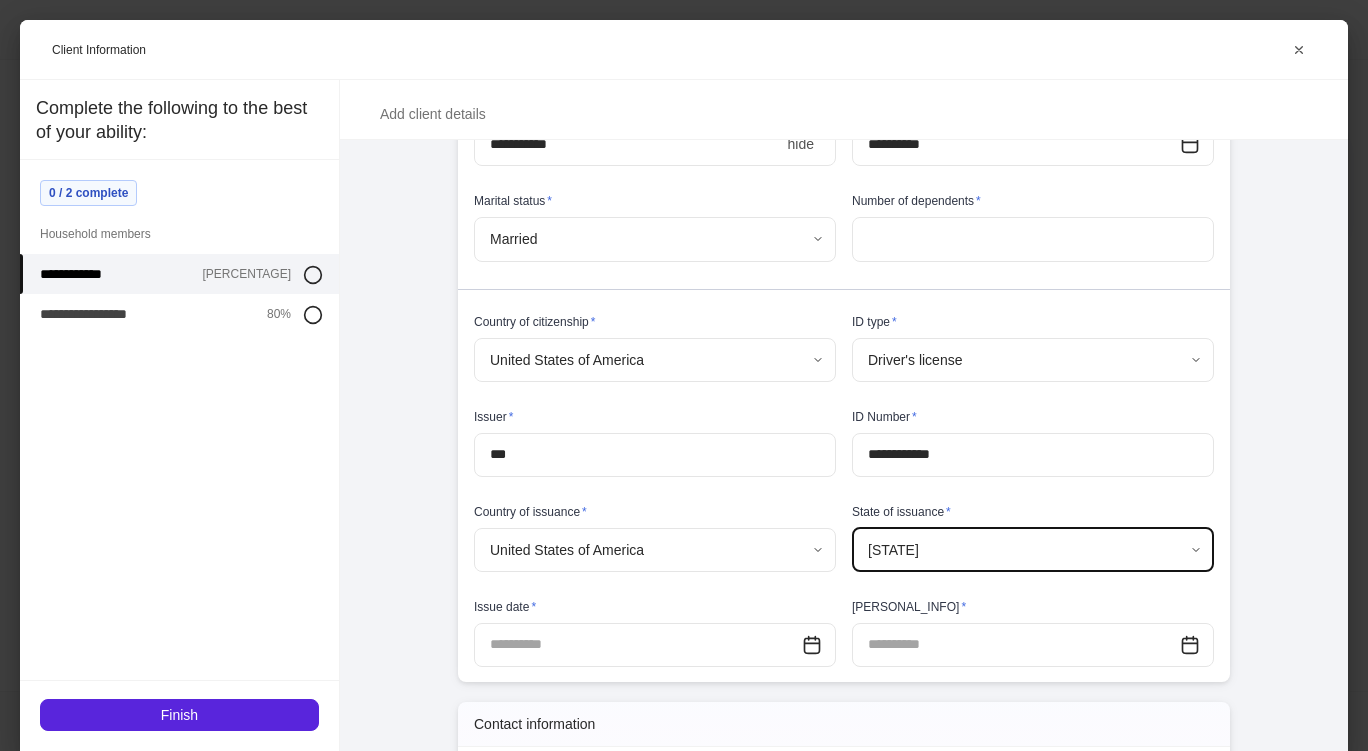 scroll, scrollTop: 0, scrollLeft: 0, axis: both 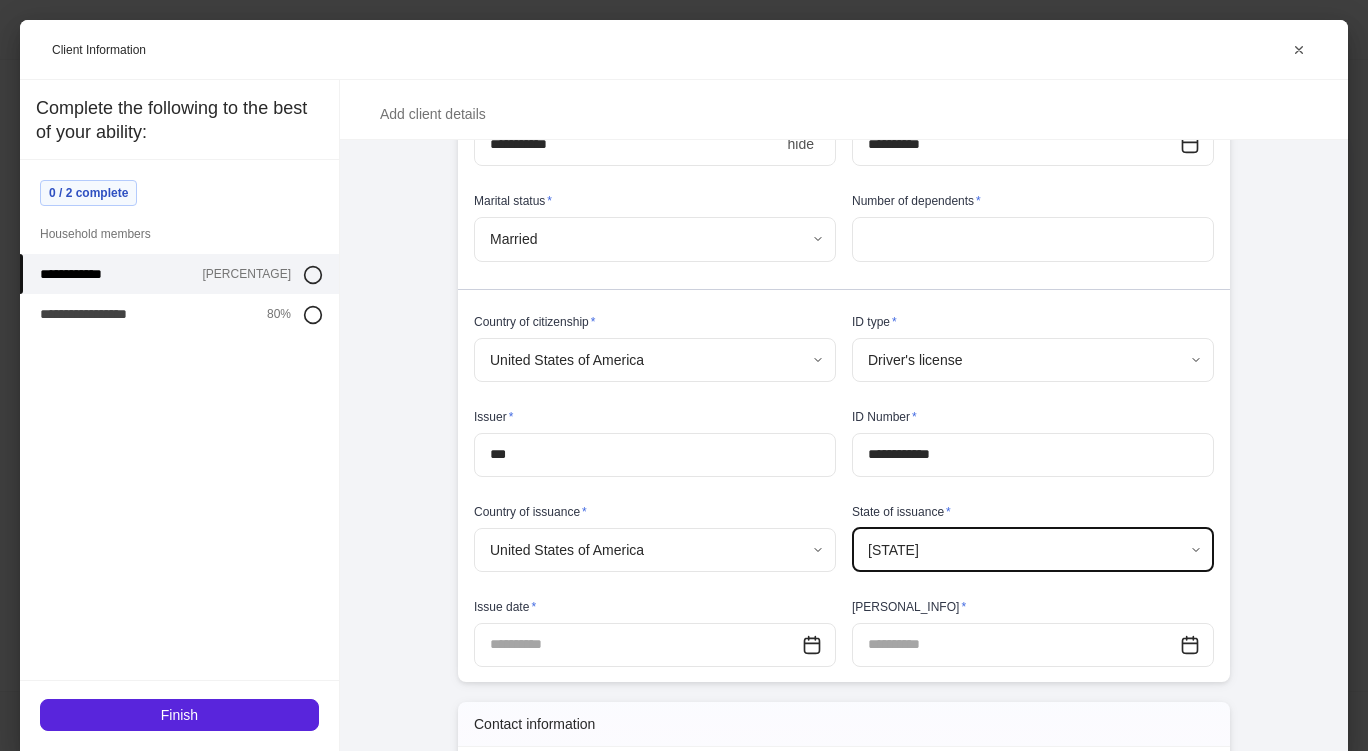 click at bounding box center (638, 645) 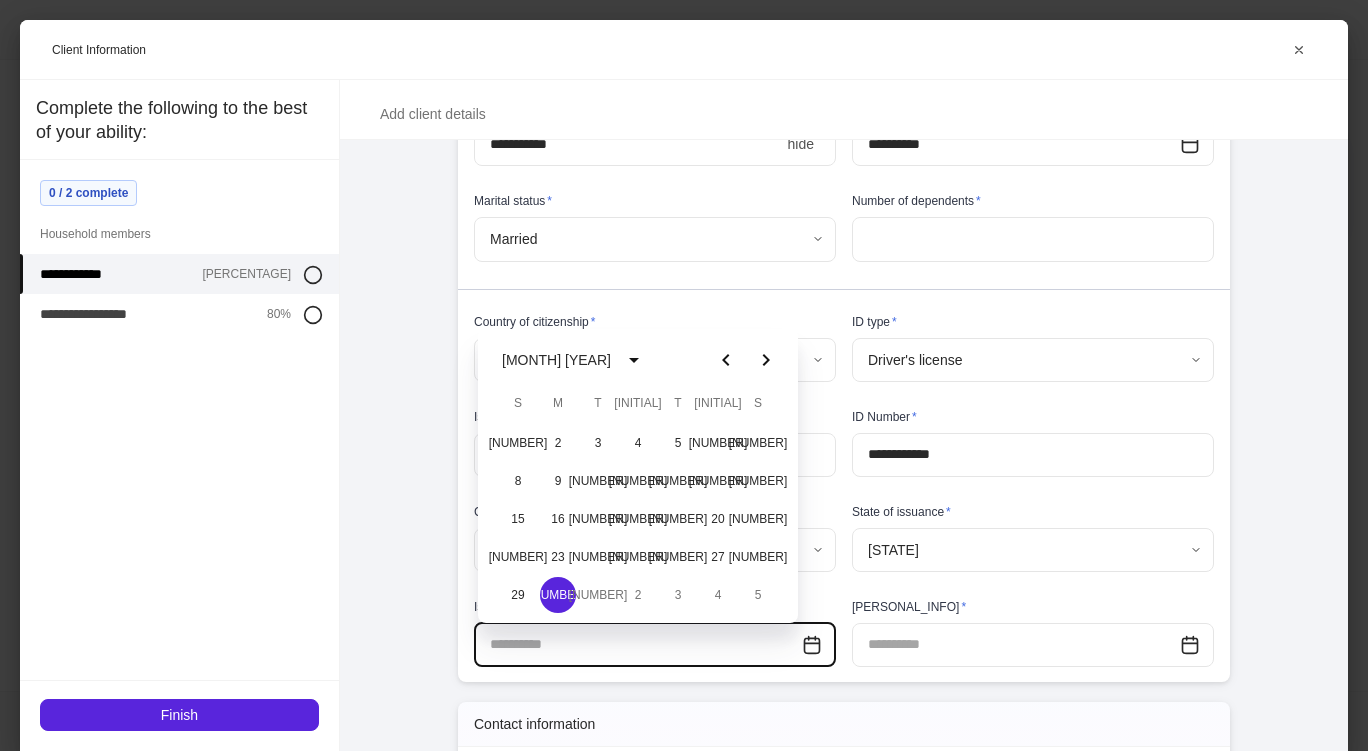 click at bounding box center (638, 645) 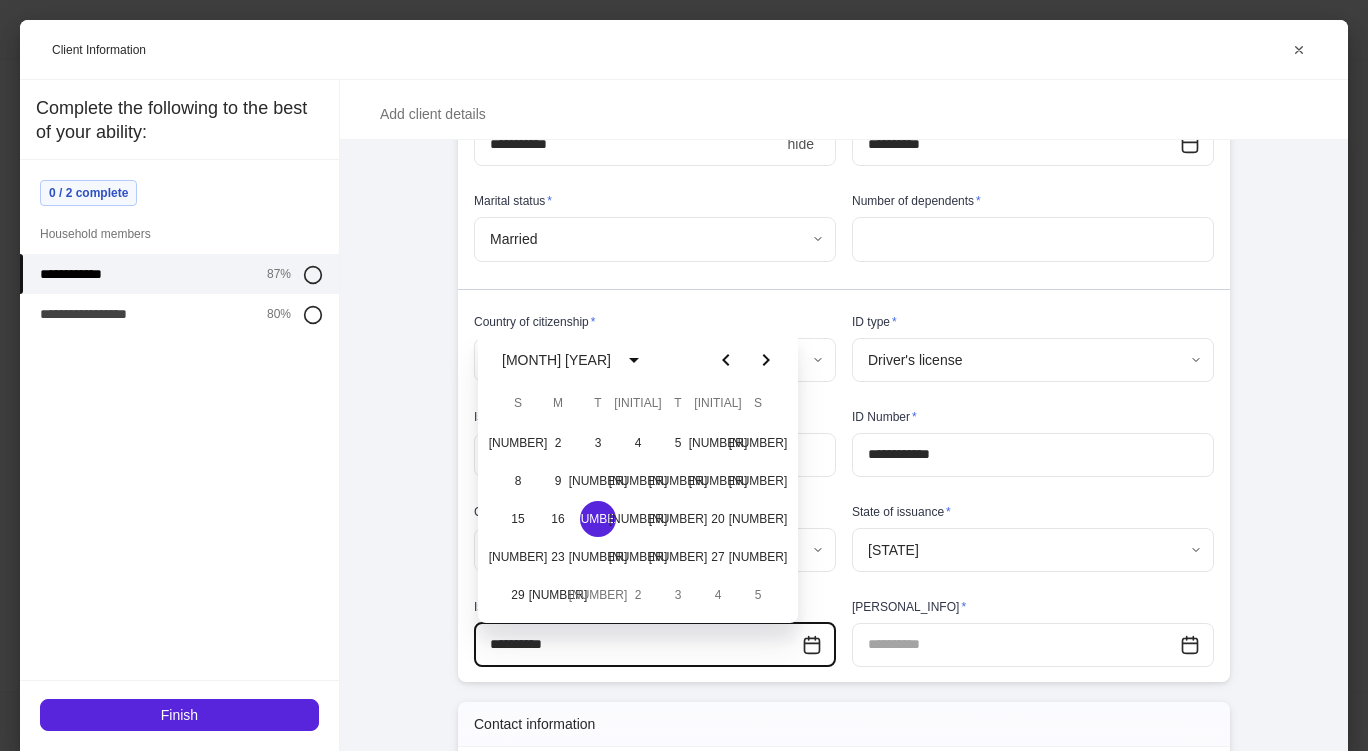 type on "**********" 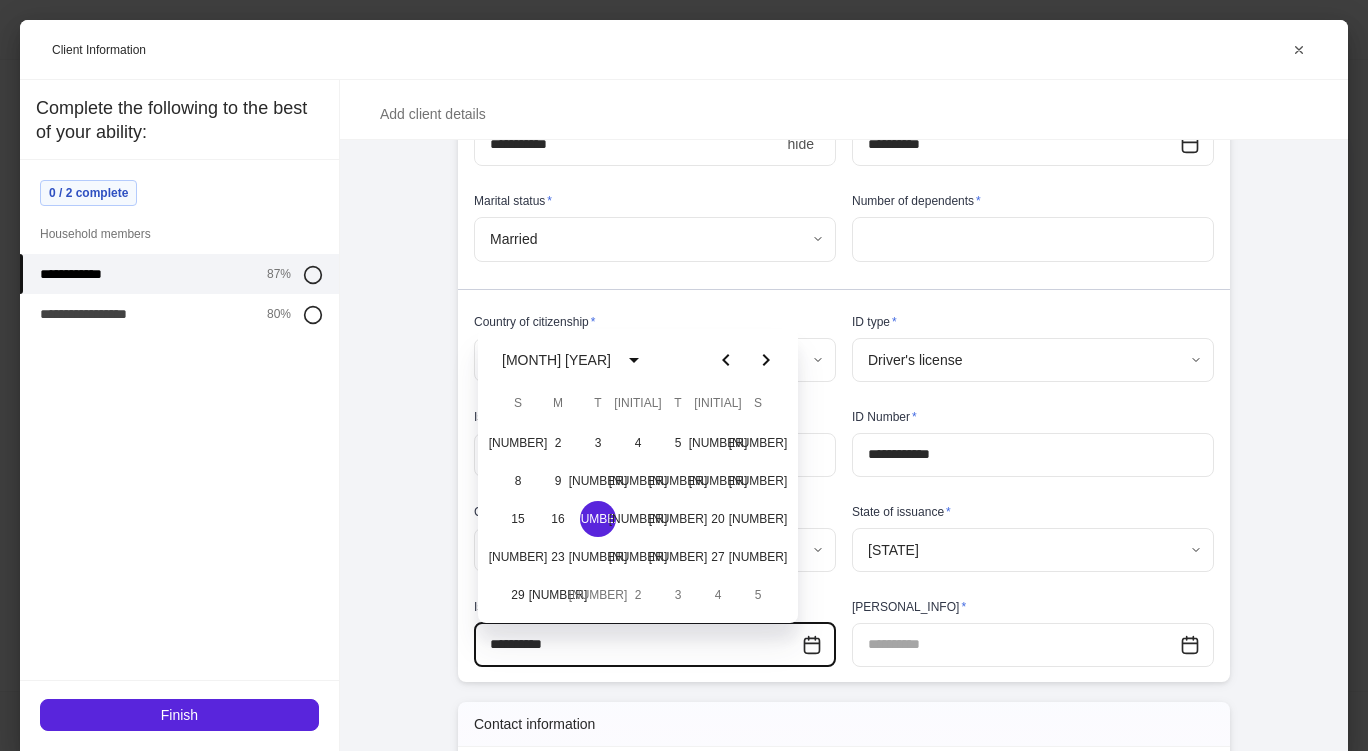 click at bounding box center (1016, 645) 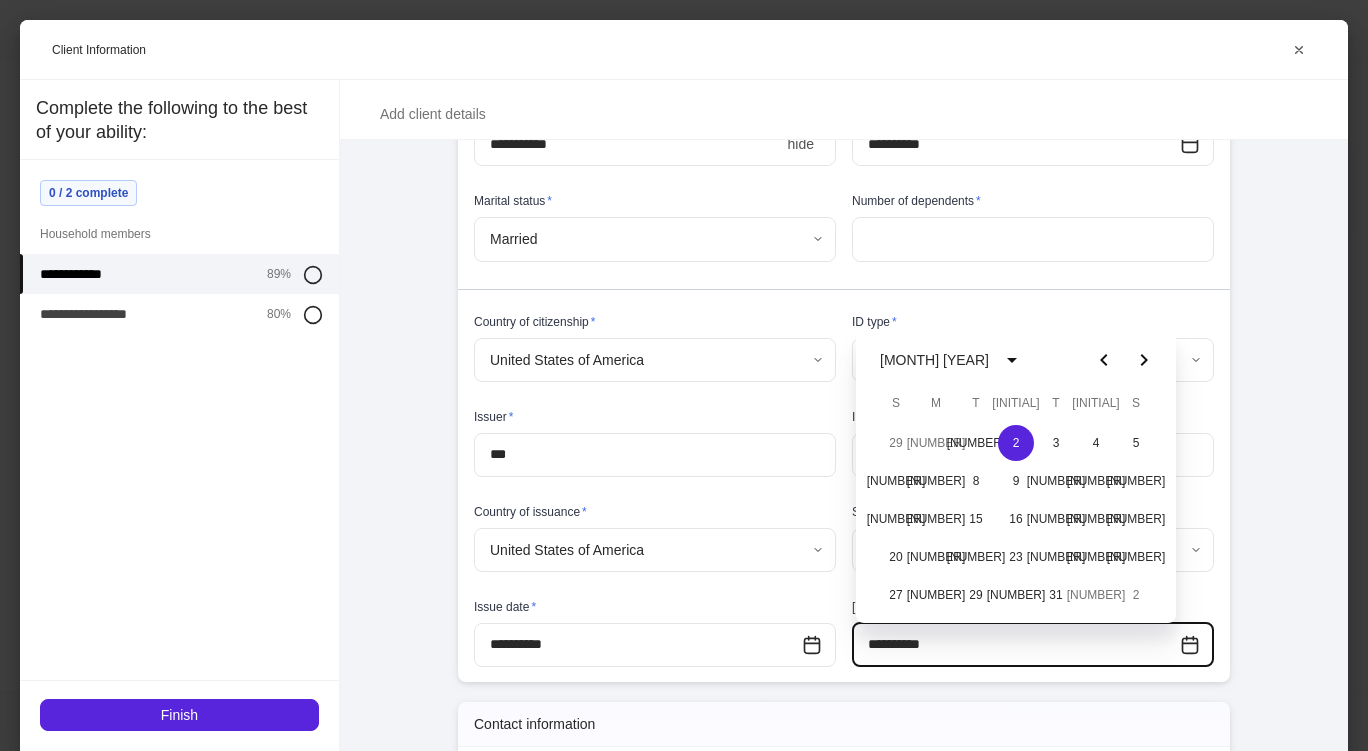 type on "**********" 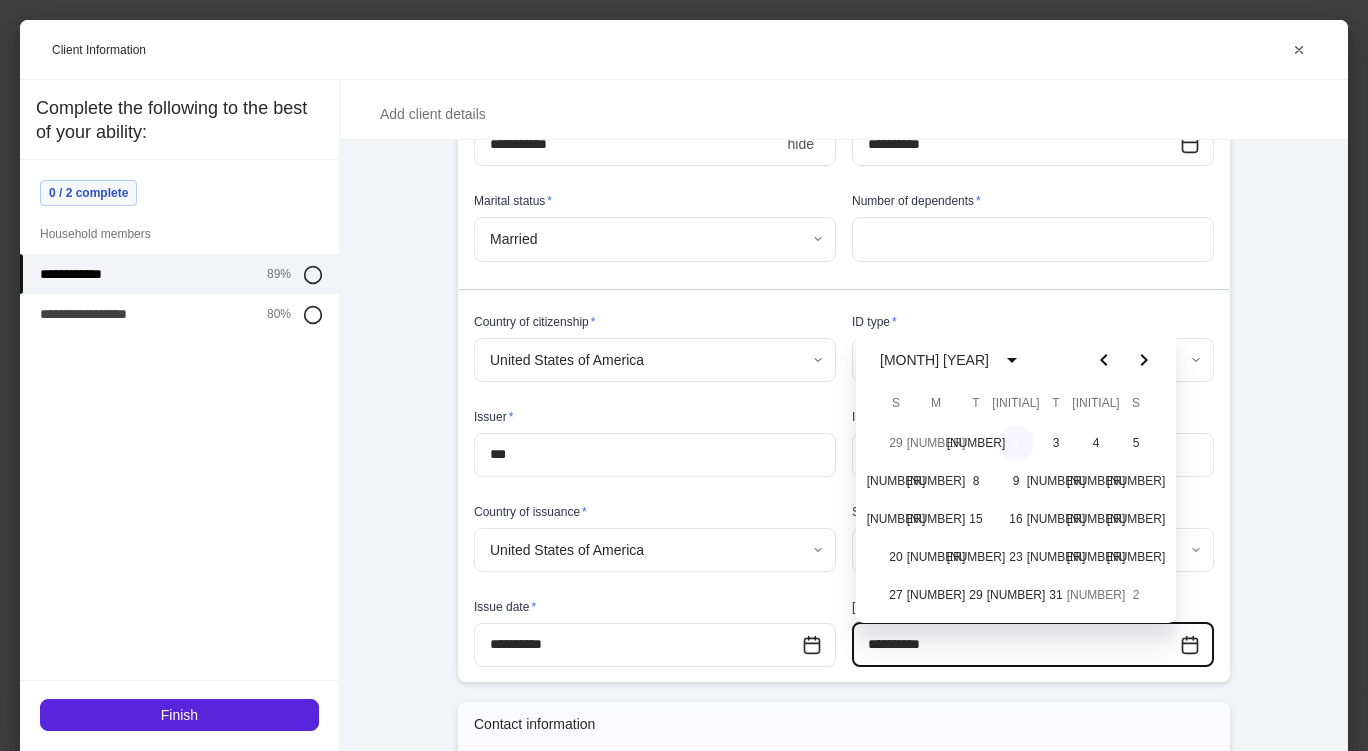 click on "2" at bounding box center (1016, 443) 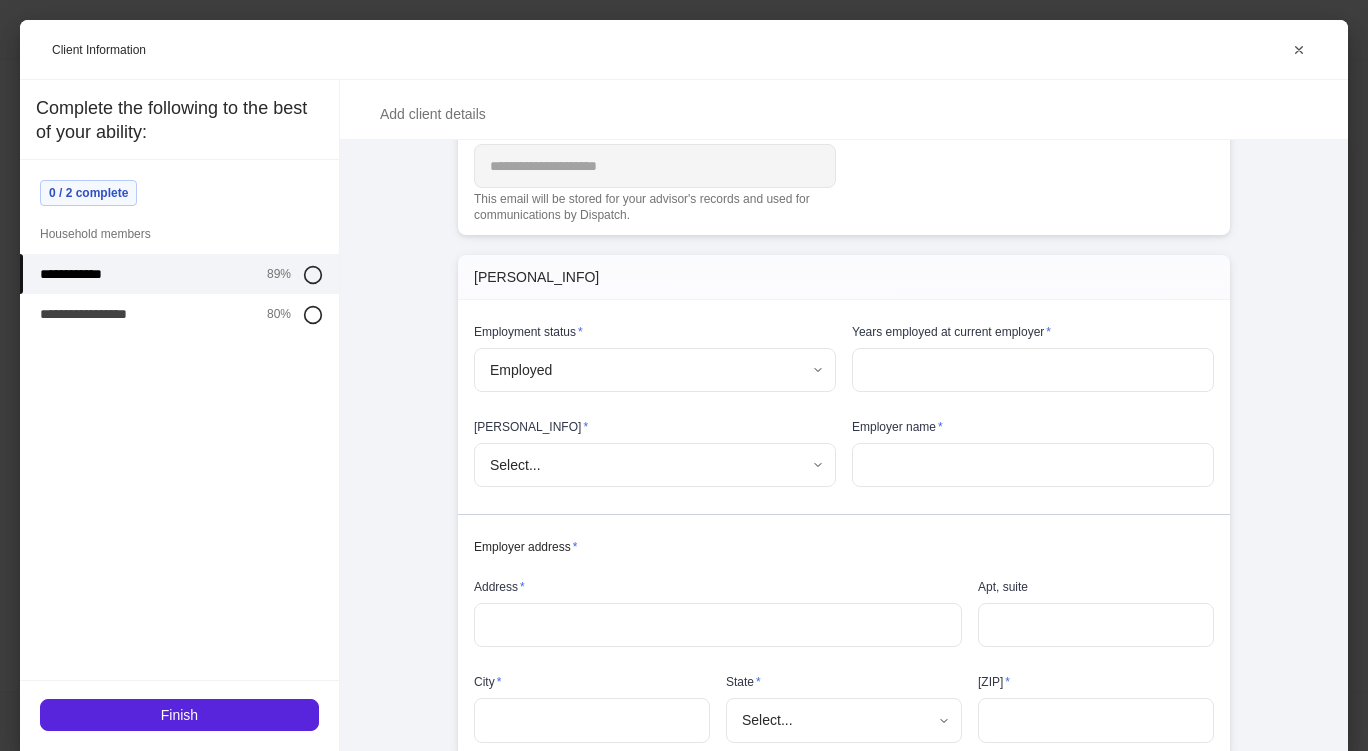 scroll, scrollTop: 1694, scrollLeft: 0, axis: vertical 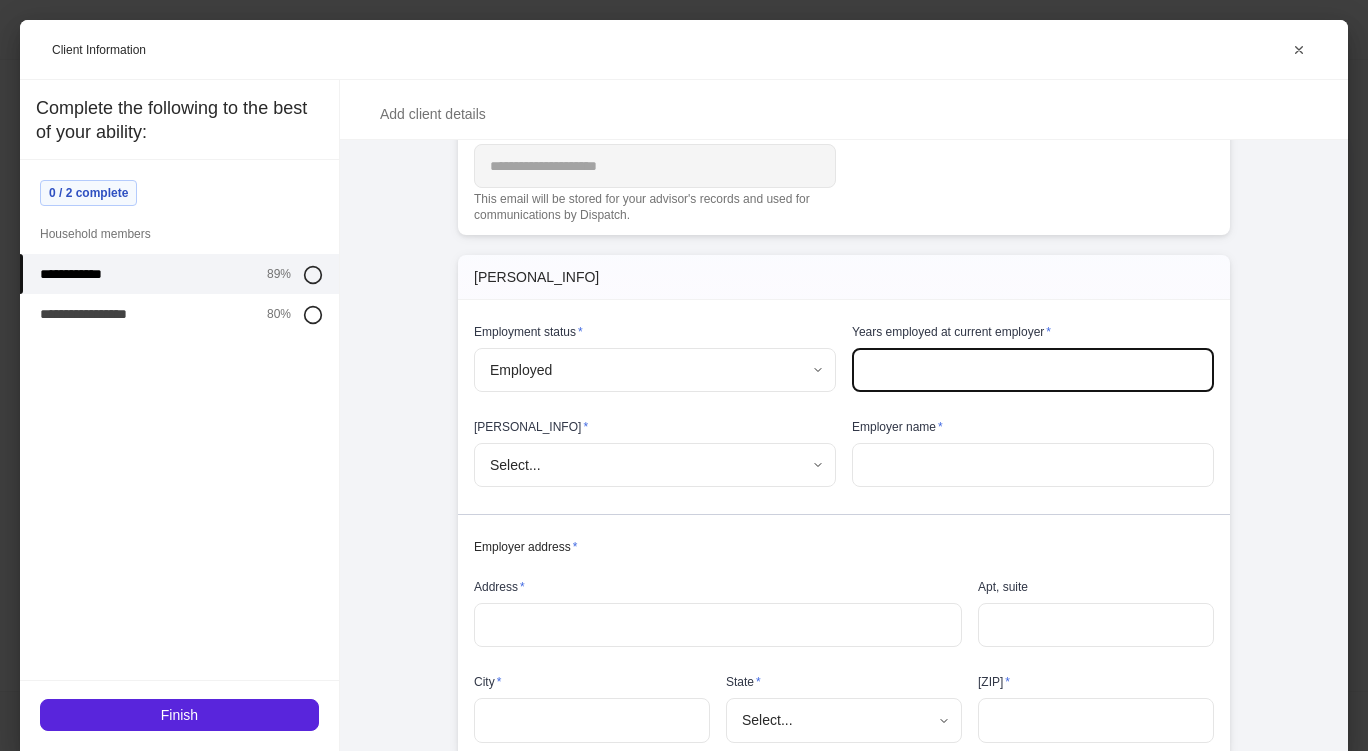 type on "*" 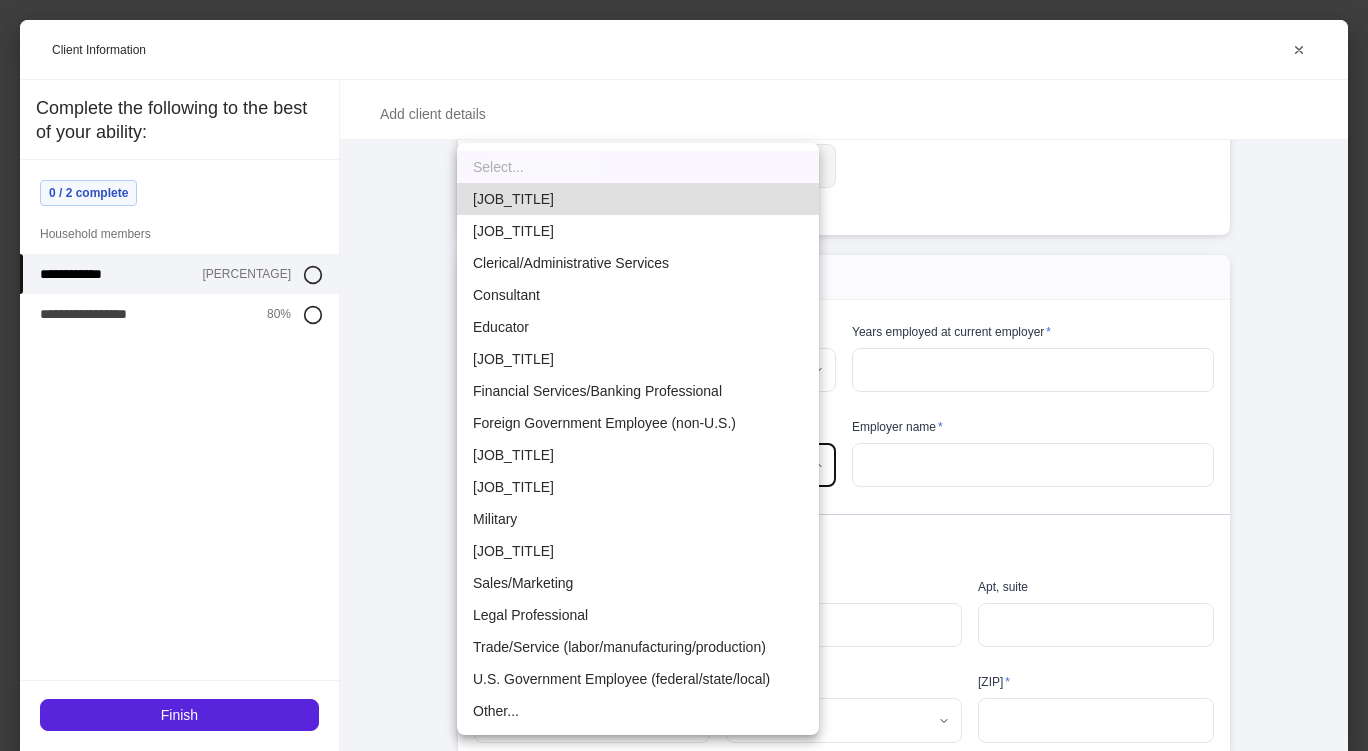 click on "[JOB_TITLE]" at bounding box center (638, 455) 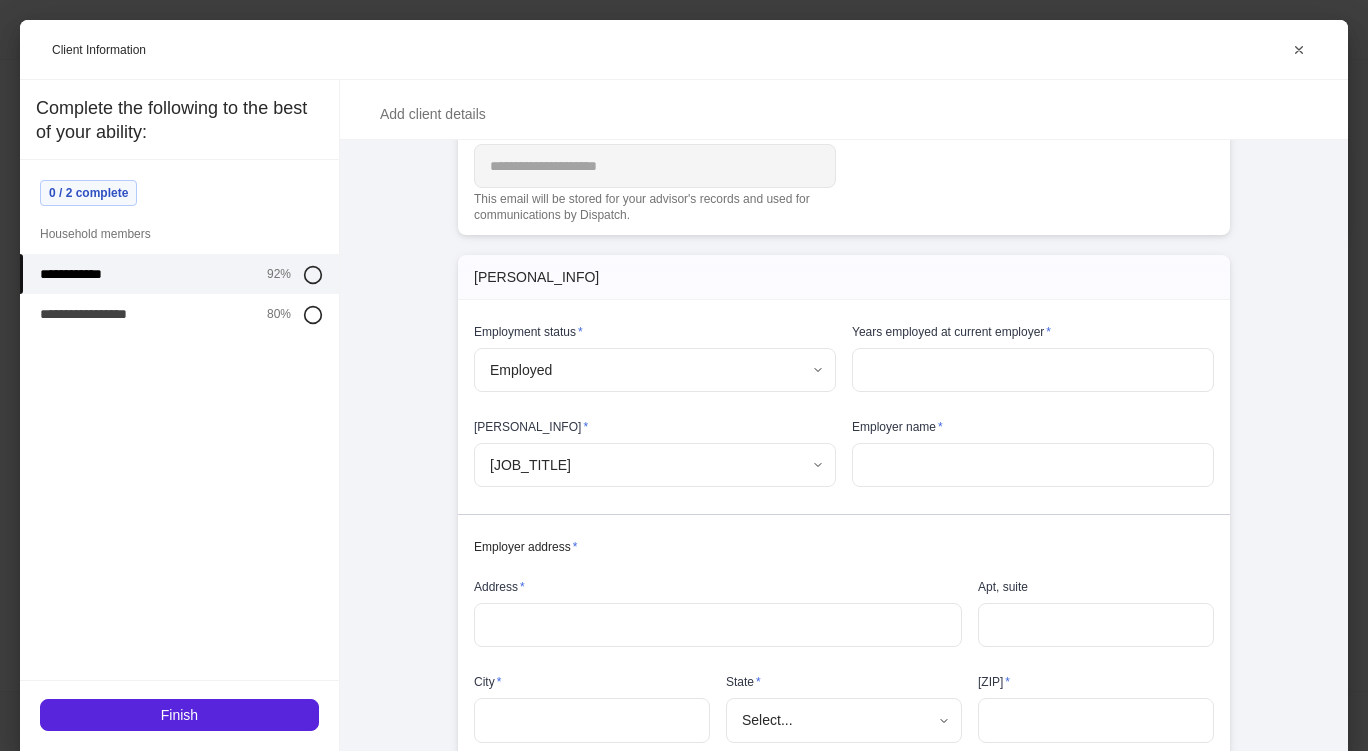 click at bounding box center (1033, 465) 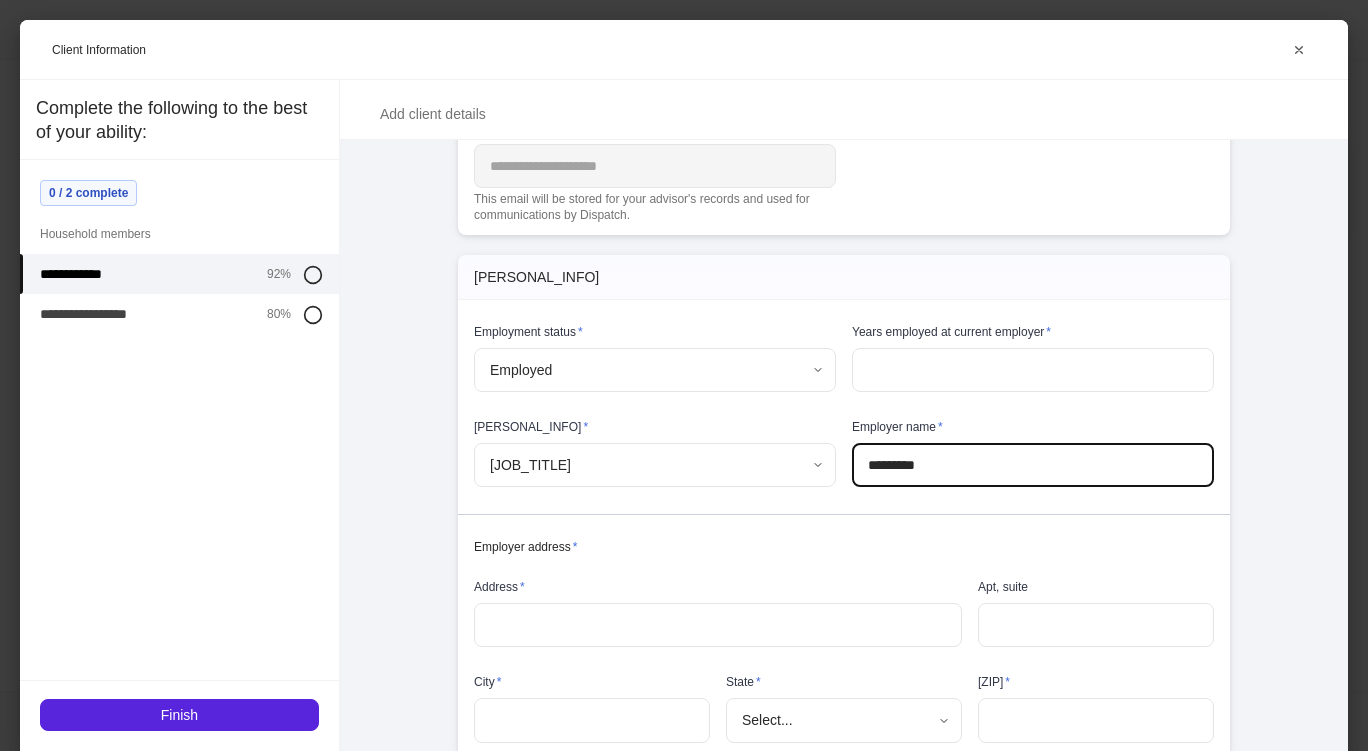 type on "*********" 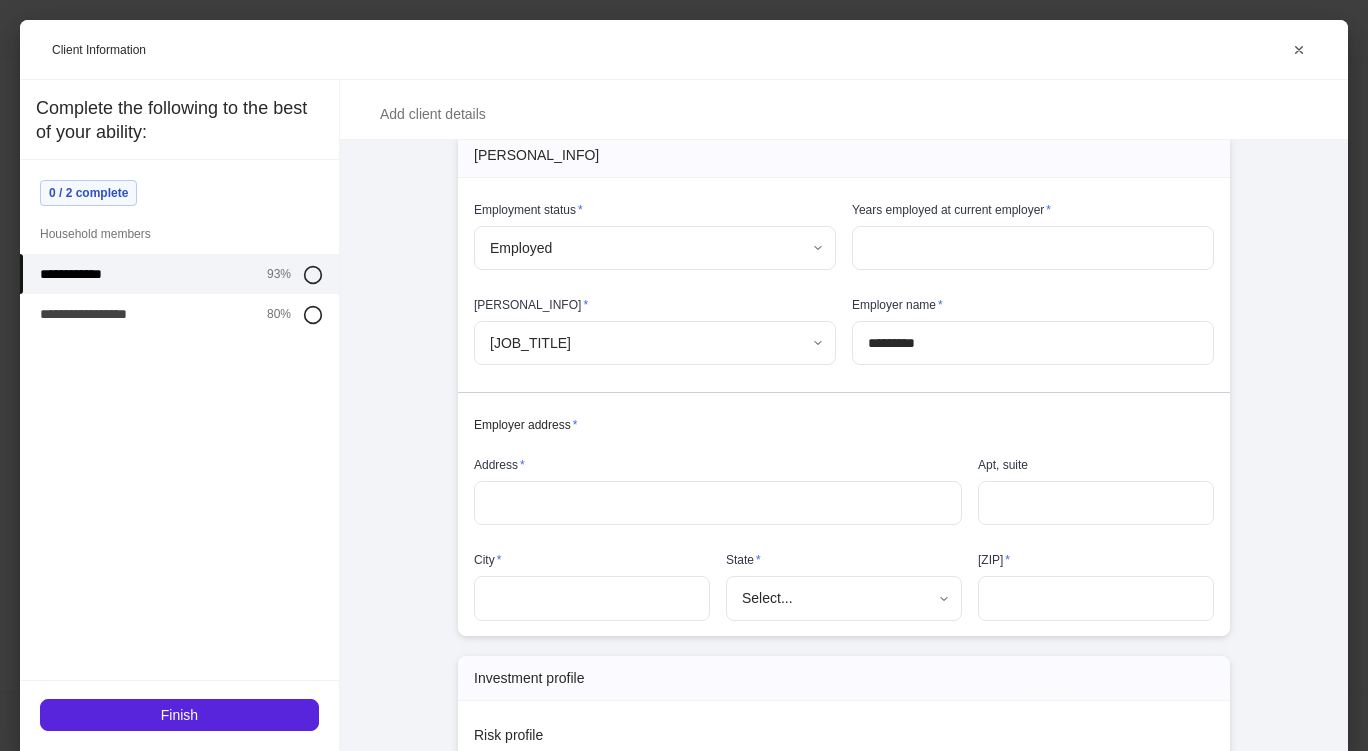 scroll, scrollTop: 1817, scrollLeft: 0, axis: vertical 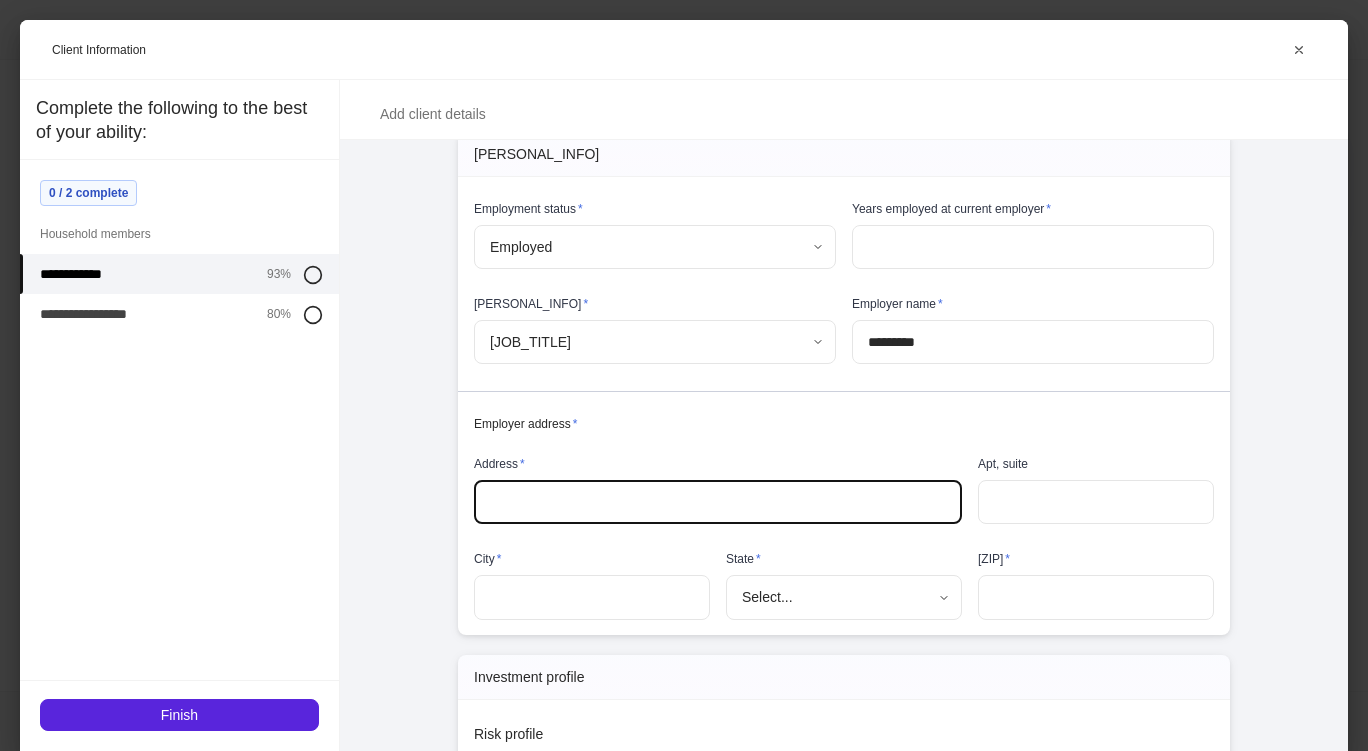 click at bounding box center (718, 502) 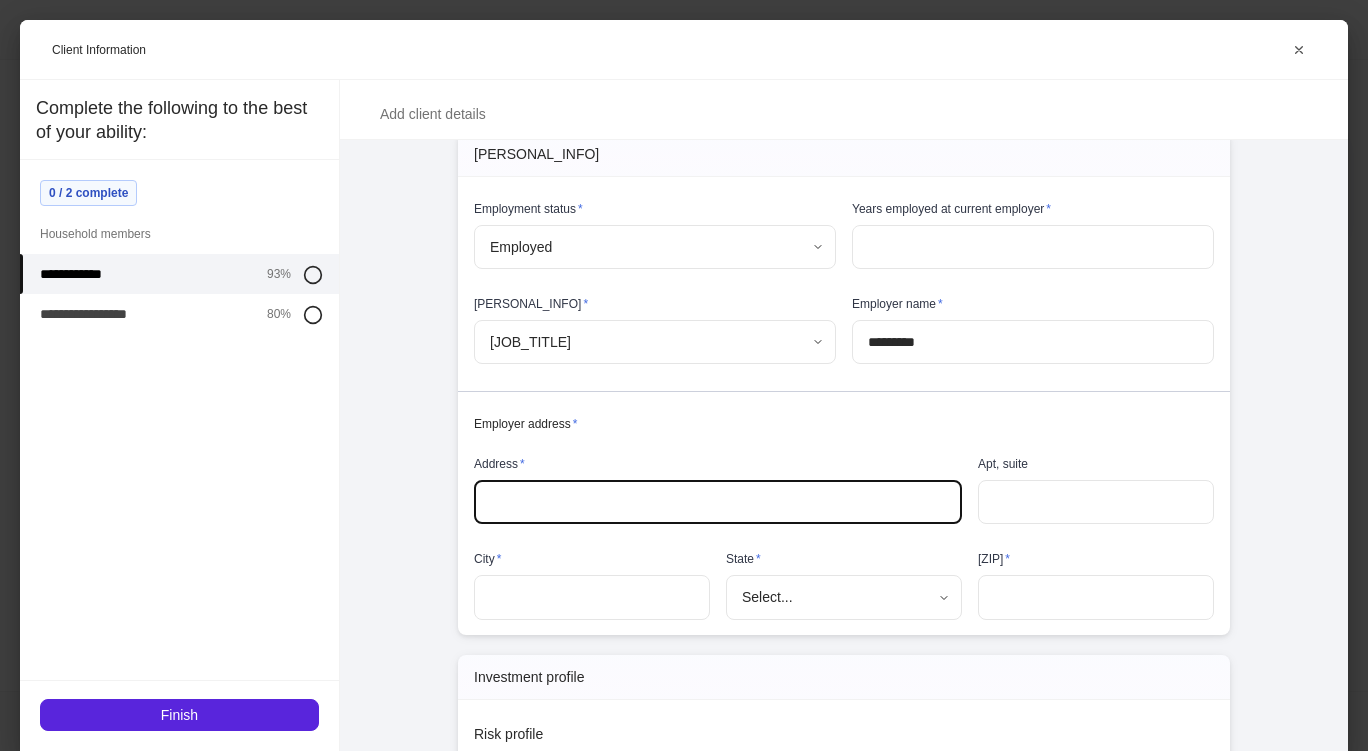 paste on "**********" 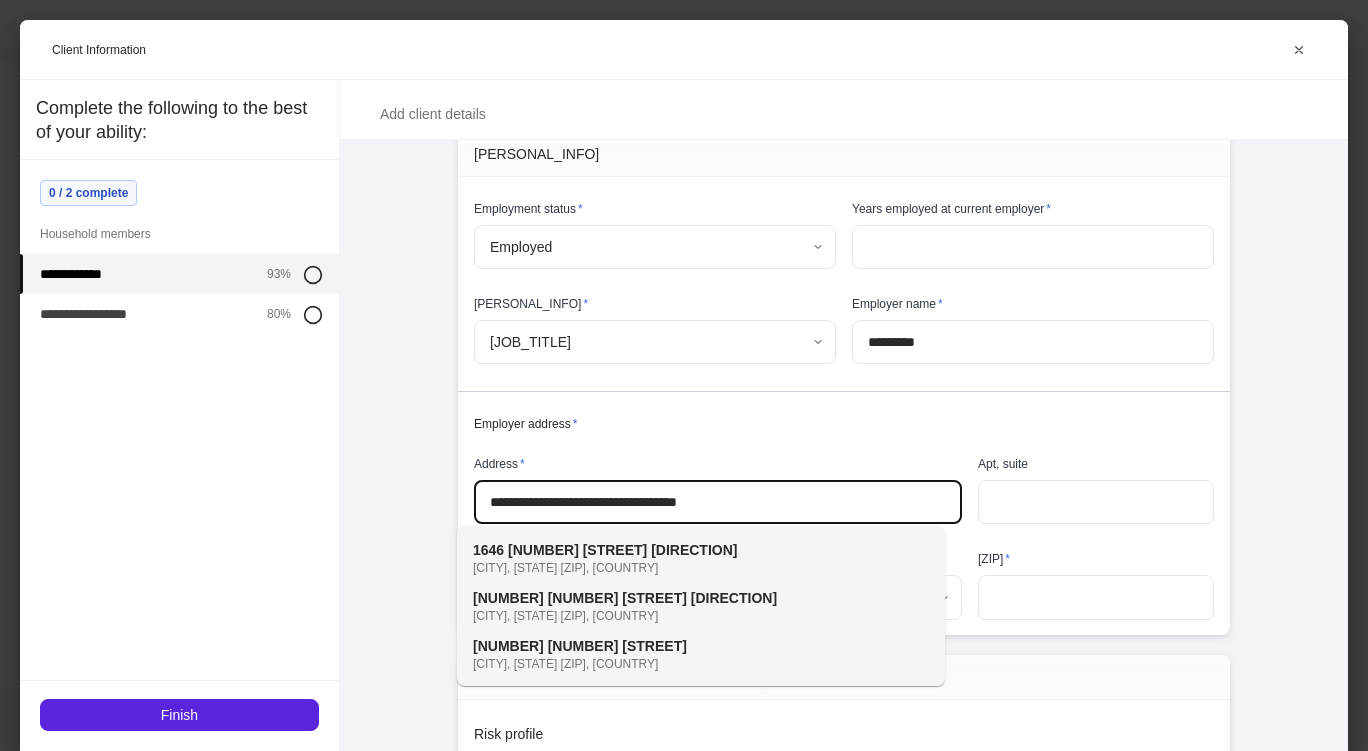 click on "[CITY], [STATE] [ZIP], [COUNTRY]" at bounding box center (679, 568) 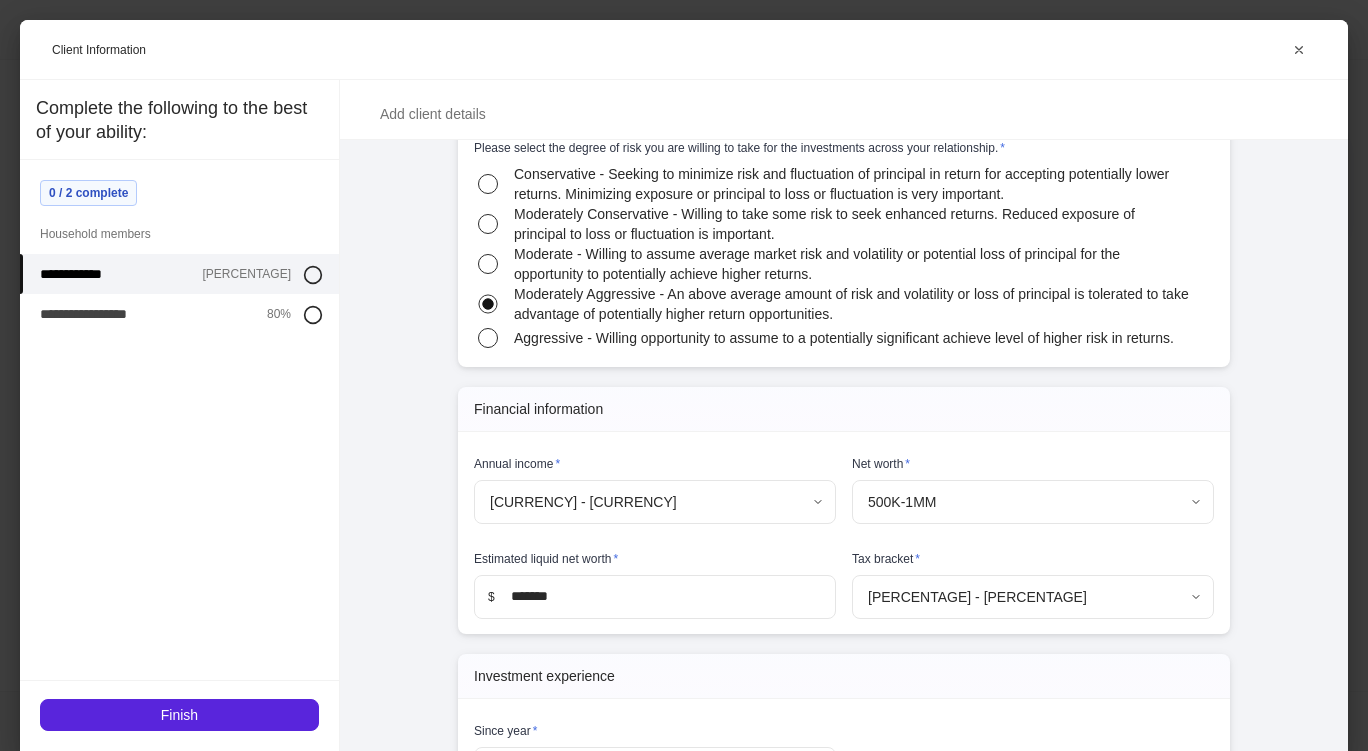 scroll, scrollTop: 2510, scrollLeft: 0, axis: vertical 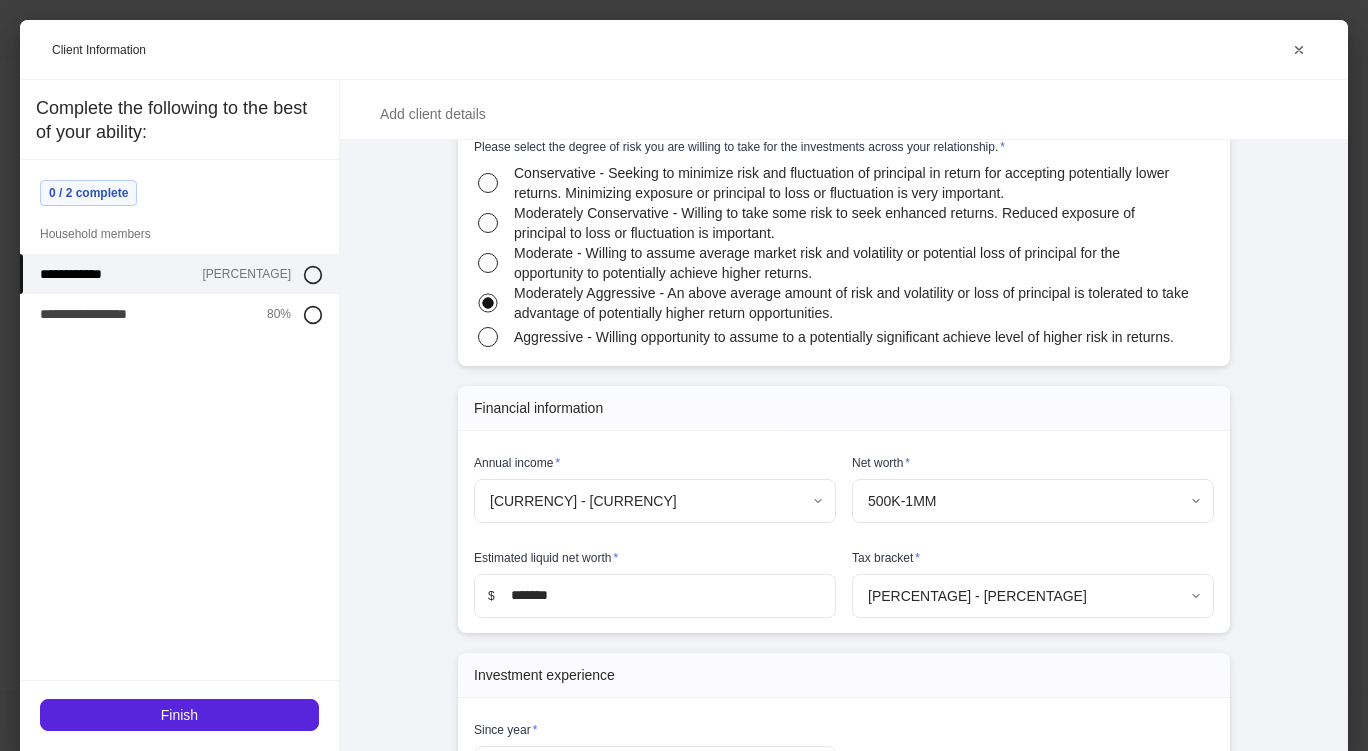 type on "**********" 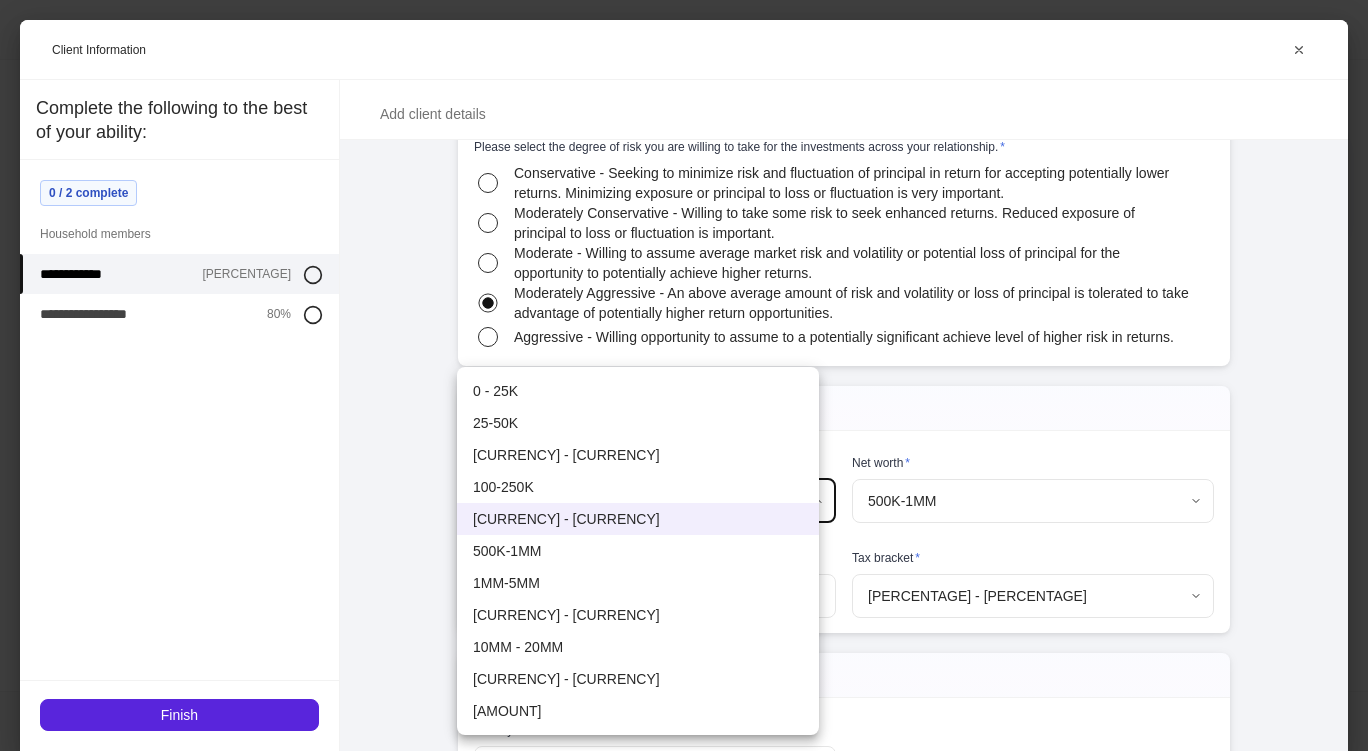 click on "500K-1MM" at bounding box center [638, 551] 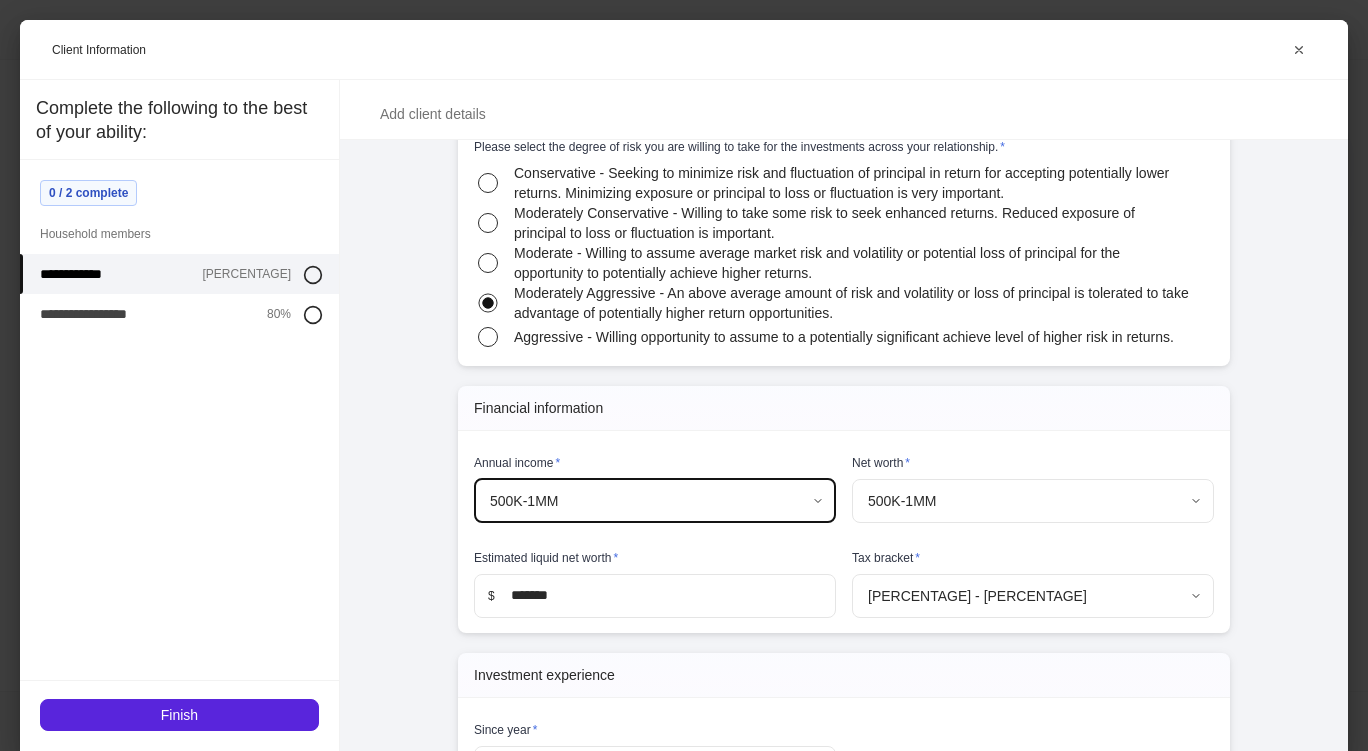 click on "*******" at bounding box center [665, 596] 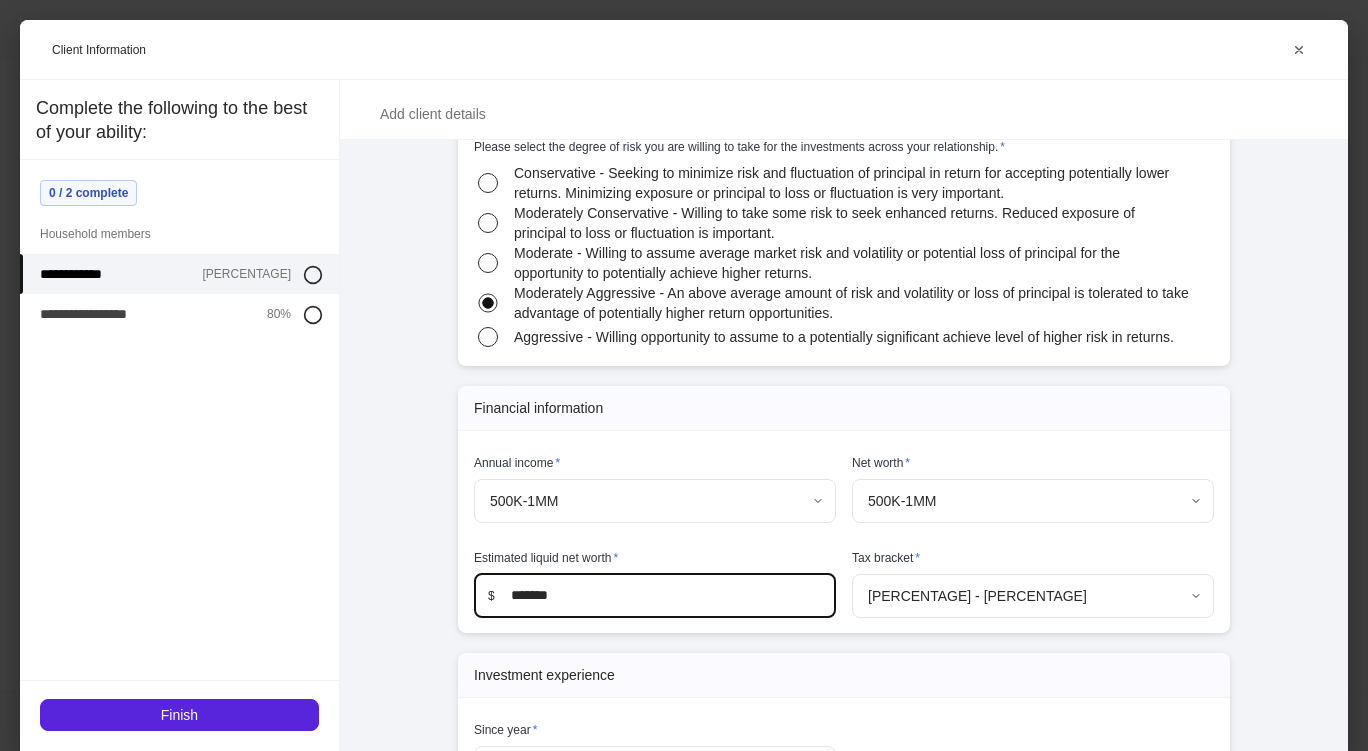drag, startPoint x: 492, startPoint y: 598, endPoint x: 514, endPoint y: 605, distance: 23.086792 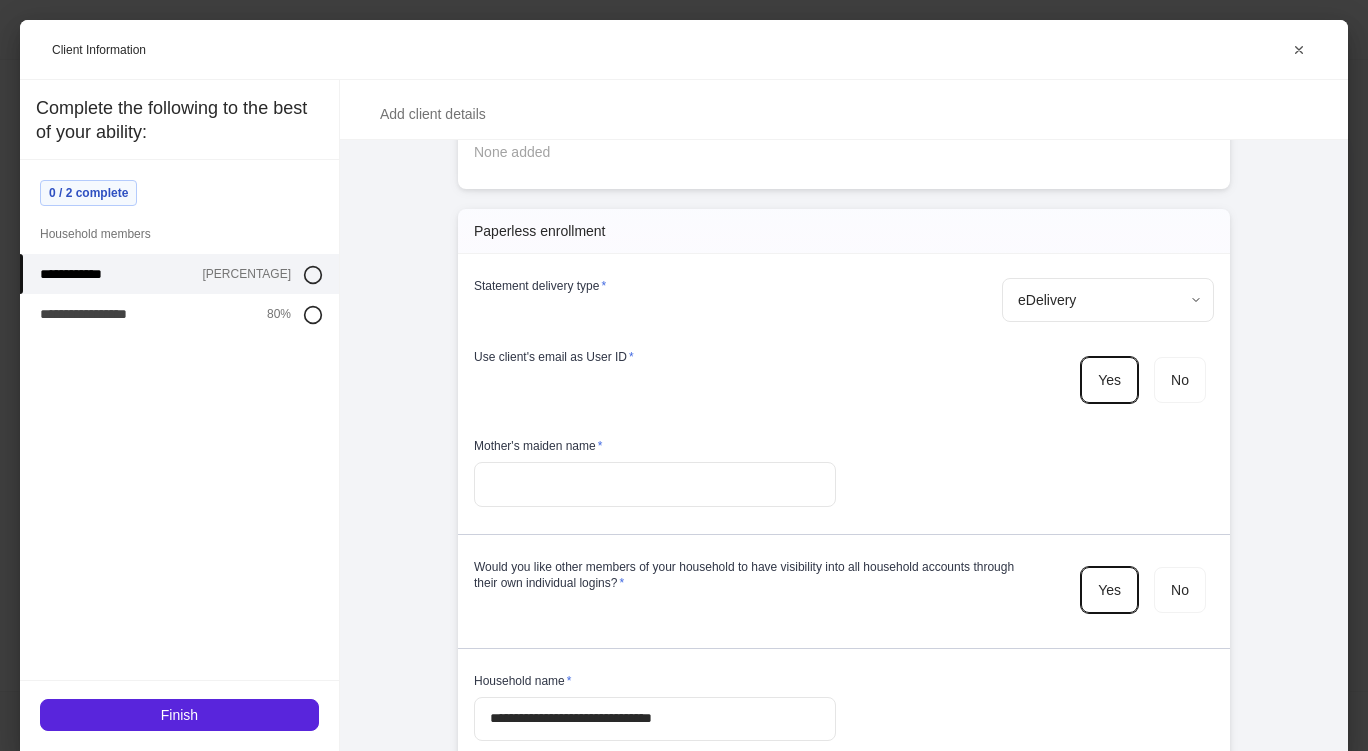 scroll, scrollTop: 5814, scrollLeft: 0, axis: vertical 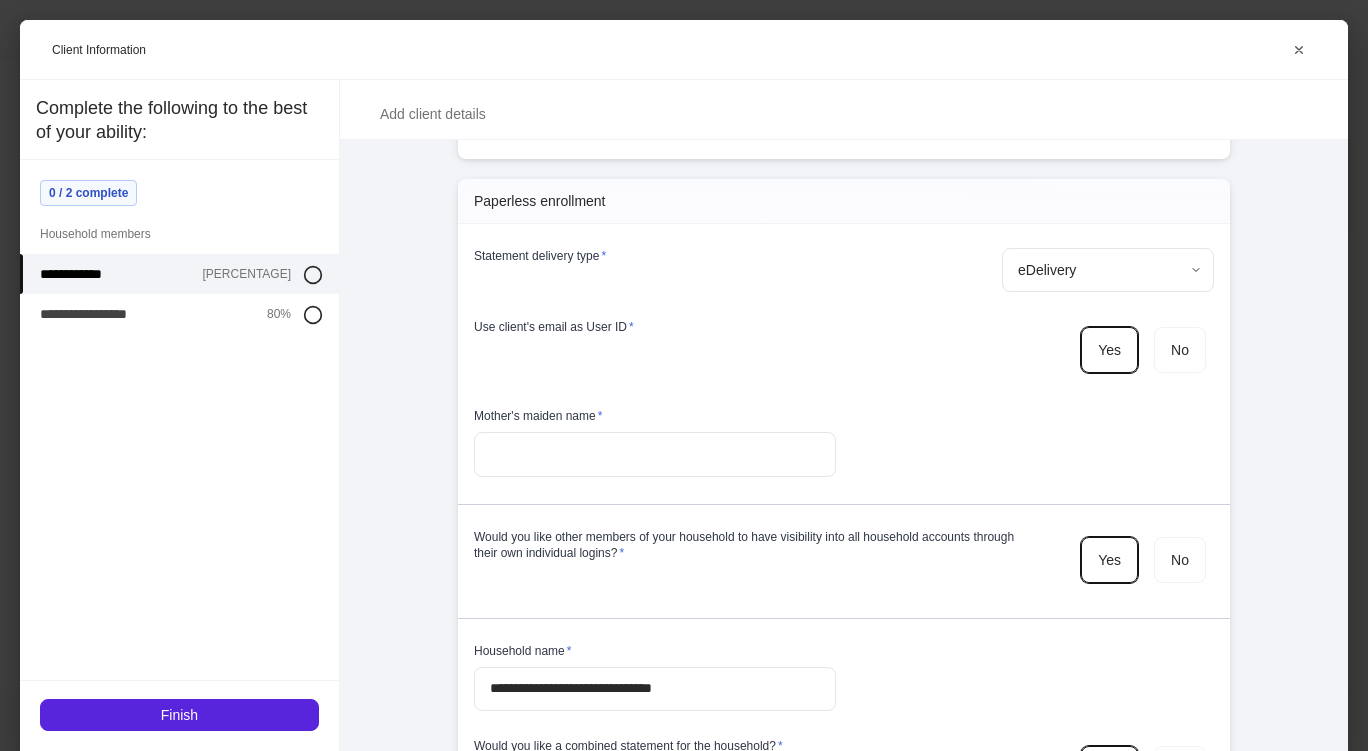 click at bounding box center (655, 454) 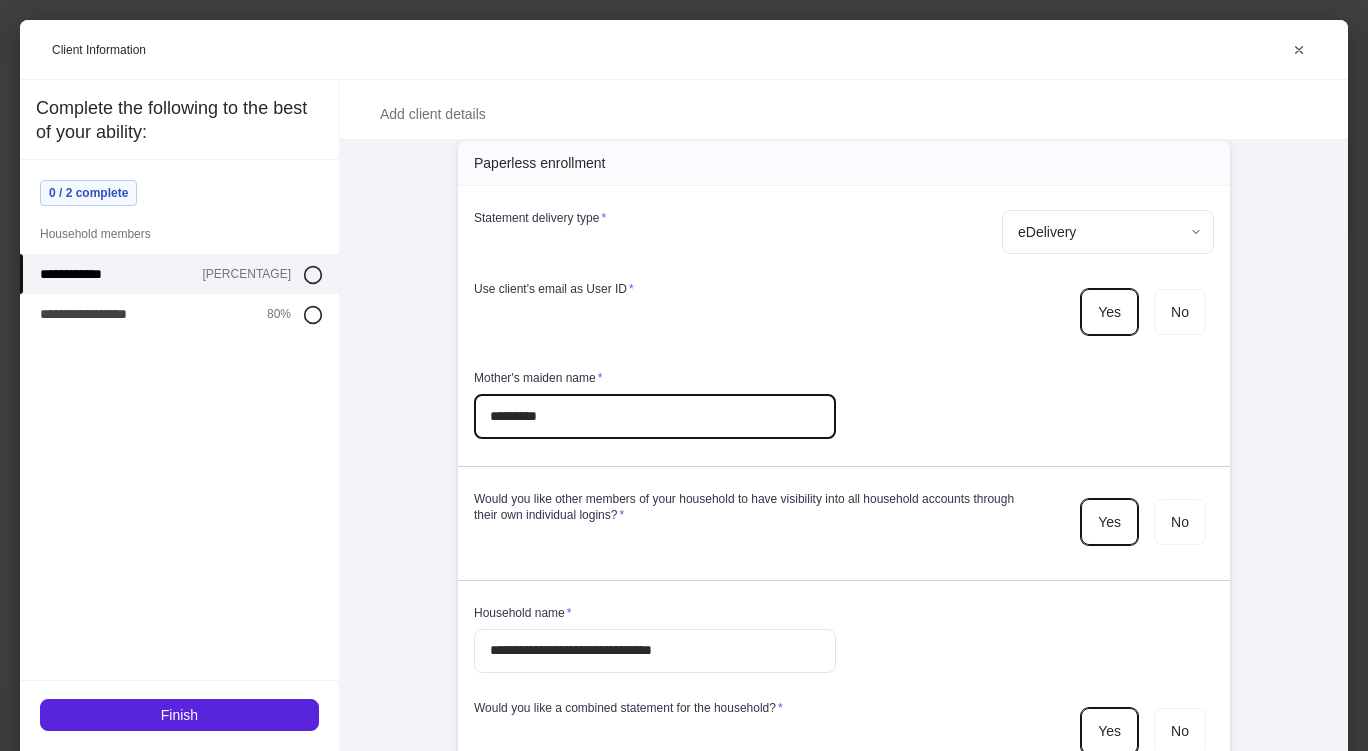 scroll, scrollTop: 5884, scrollLeft: 0, axis: vertical 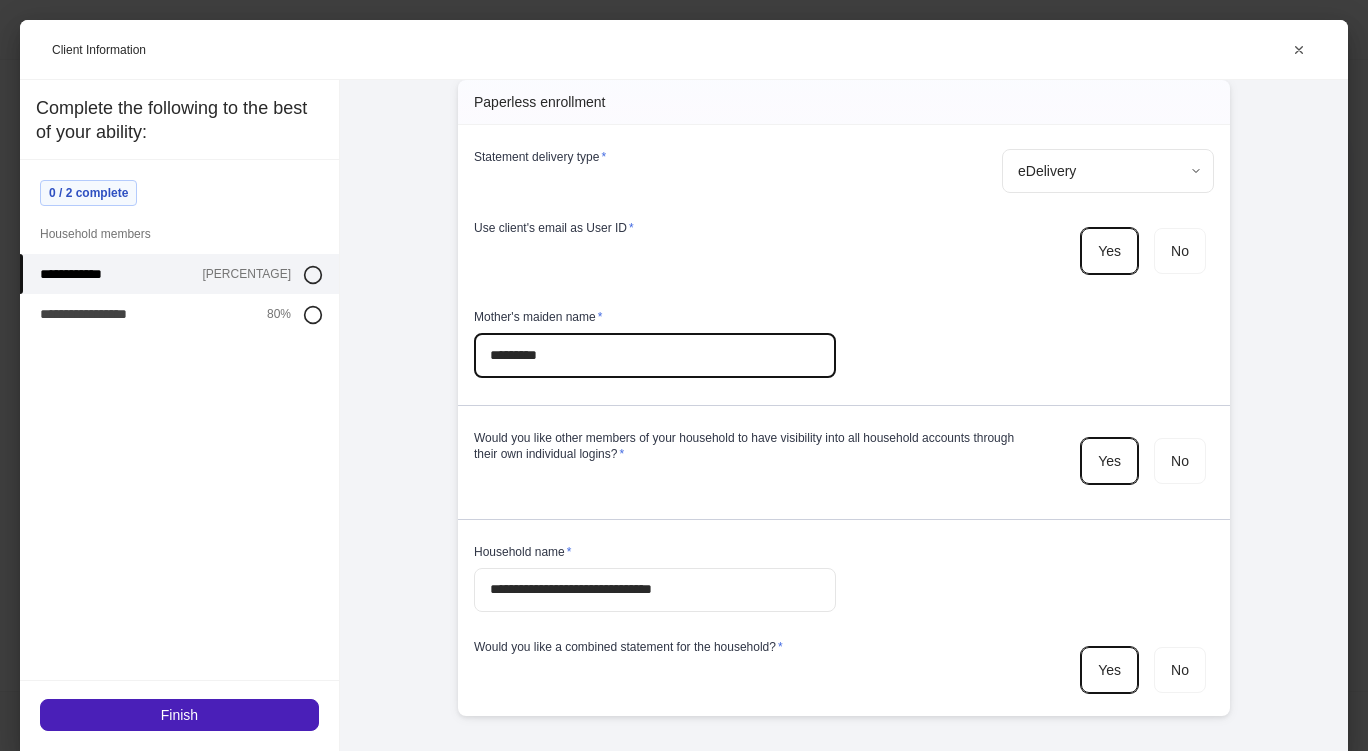 type on "*********" 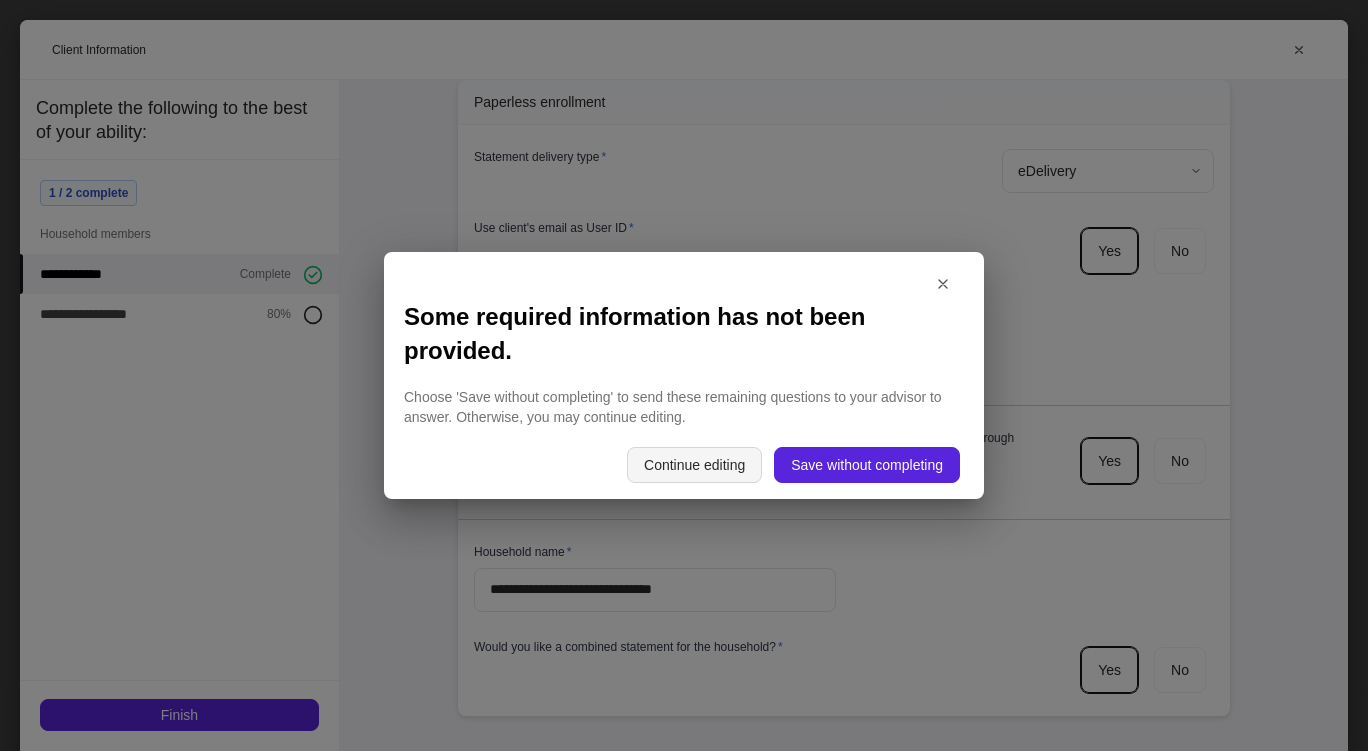 click on "Continue editing" at bounding box center [694, 465] 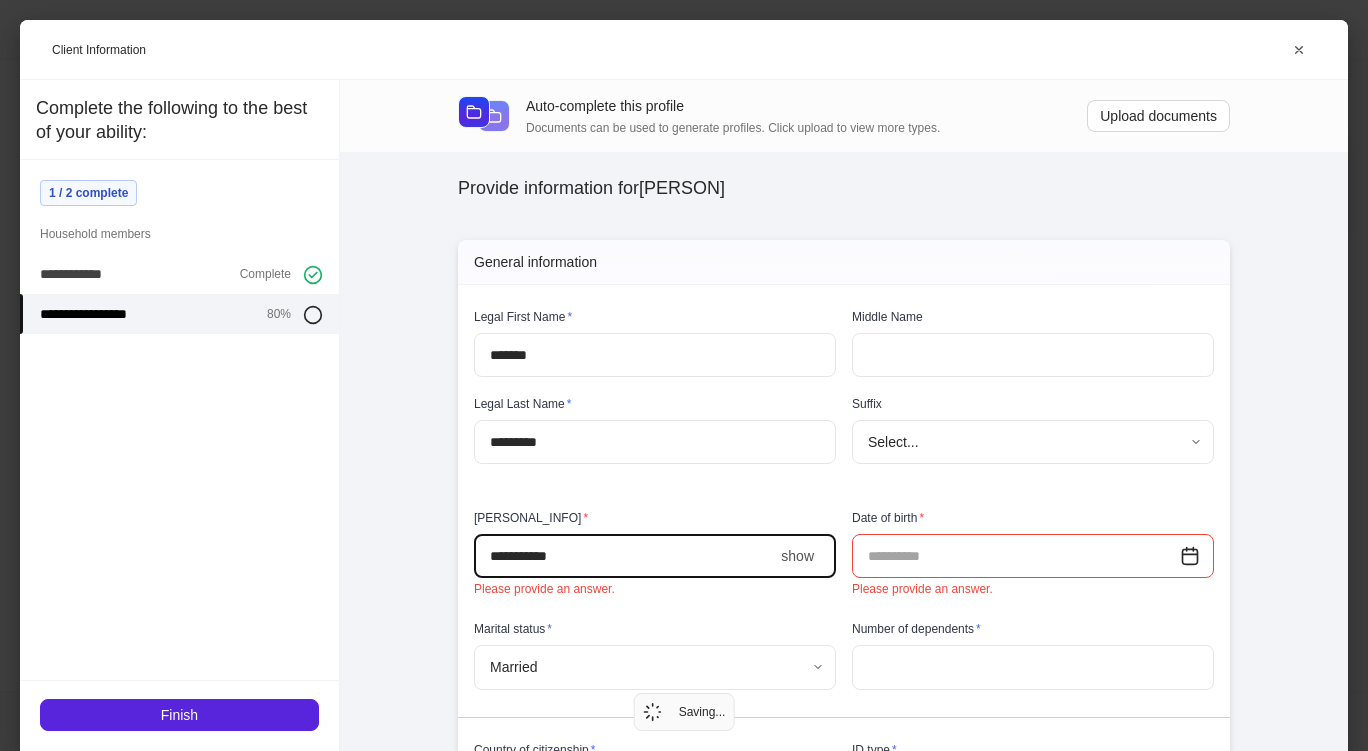 scroll, scrollTop: 141, scrollLeft: 0, axis: vertical 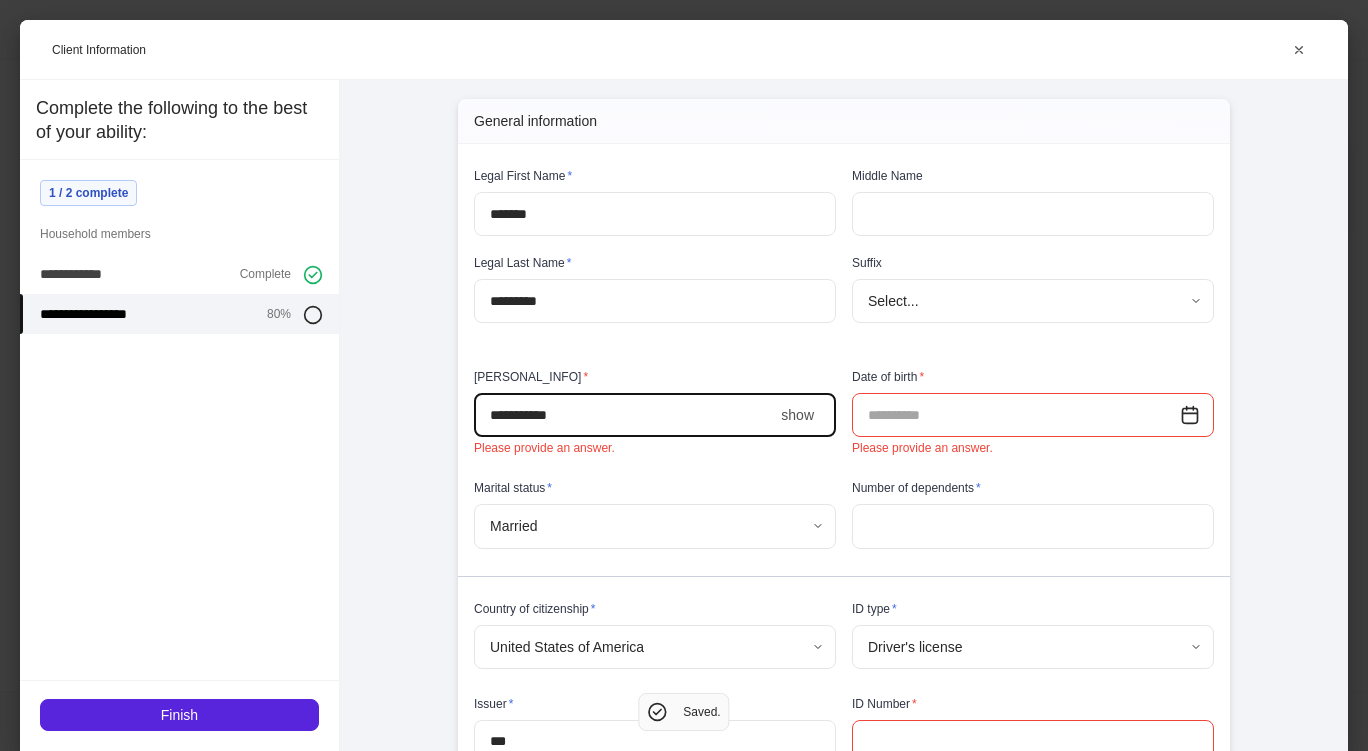 click on "****" at bounding box center (623, 415) 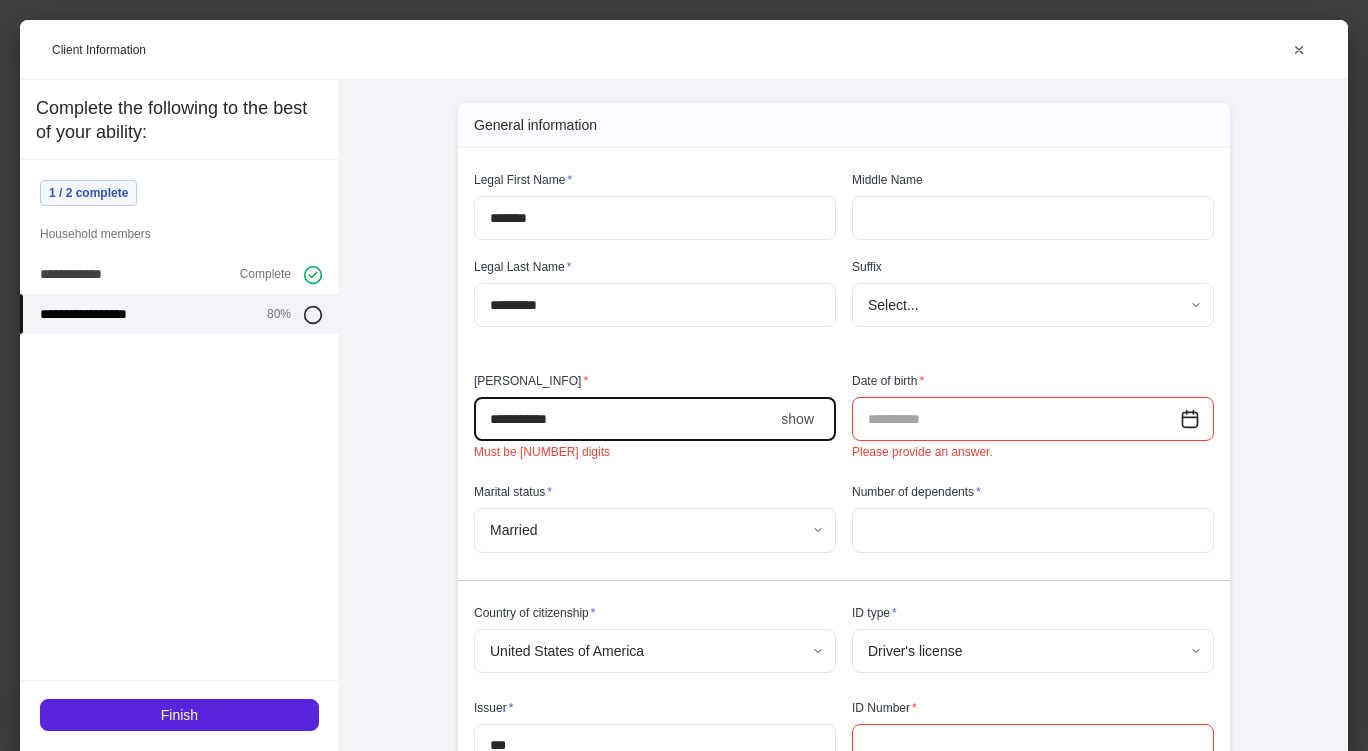 scroll, scrollTop: 138, scrollLeft: 0, axis: vertical 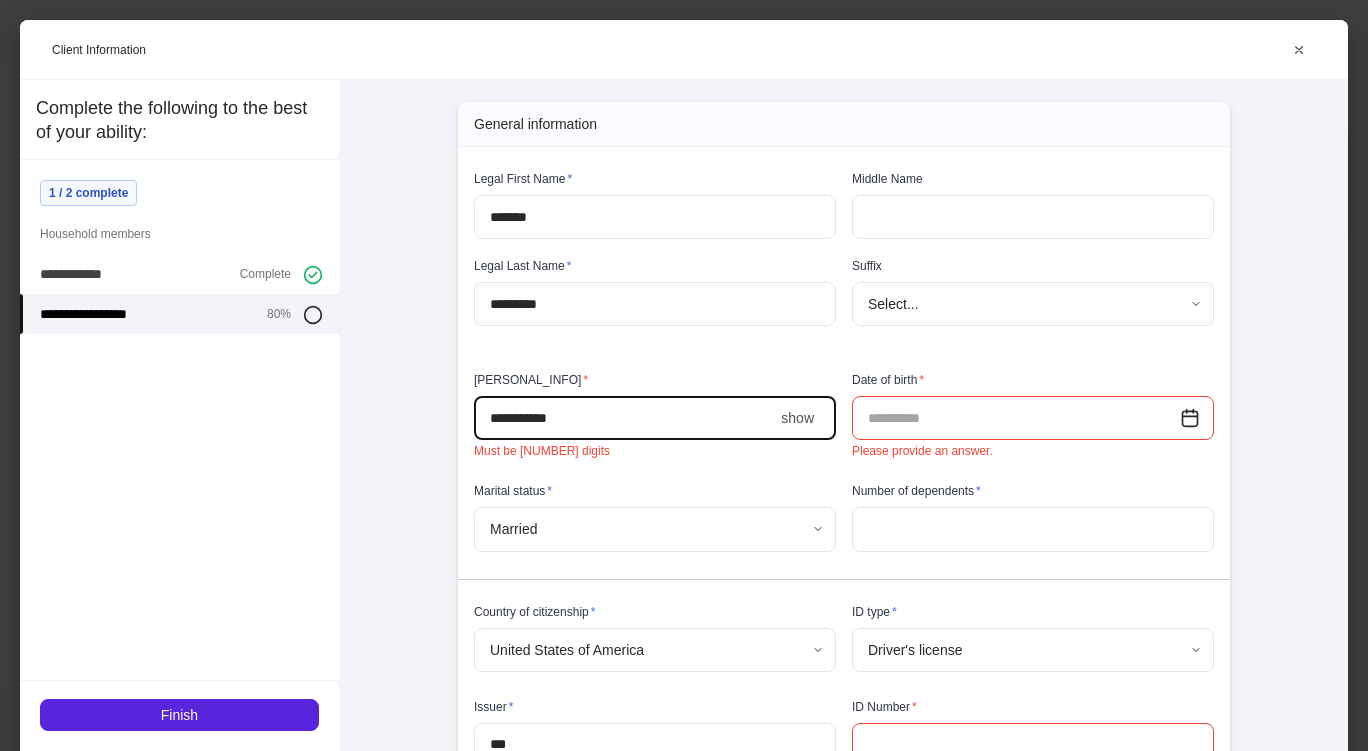 click on "*******" at bounding box center [623, 418] 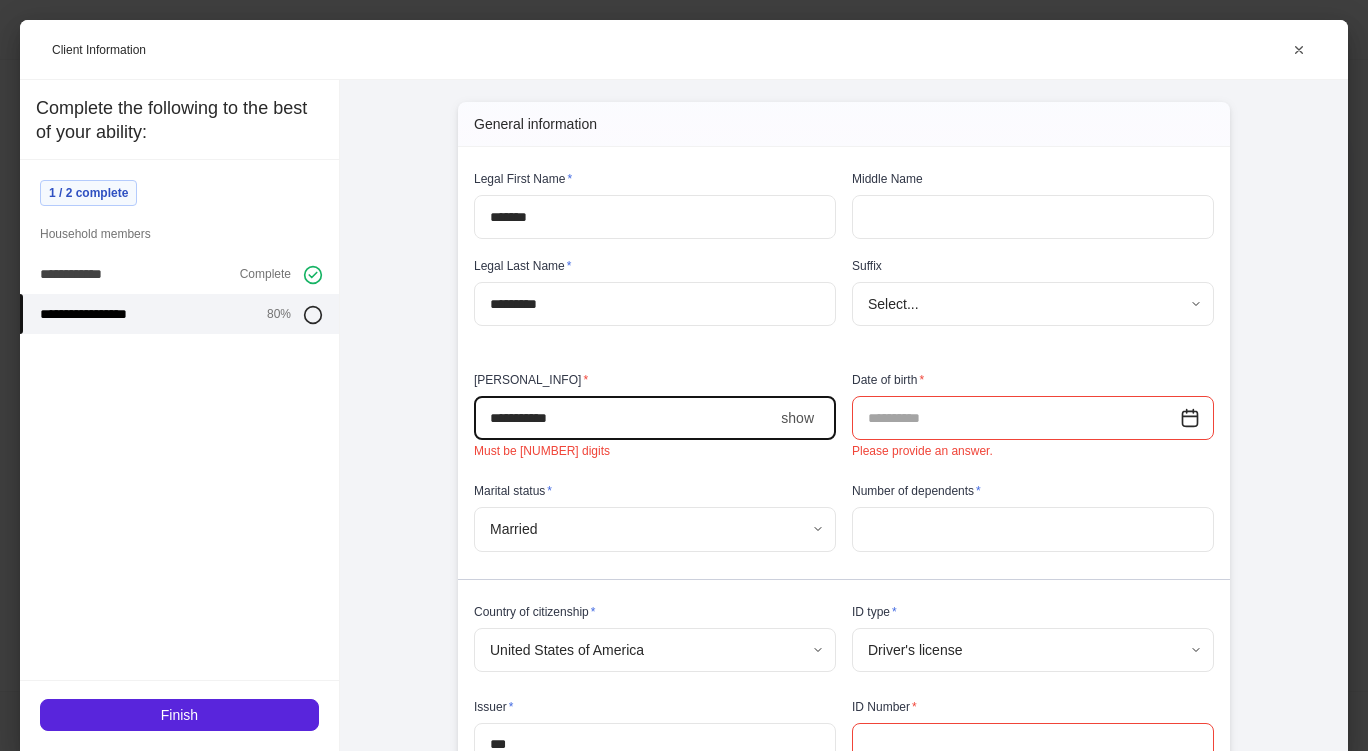 type on "****" 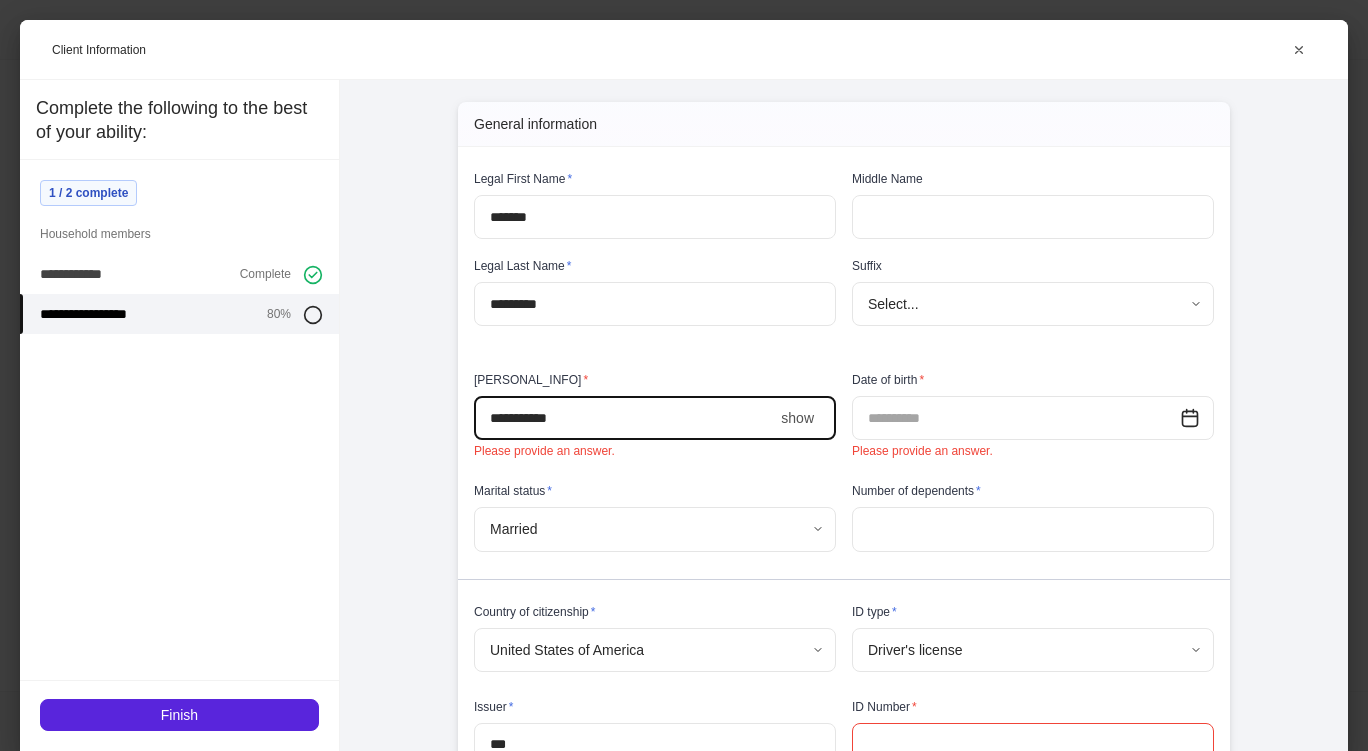 click at bounding box center [1016, 418] 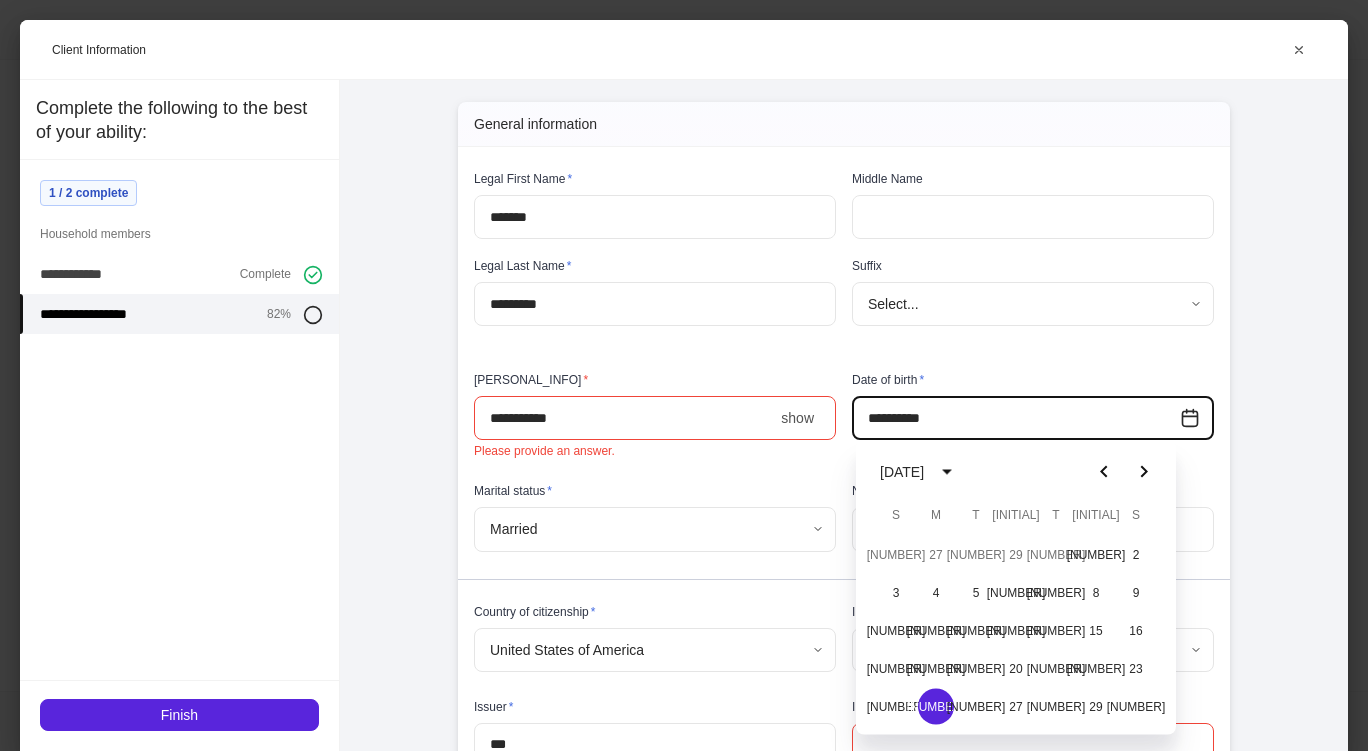 type on "**********" 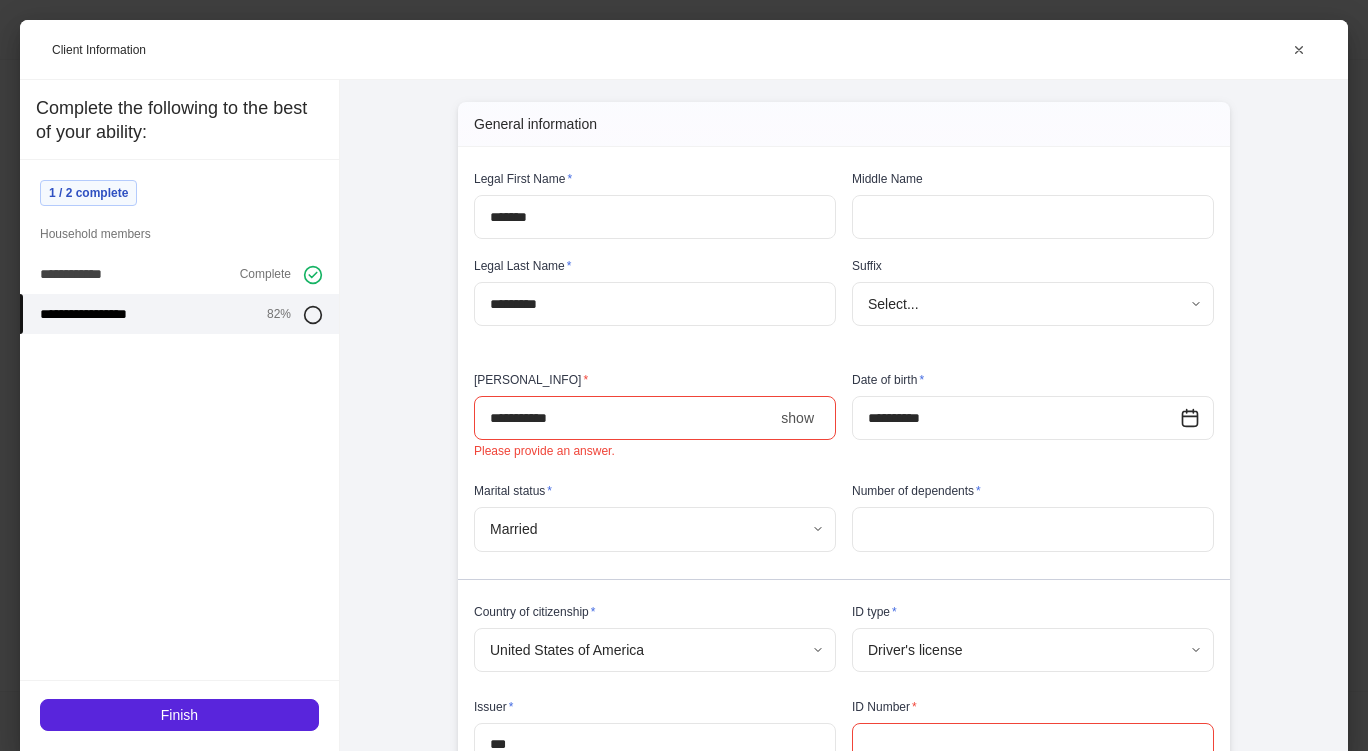 click on "Profile builder Get support Please complete each of the following sections to the best of your ability. 0 / 2 completed Required Client information Provide details about each household member. Partially complete Continue Required Account information Provide details needed to move or open accounts. Partially complete Continue Optional Upload documents Provide documents requested by your advisor. Not started Get started Your household [PERSON] [PERSON] Submit
Client Information Add client details Auto-complete this profile Documents can be used to generate profiles. Click upload to view more types. Upload documents Provide information for [PERSON] Please complete all internal-use only sections before sending to the client. We ask all fields not intended for the client to be filled so the profiles can begin syncing upon client completion. General information Legal First Name * ******* ​ Middle Name ​ Legal Last Name * ********* ​ Suffix Select... ​ * **** show ​" at bounding box center [684, 375] 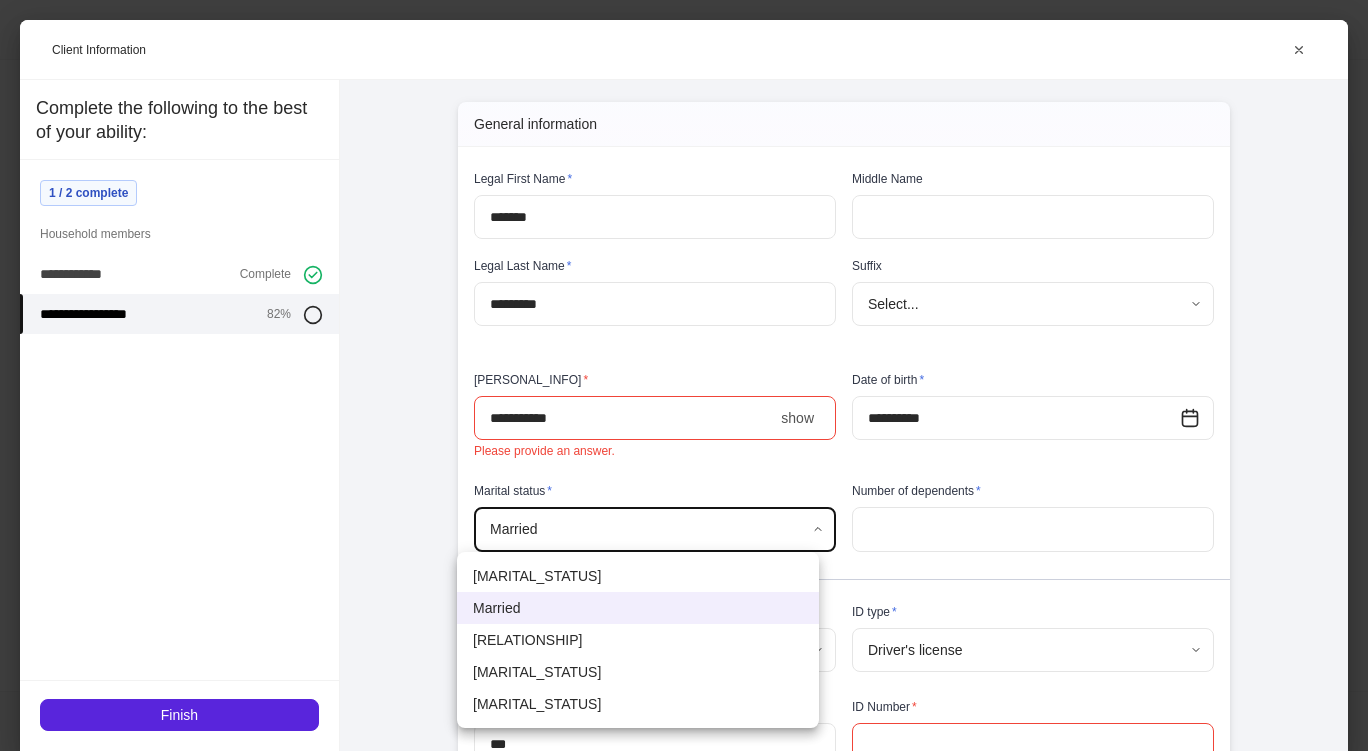 click at bounding box center (684, 375) 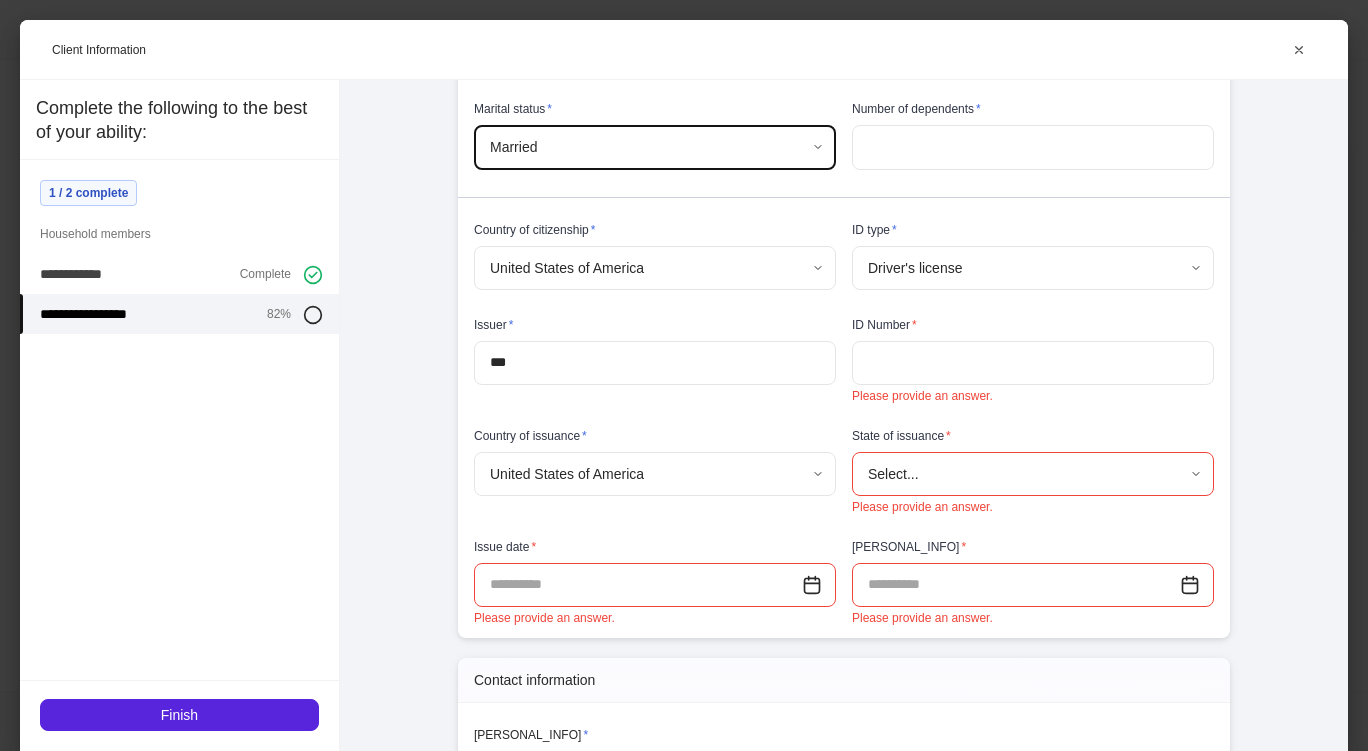 scroll, scrollTop: 569, scrollLeft: 0, axis: vertical 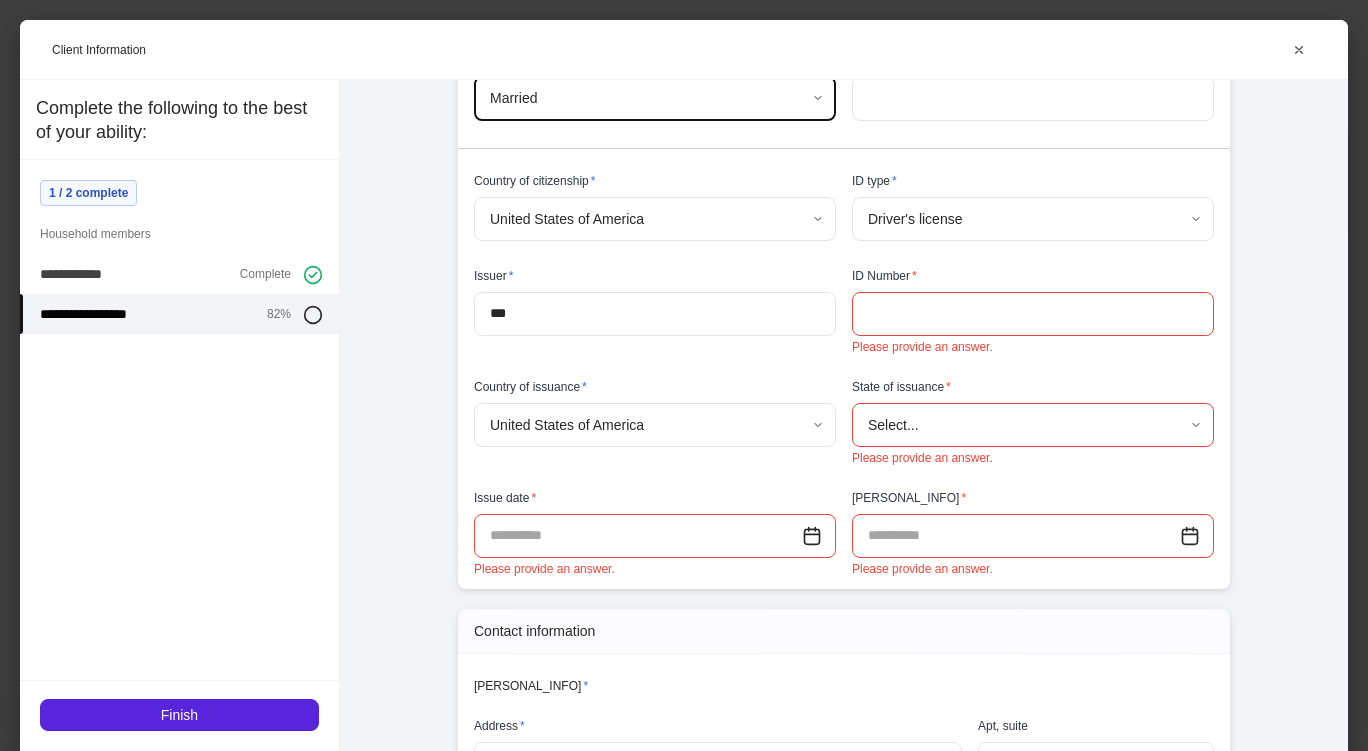 click on "Profile builder Get support Please complete each of the following sections to the best of your ability. 0 / 2 completed Required Client information Provide details about each household member. Partially complete Continue Required Account information Provide details needed to move or open accounts. Partially complete Continue Optional Upload documents Provide documents requested by your advisor. Not started Get started Your household [PERSON] [PERSON] Submit
Client Information Add client details Auto-complete this profile Documents can be used to generate profiles. Click upload to view more types. Upload documents Provide information for [PERSON] Please complete all internal-use only sections before sending to the client. We ask all fields not intended for the client to be filled so the profiles can begin syncing upon client completion. General information Legal First Name * ******* ​ Middle Name ​ Legal Last Name * ********* ​ Suffix Select... ​ * **** show ​" at bounding box center (684, 375) 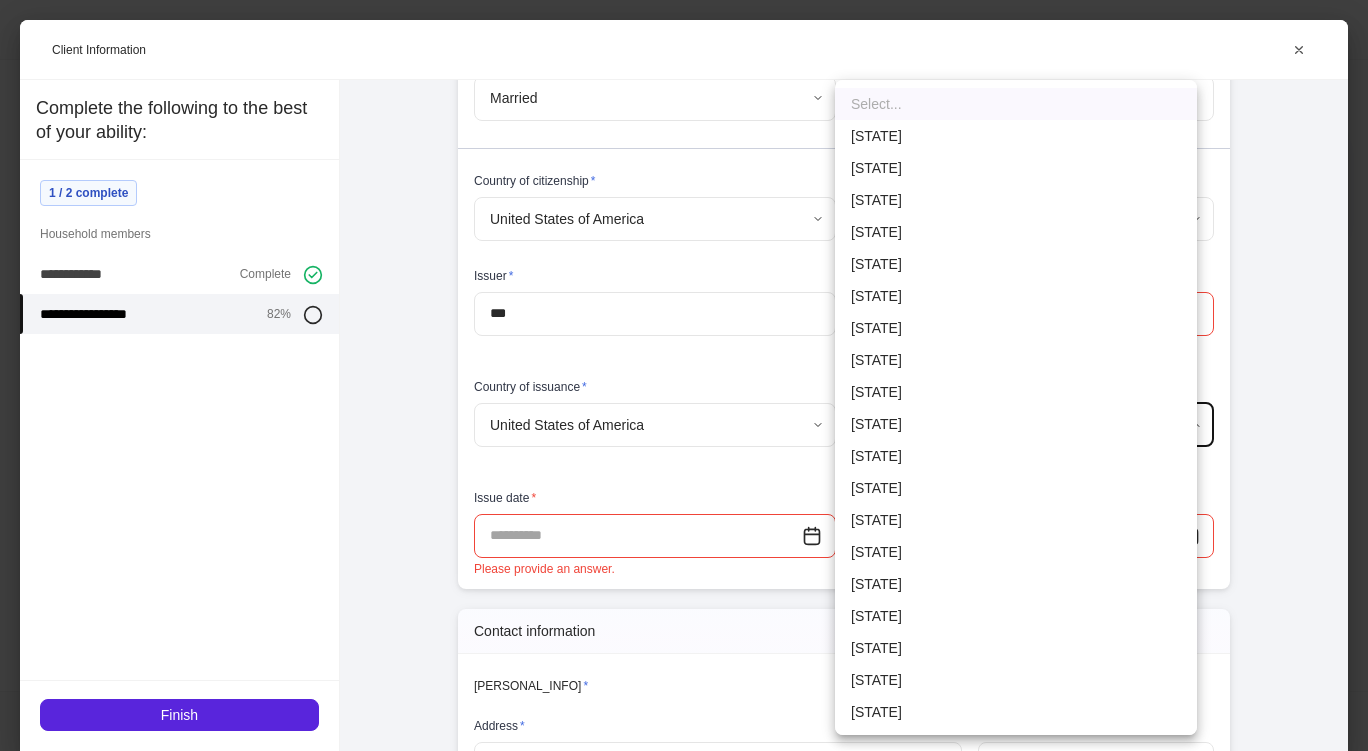 scroll, scrollTop: 1025, scrollLeft: 0, axis: vertical 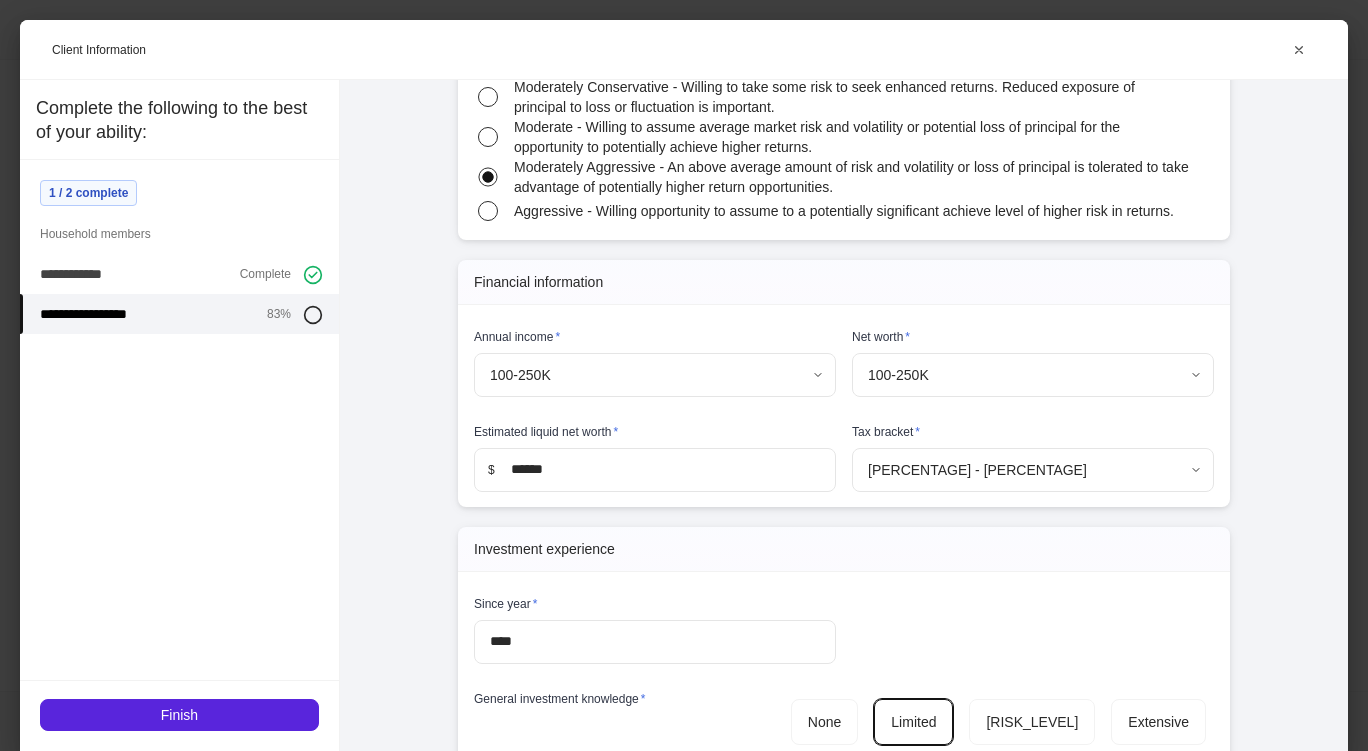 click on "Profile builder Get support Please complete each of the following sections to the best of your ability. 0 / 2 completed Required Client information Provide details about each household member. Partially complete Continue Required Account information Provide details needed to move or open accounts. Partially complete Continue Optional Upload documents Provide documents requested by your advisor. Not started Get started Your household [PERSON] [PERSON] Submit
Client Information Add client details Auto-complete this profile Documents can be used to generate profiles. Click upload to view more types. Upload documents Provide information for [PERSON] Please complete all internal-use only sections before sending to the client. We ask all fields not intended for the client to be filled so the profiles can begin syncing upon client completion. General information Legal First Name * ******* ​ Middle Name ​ Legal Last Name * ********* ​ Suffix Select... ​ * **** show ​" at bounding box center [684, 375] 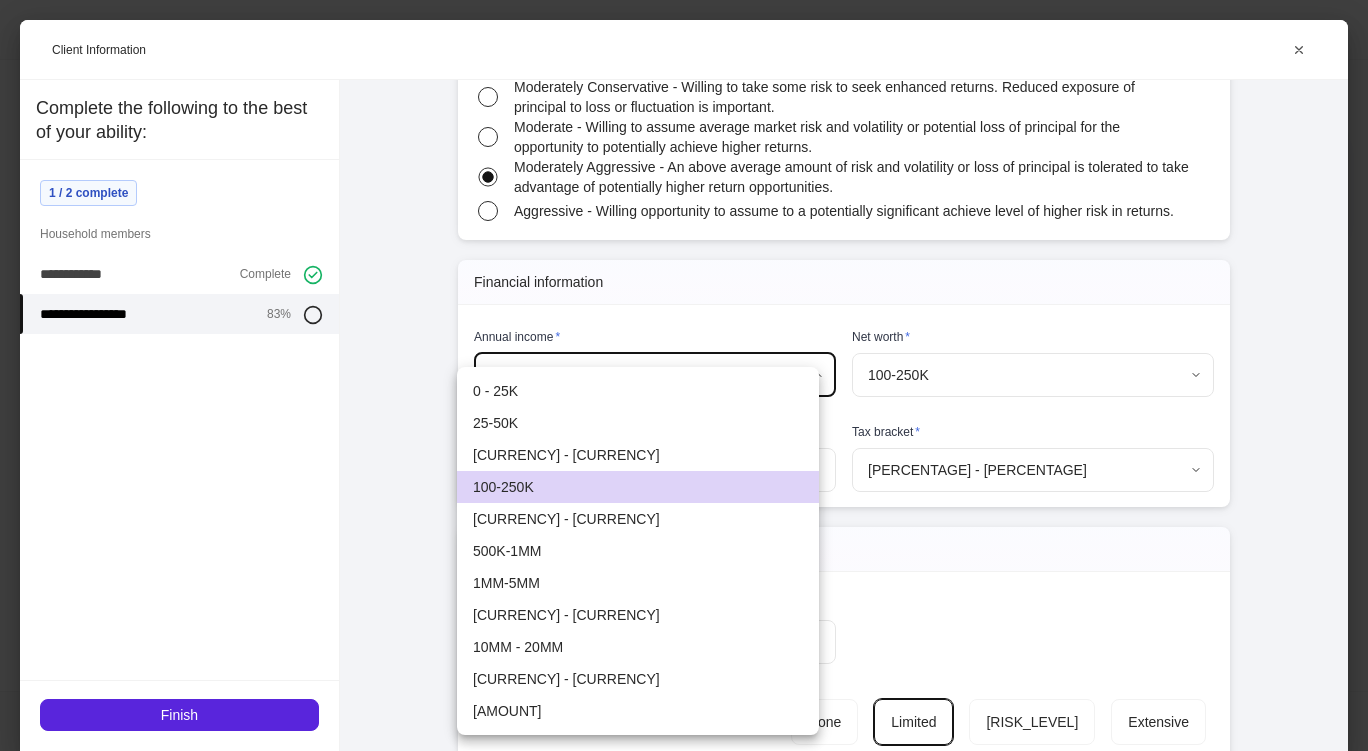 click on "[CURRENCY] - [CURRENCY]" at bounding box center (638, 455) 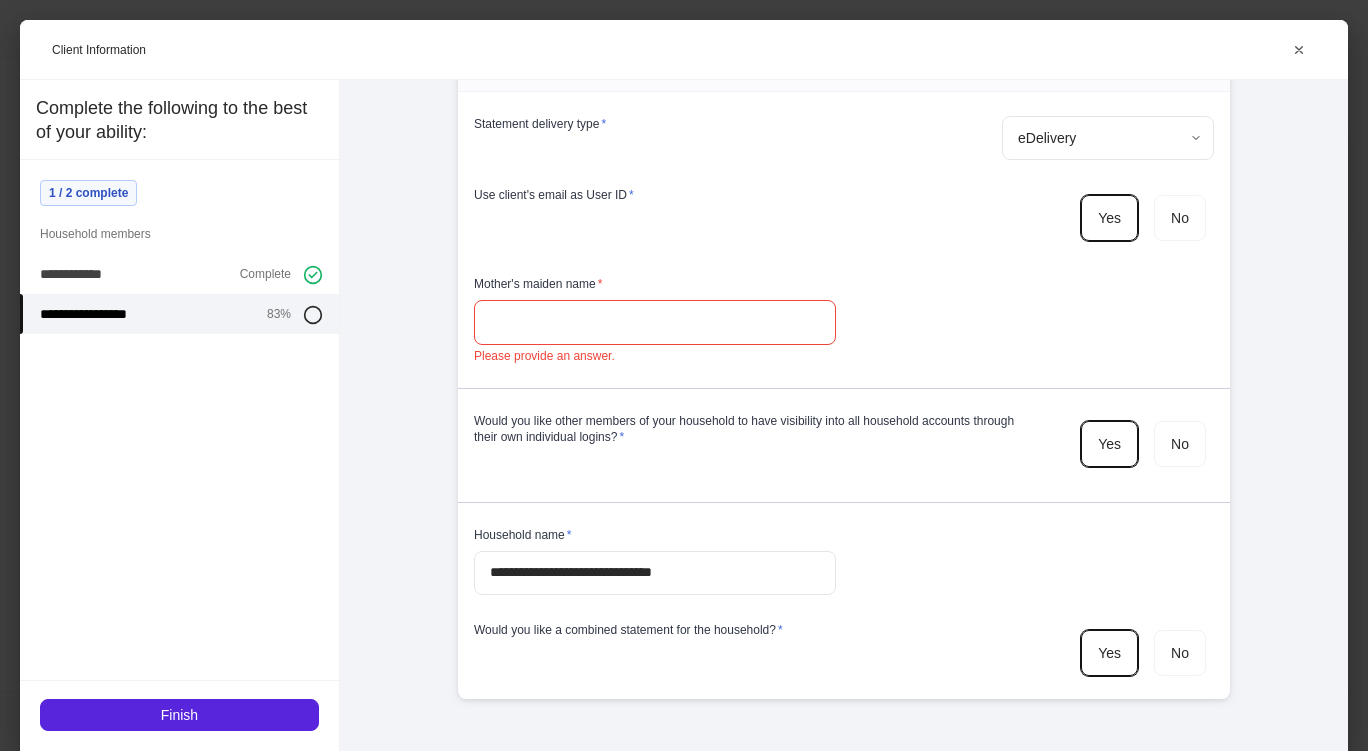 scroll, scrollTop: 6012, scrollLeft: 0, axis: vertical 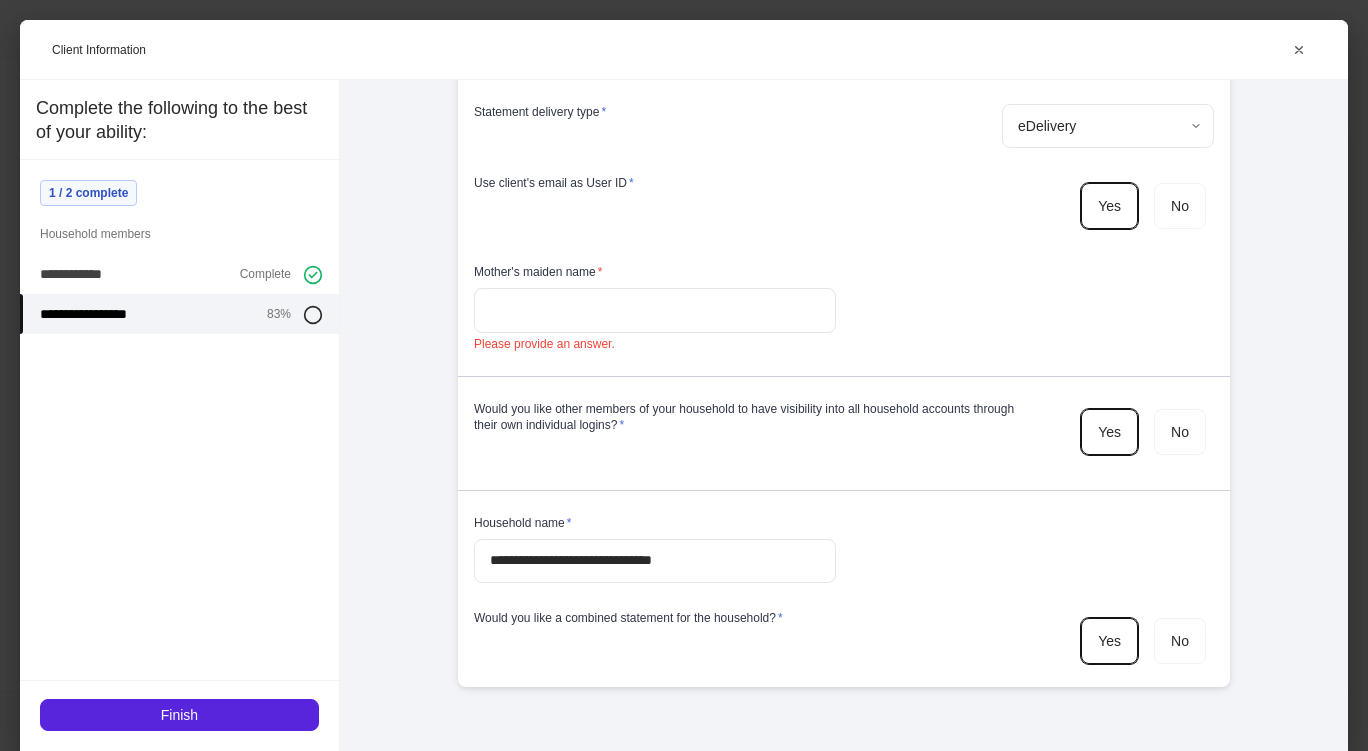click at bounding box center (655, 310) 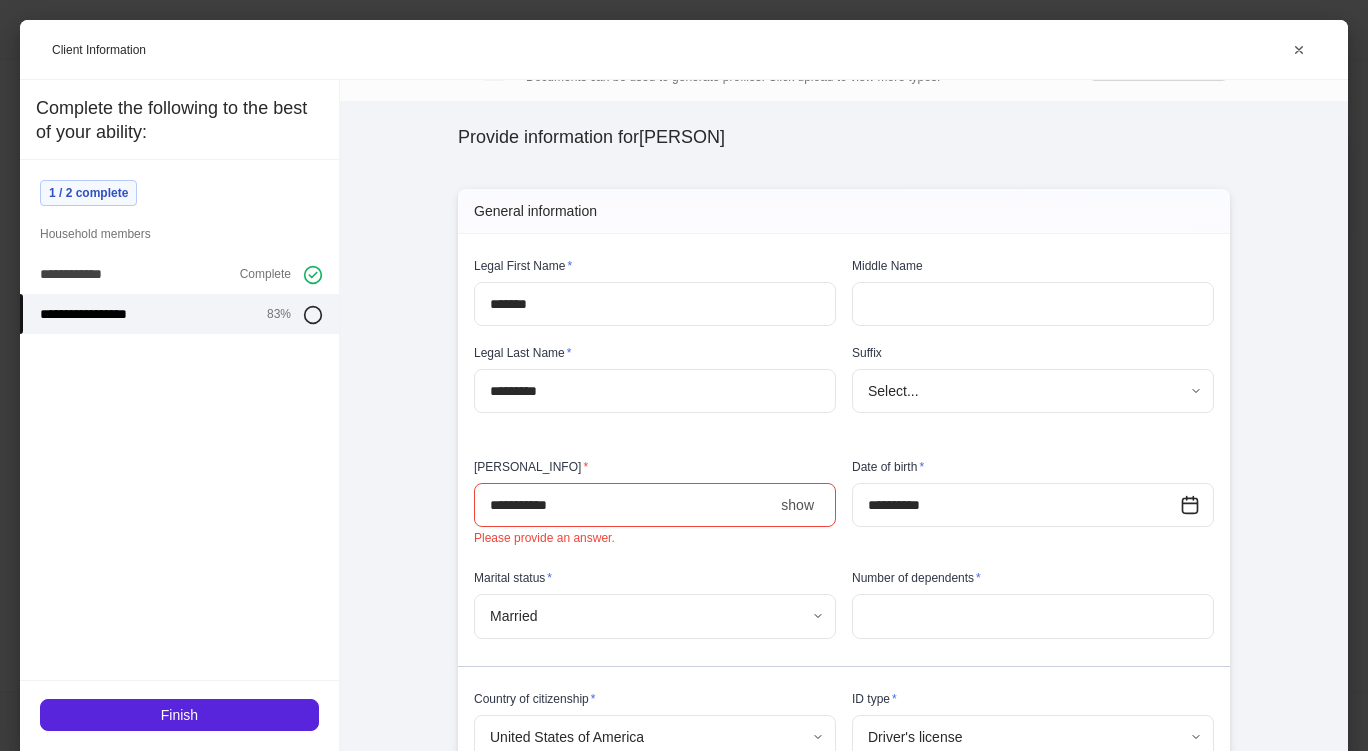 scroll, scrollTop: 0, scrollLeft: 0, axis: both 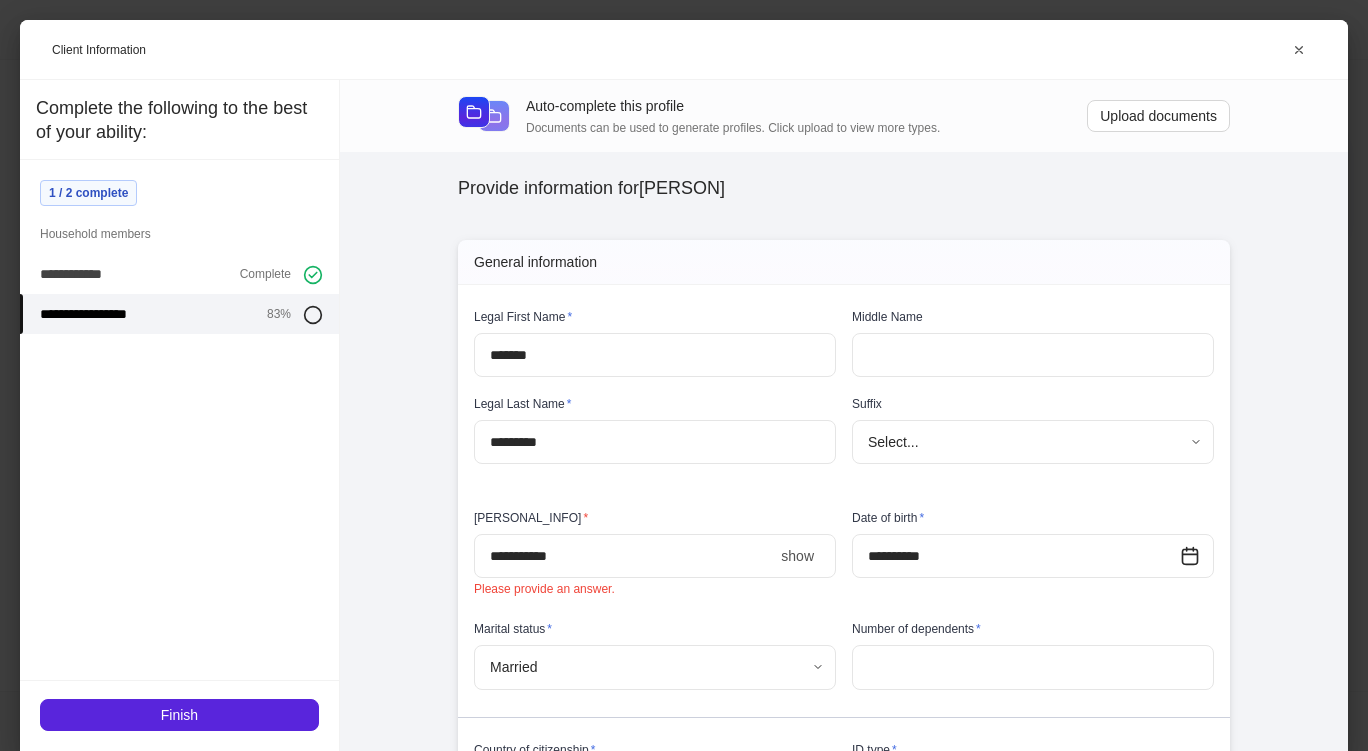 type on "****" 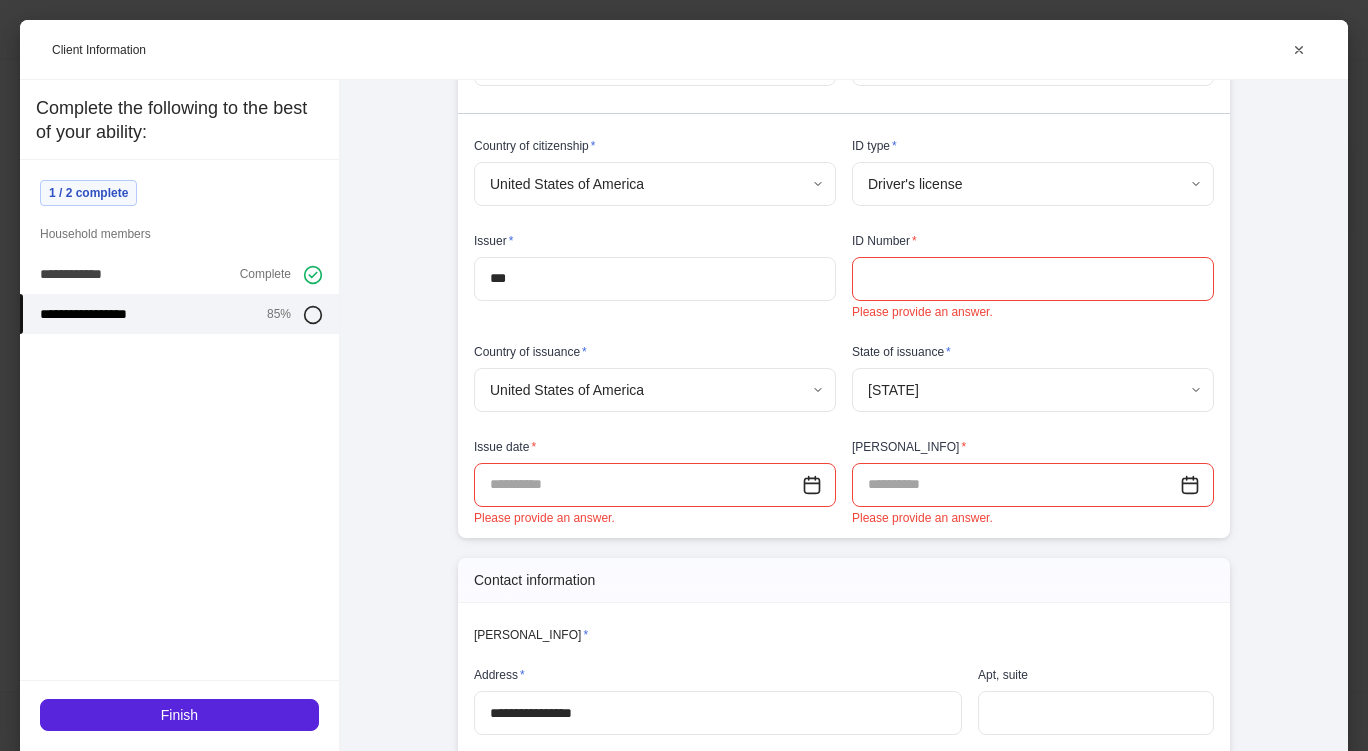 scroll, scrollTop: 598, scrollLeft: 0, axis: vertical 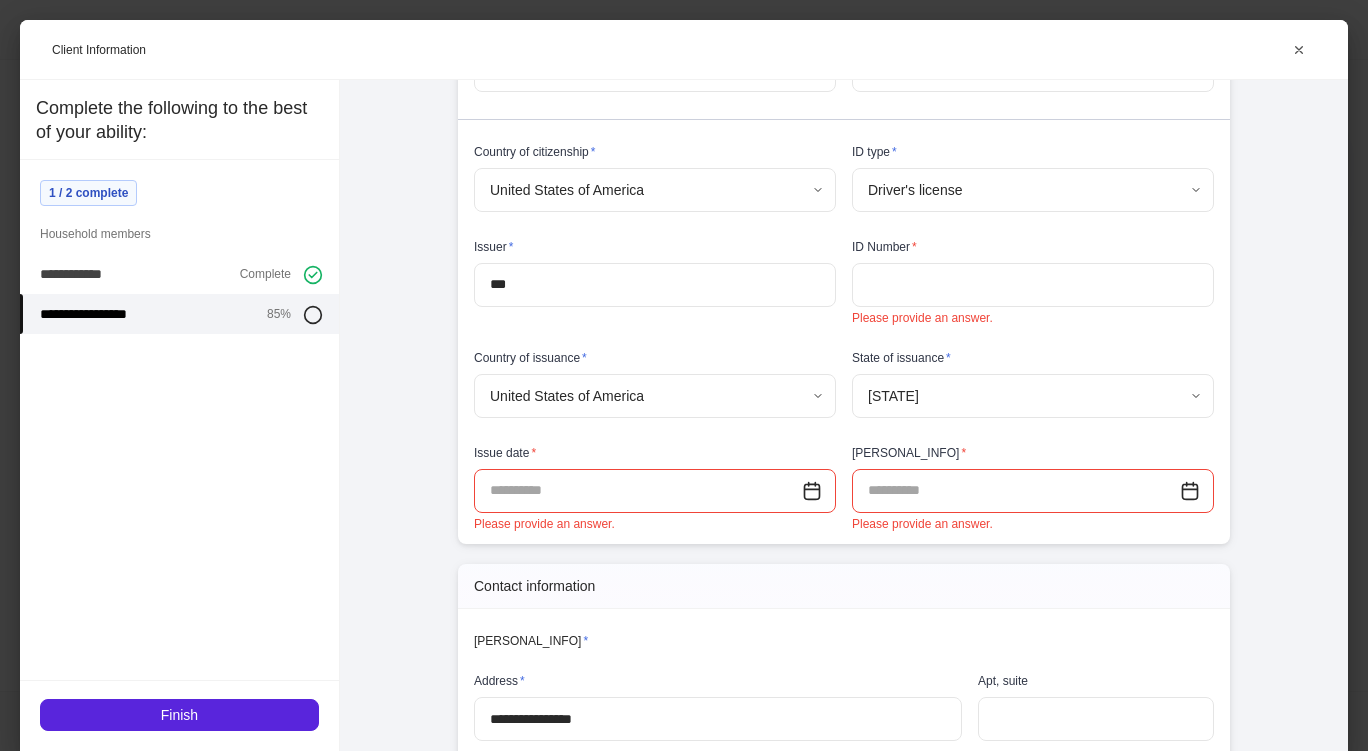 click at bounding box center (1033, 285) 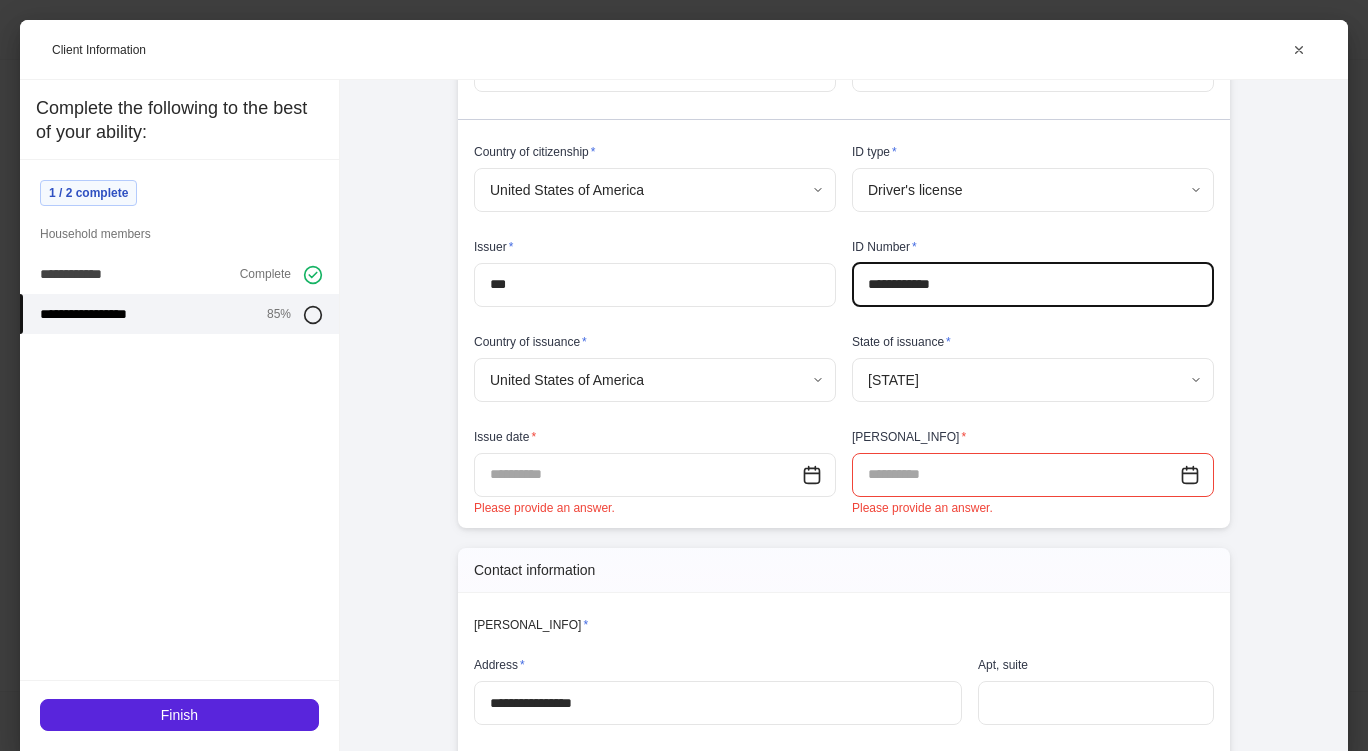 type on "**********" 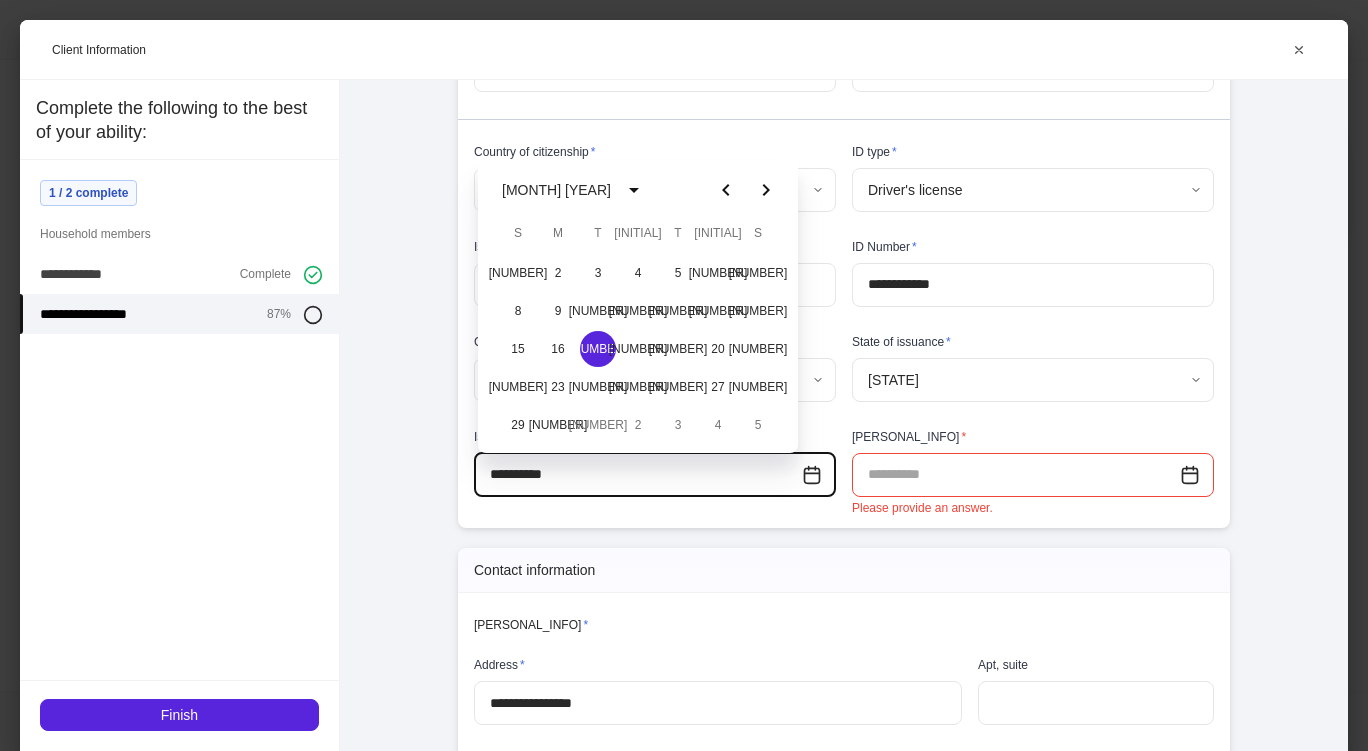 type on "**********" 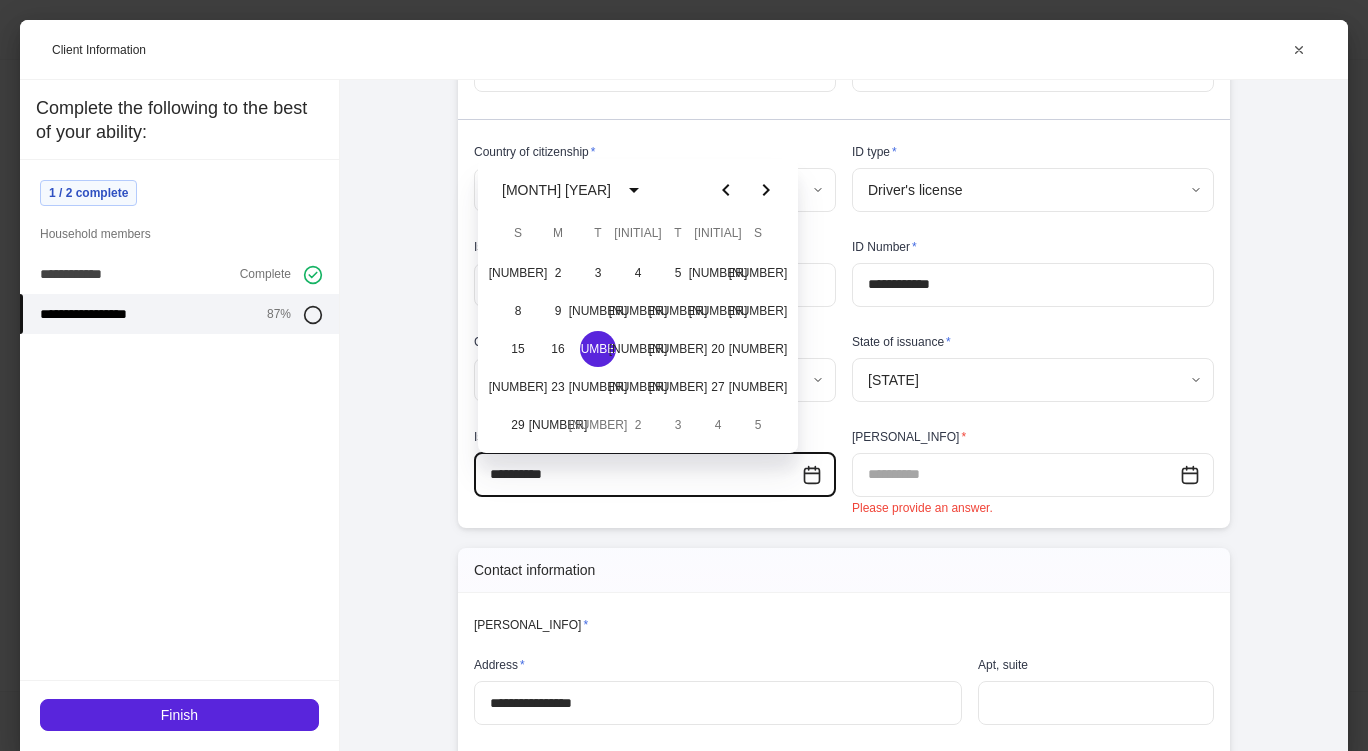 click at bounding box center (1016, 475) 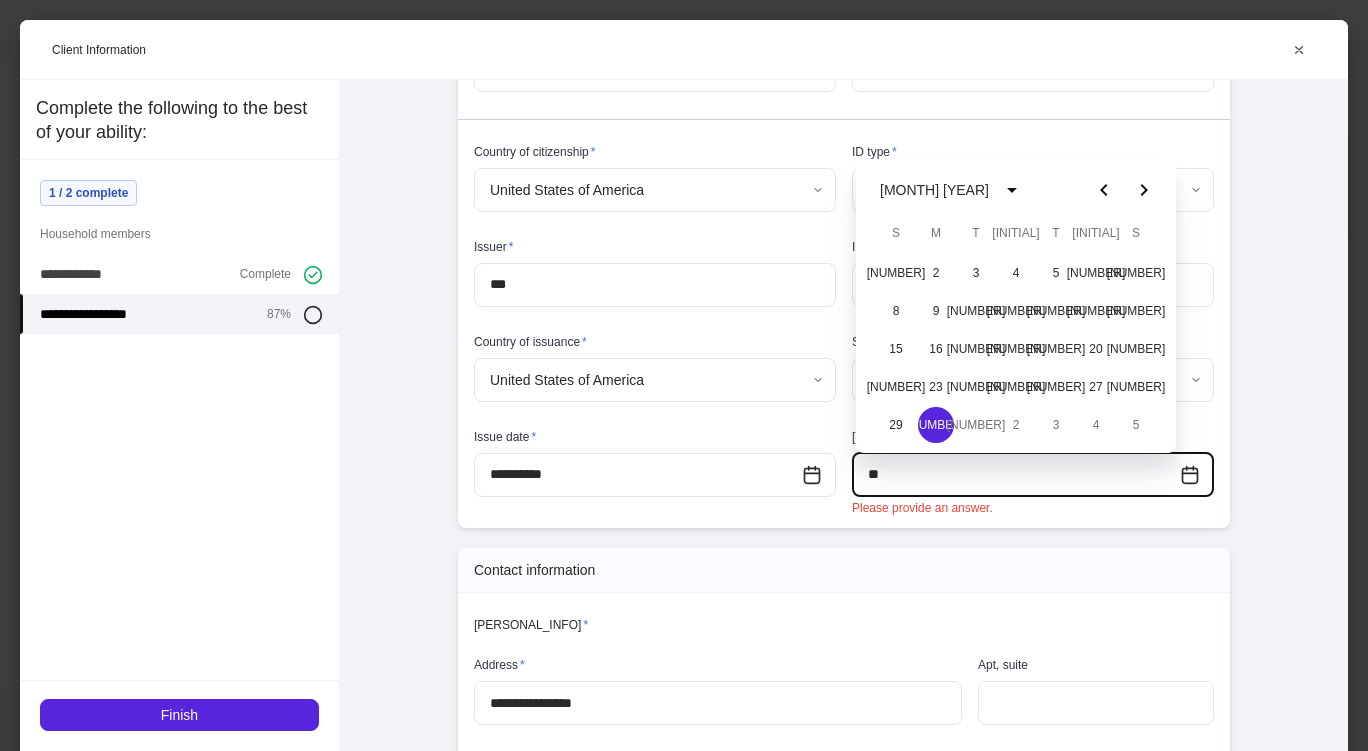 type on "**" 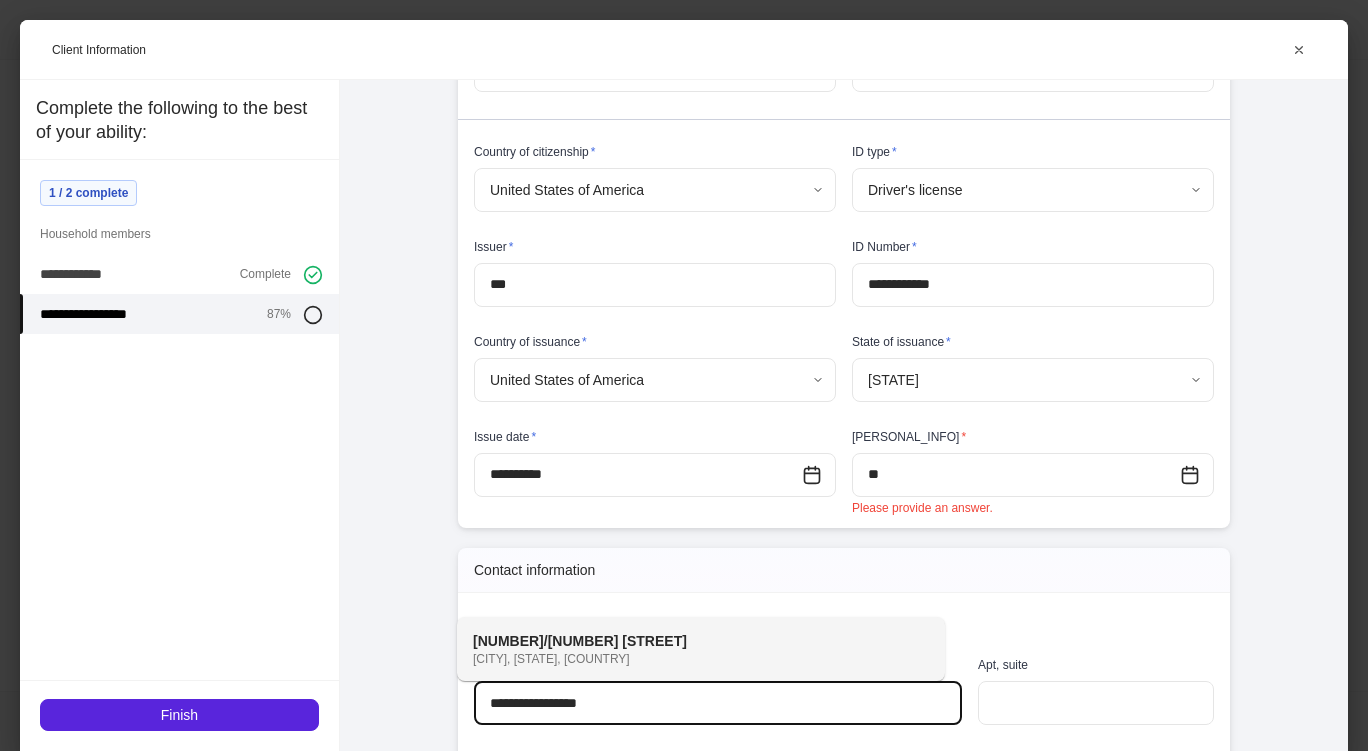 type on "**********" 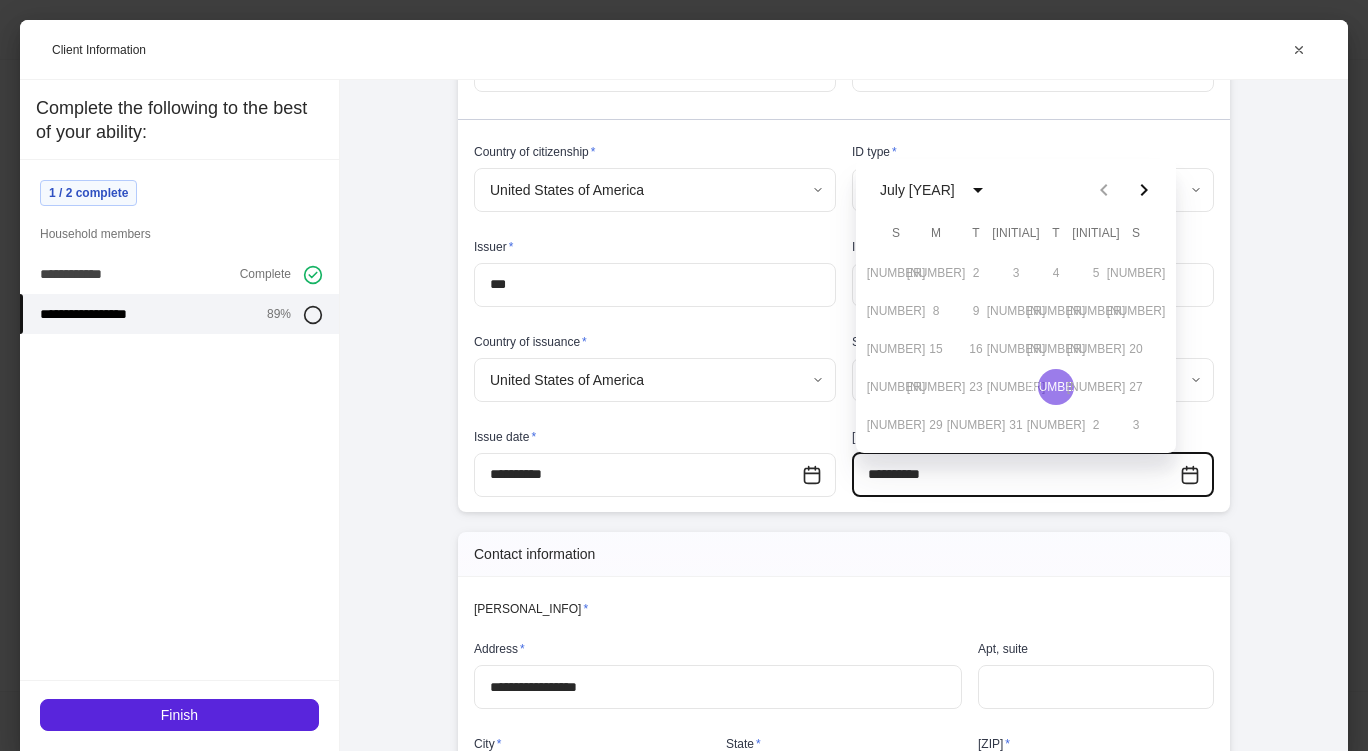 click on "**********" at bounding box center (1016, 475) 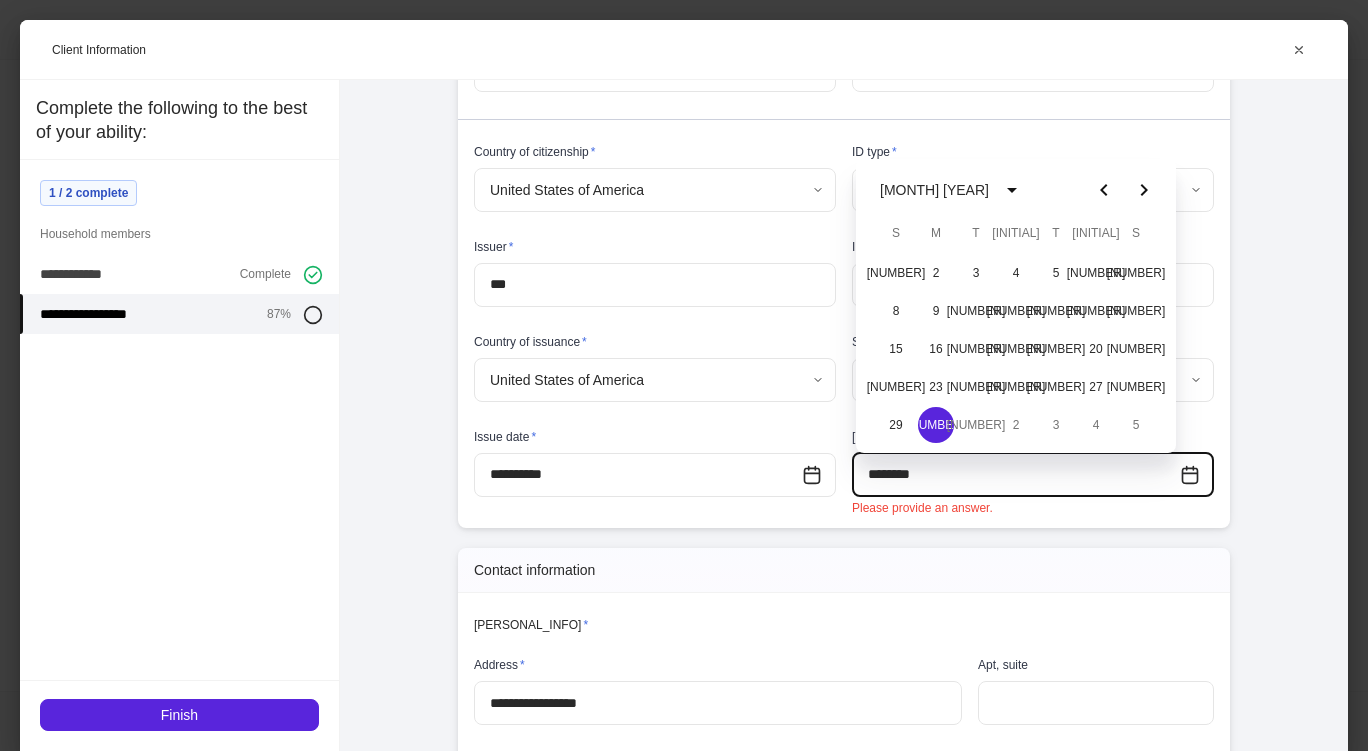 click on "********" at bounding box center [1016, 475] 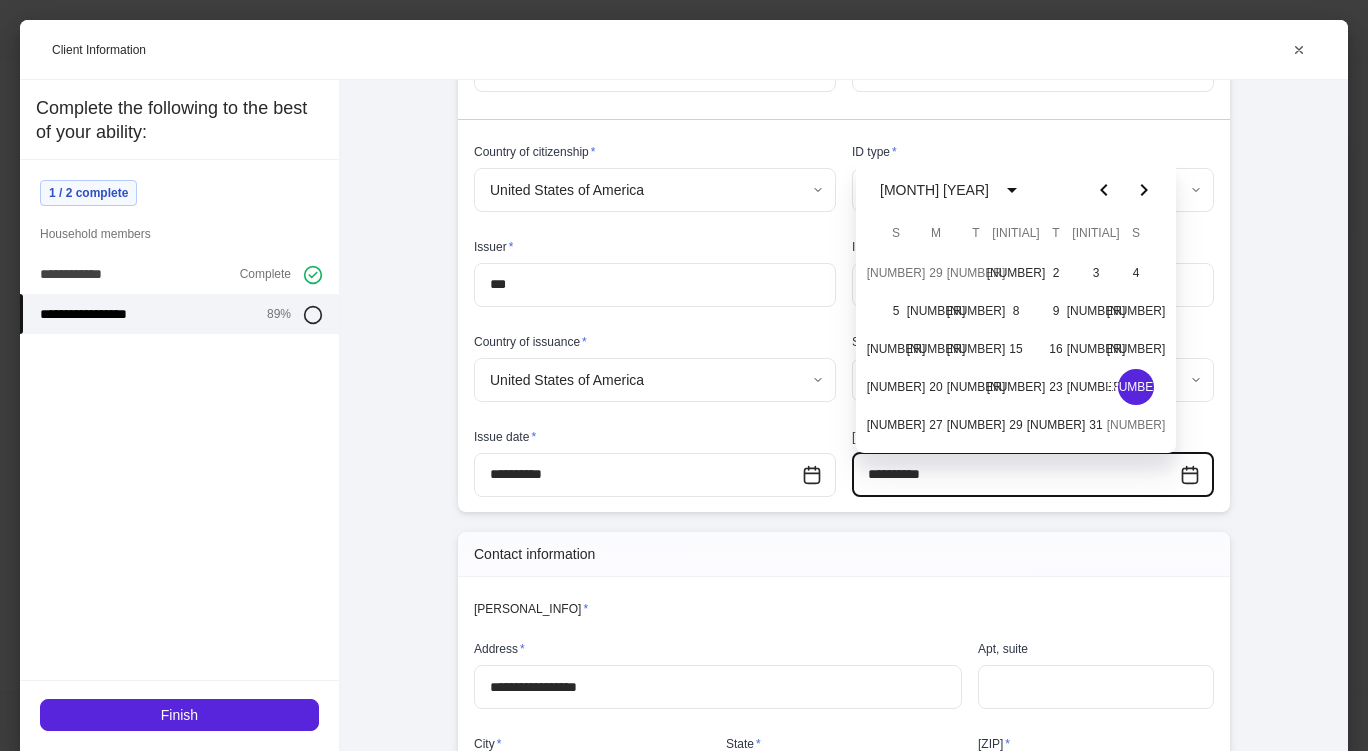 type on "**********" 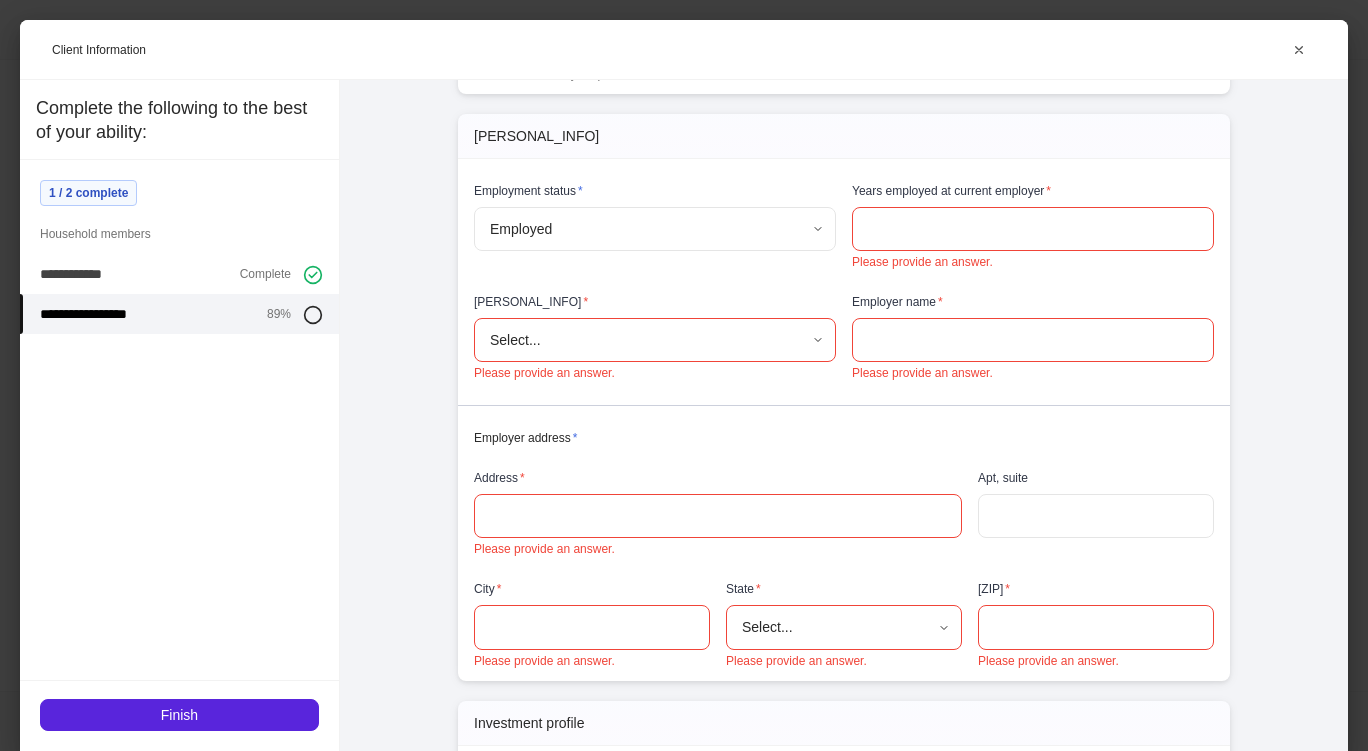 scroll, scrollTop: 1791, scrollLeft: 0, axis: vertical 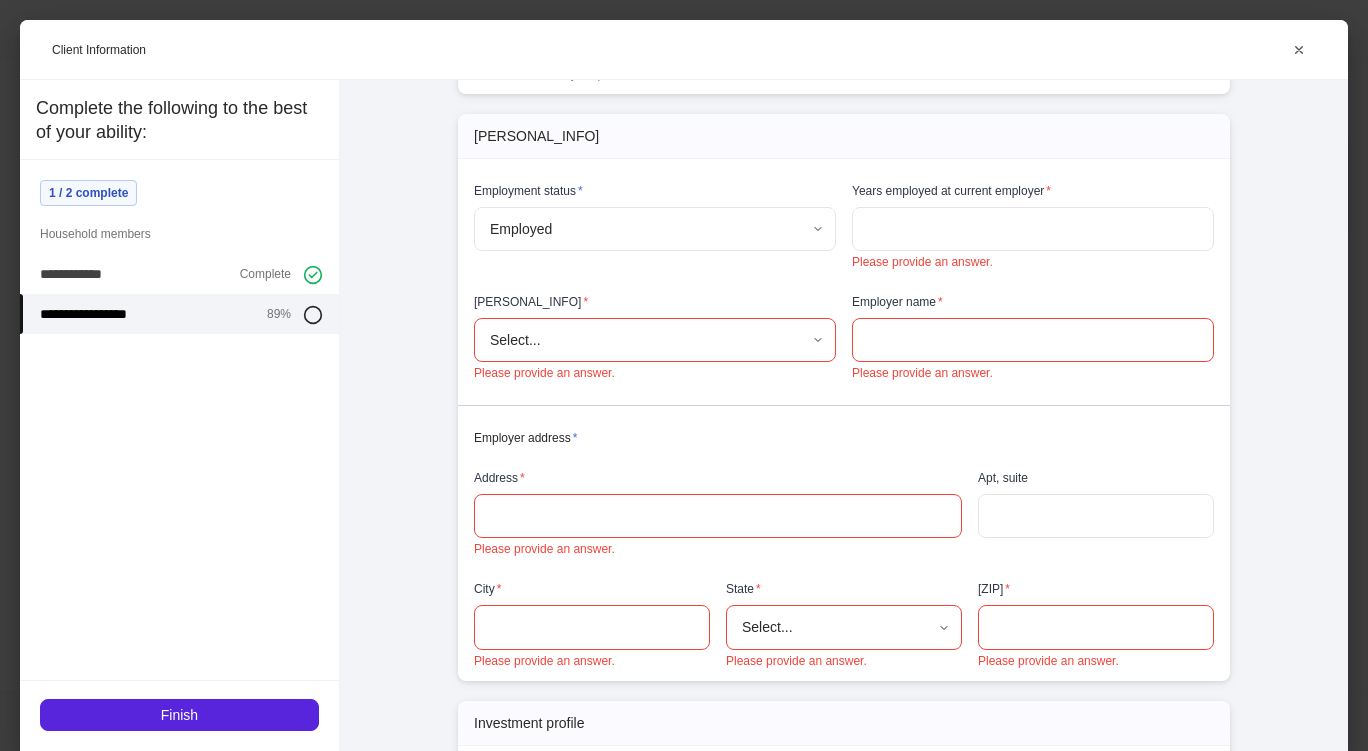 click at bounding box center [1033, 229] 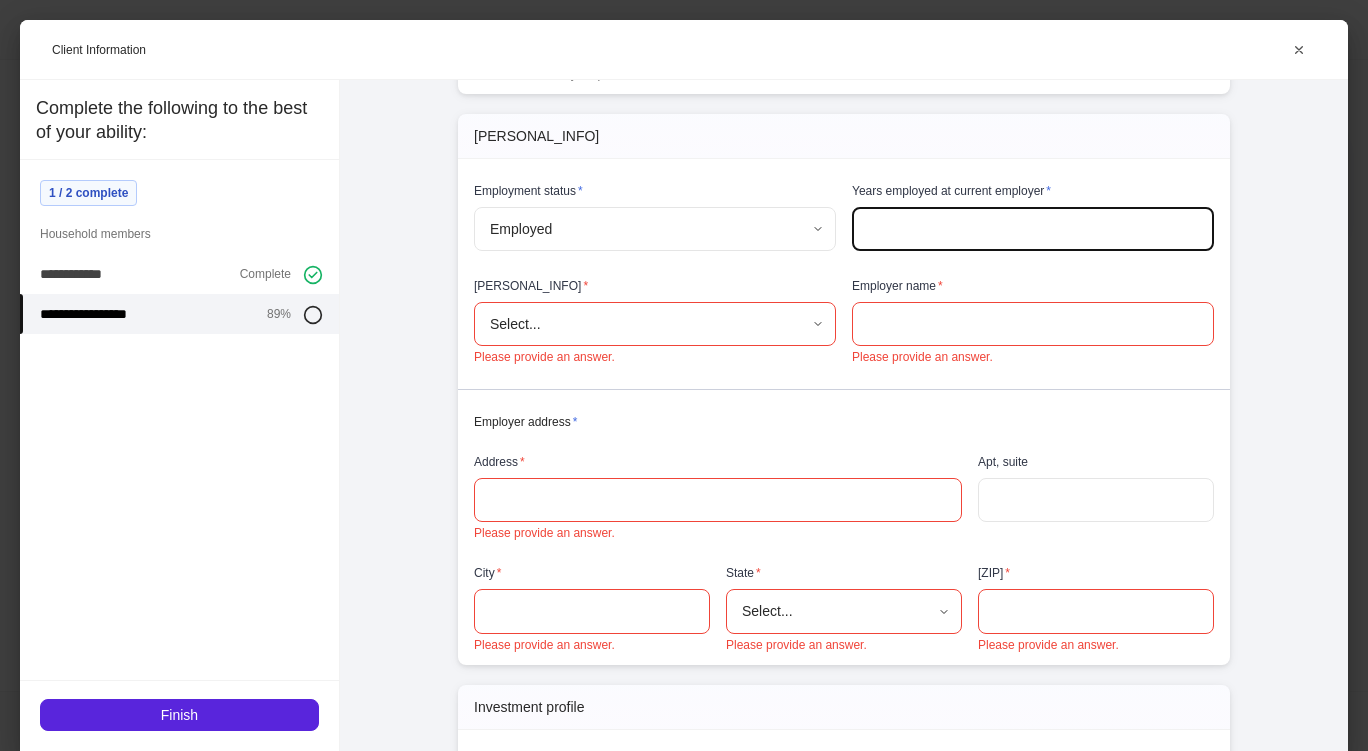 type on "*" 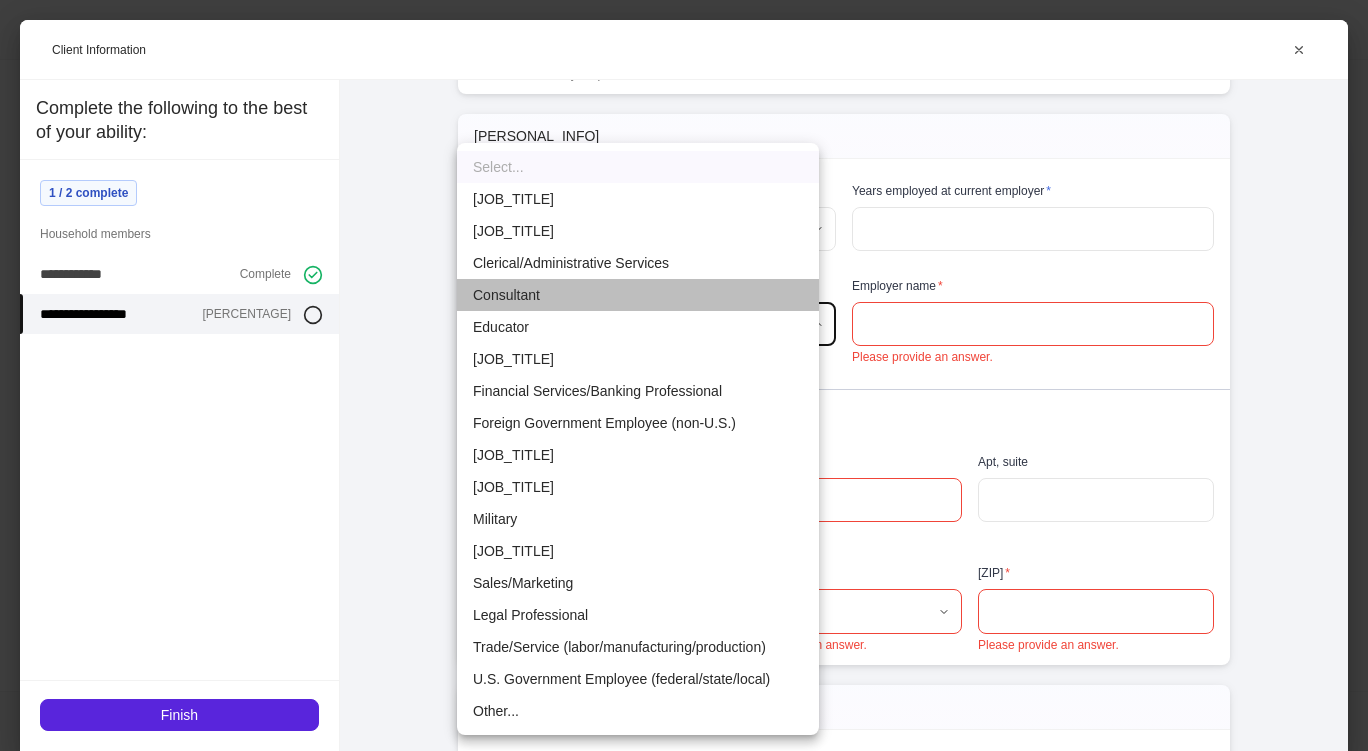click on "Consultant" at bounding box center [638, 295] 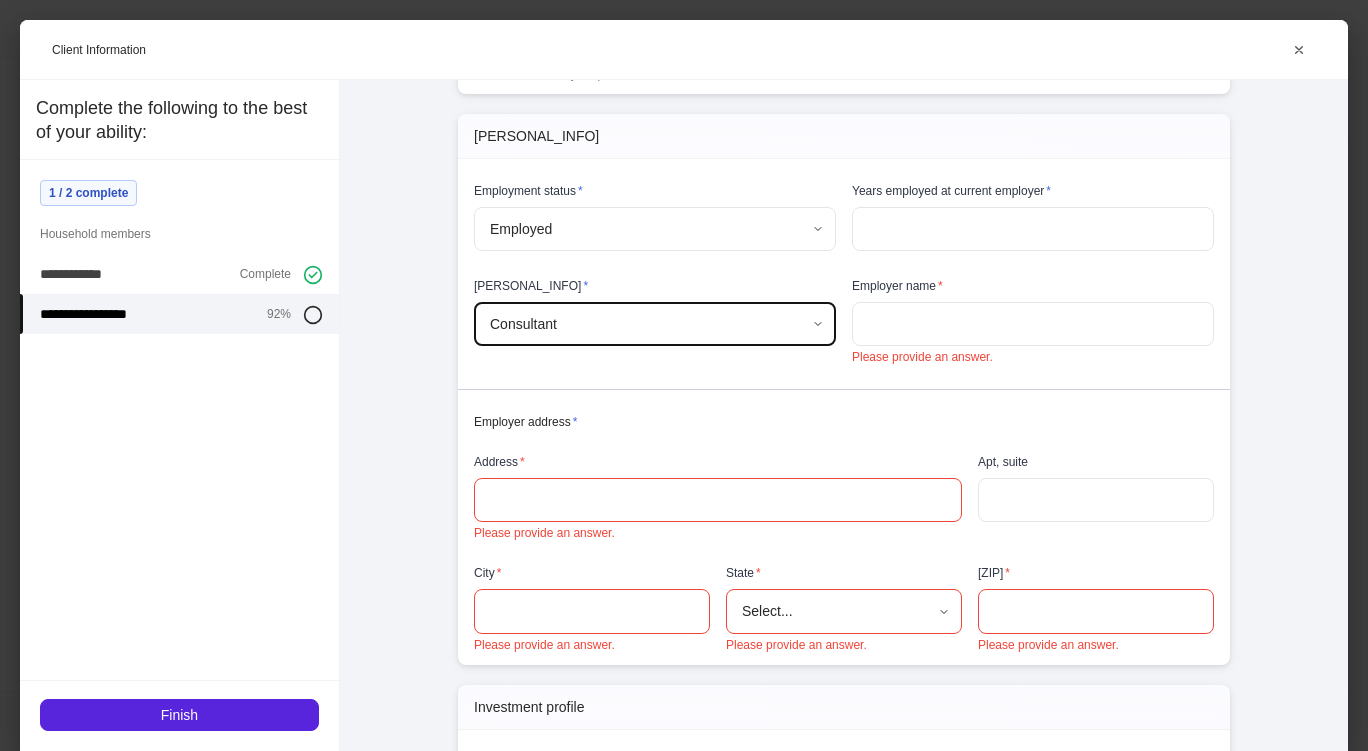 click at bounding box center [1033, 324] 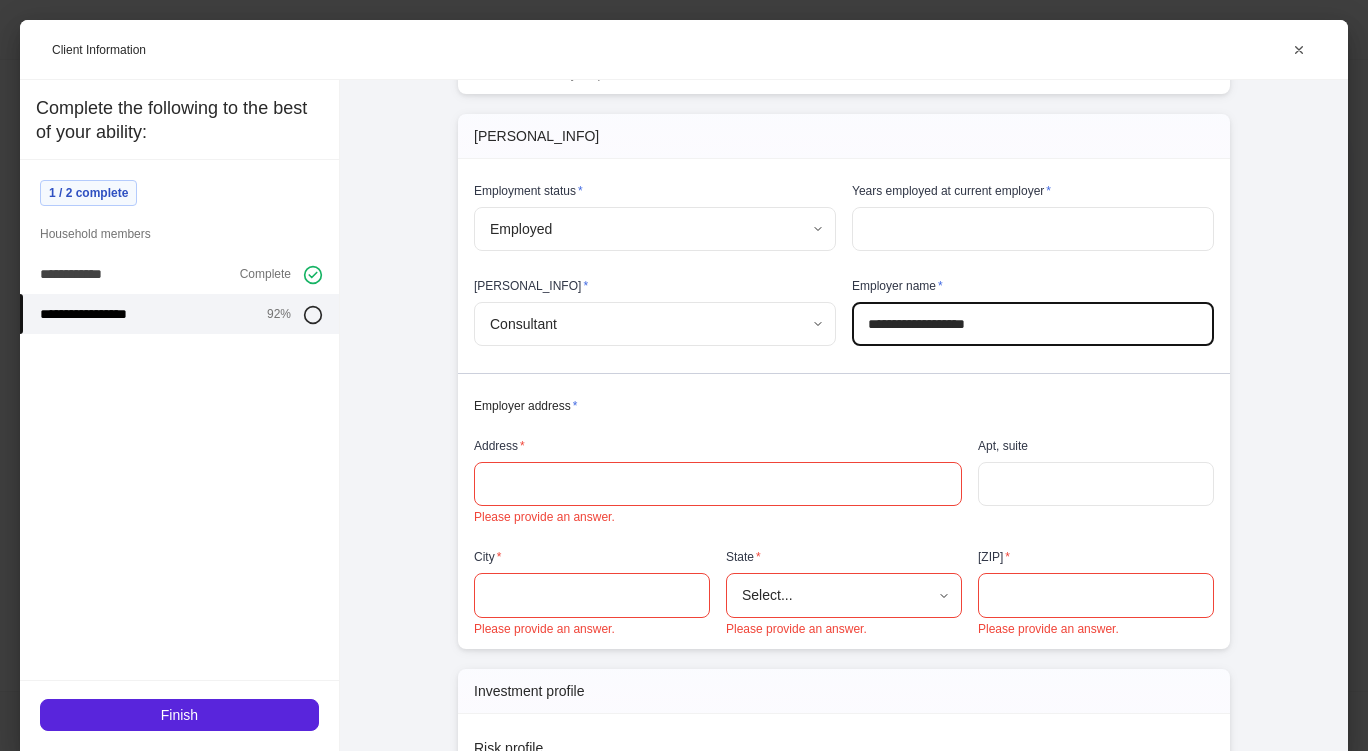type on "**********" 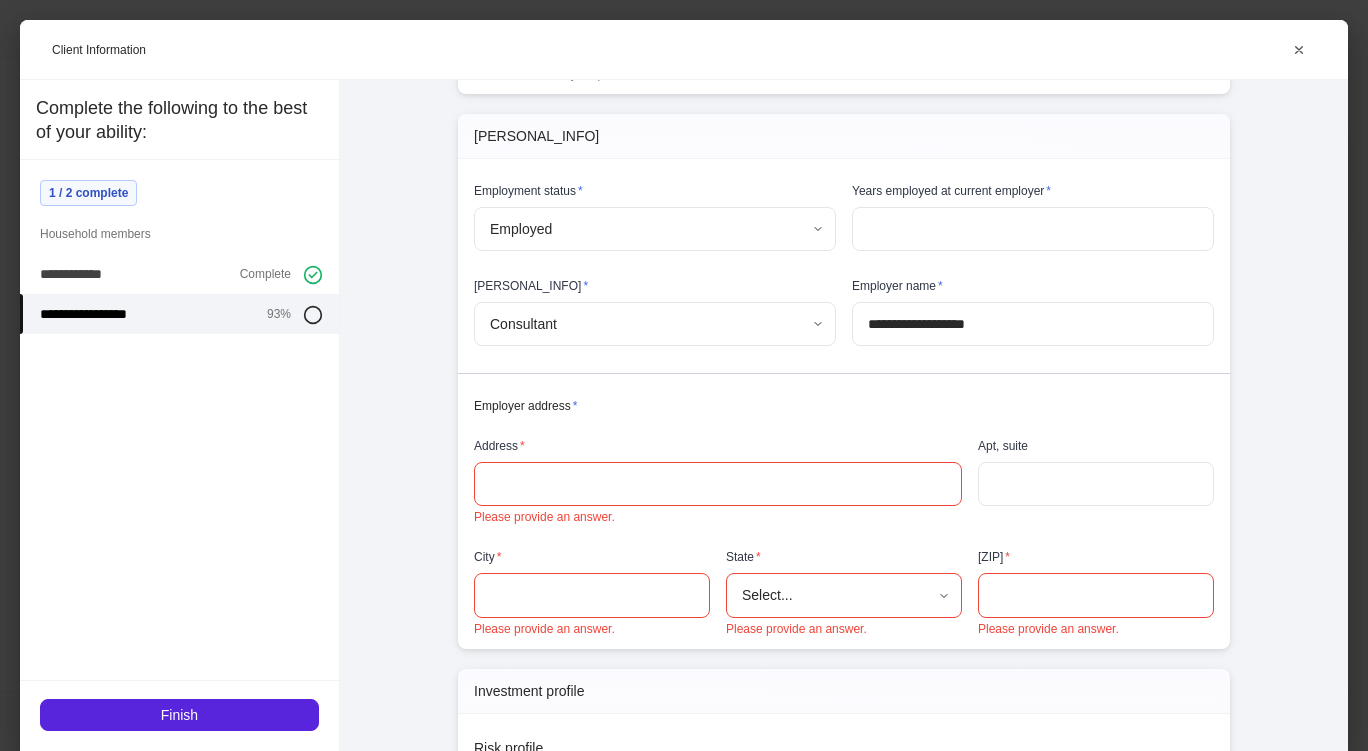 click on "Address * ​ Please provide an answer." at bounding box center [710, 469] 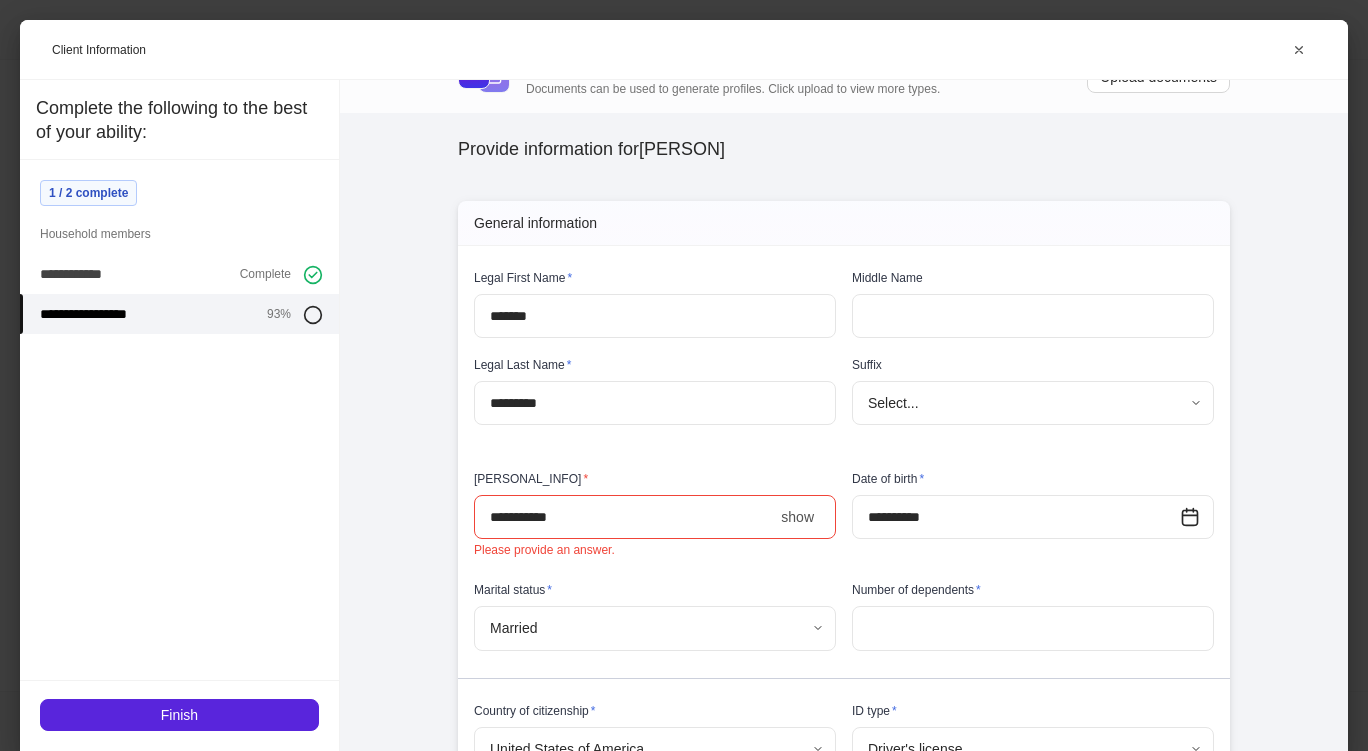 scroll, scrollTop: 0, scrollLeft: 0, axis: both 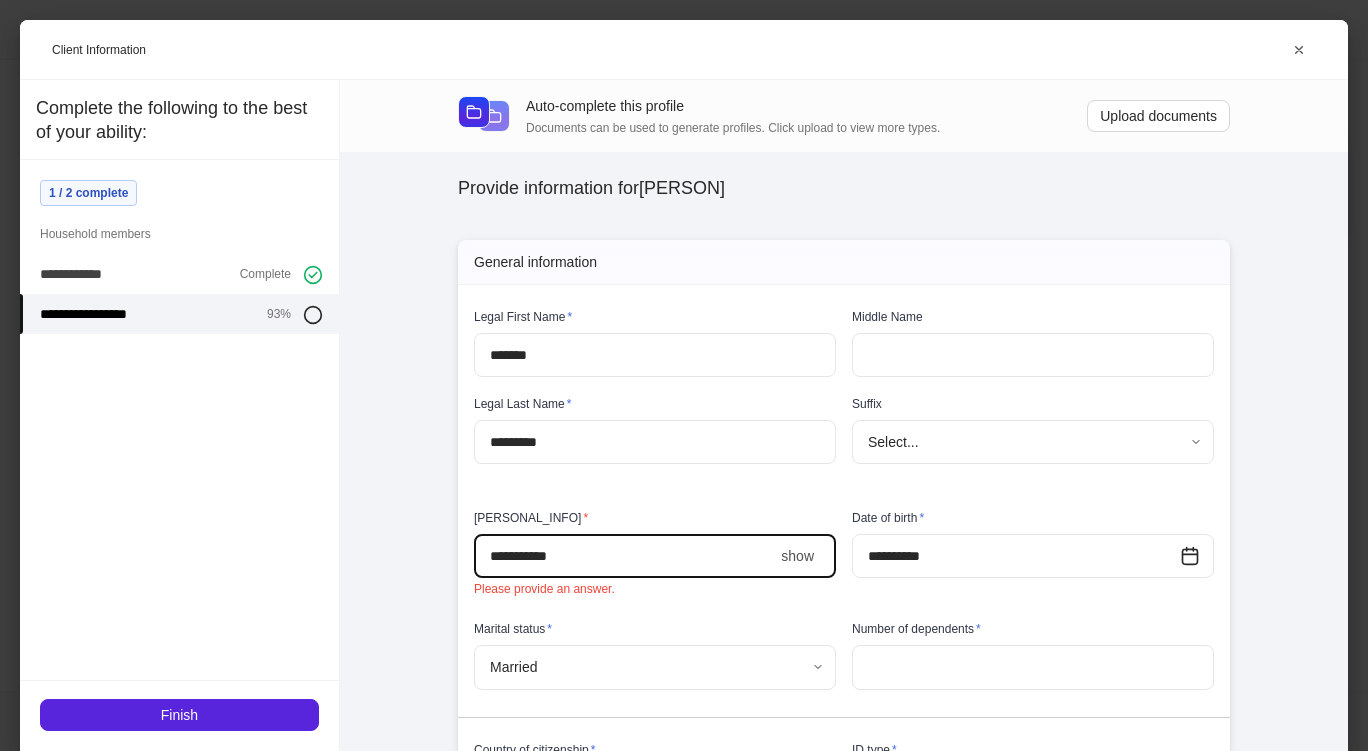 click on "****" at bounding box center [623, 556] 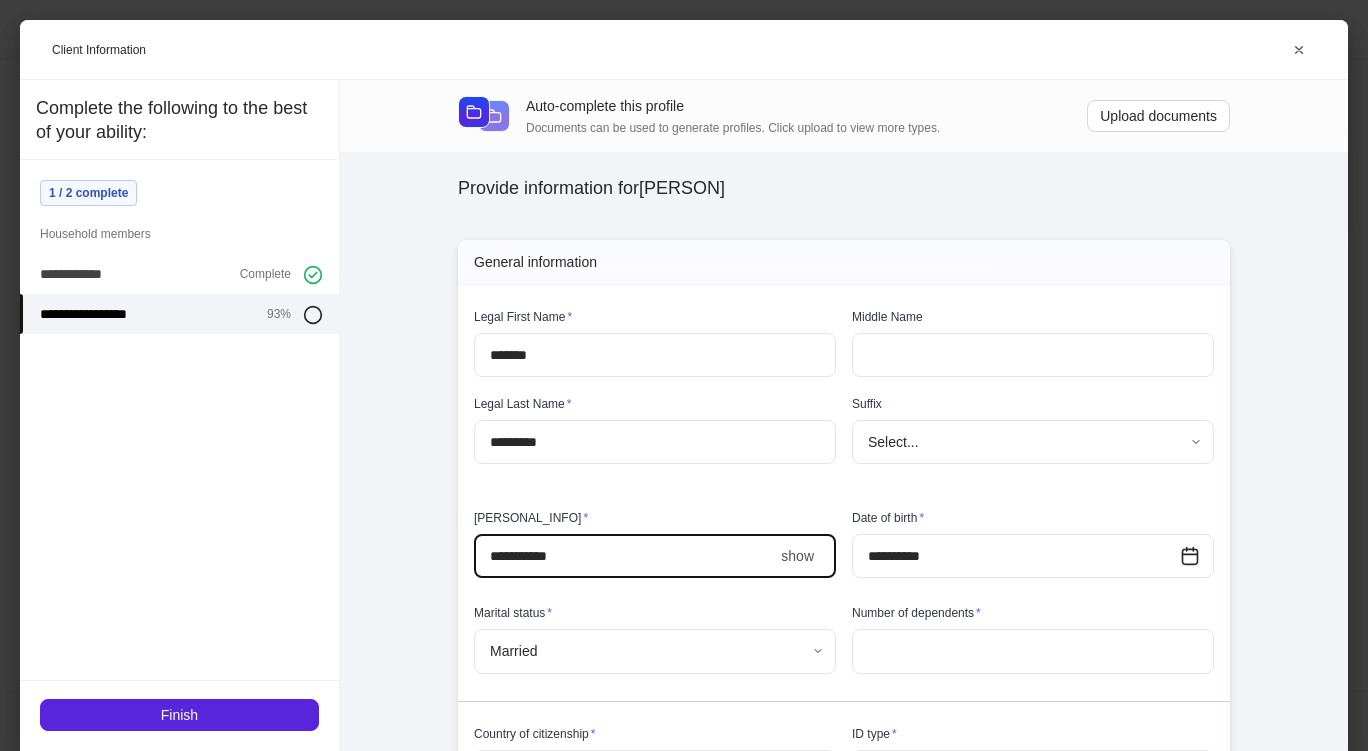 type on "**********" 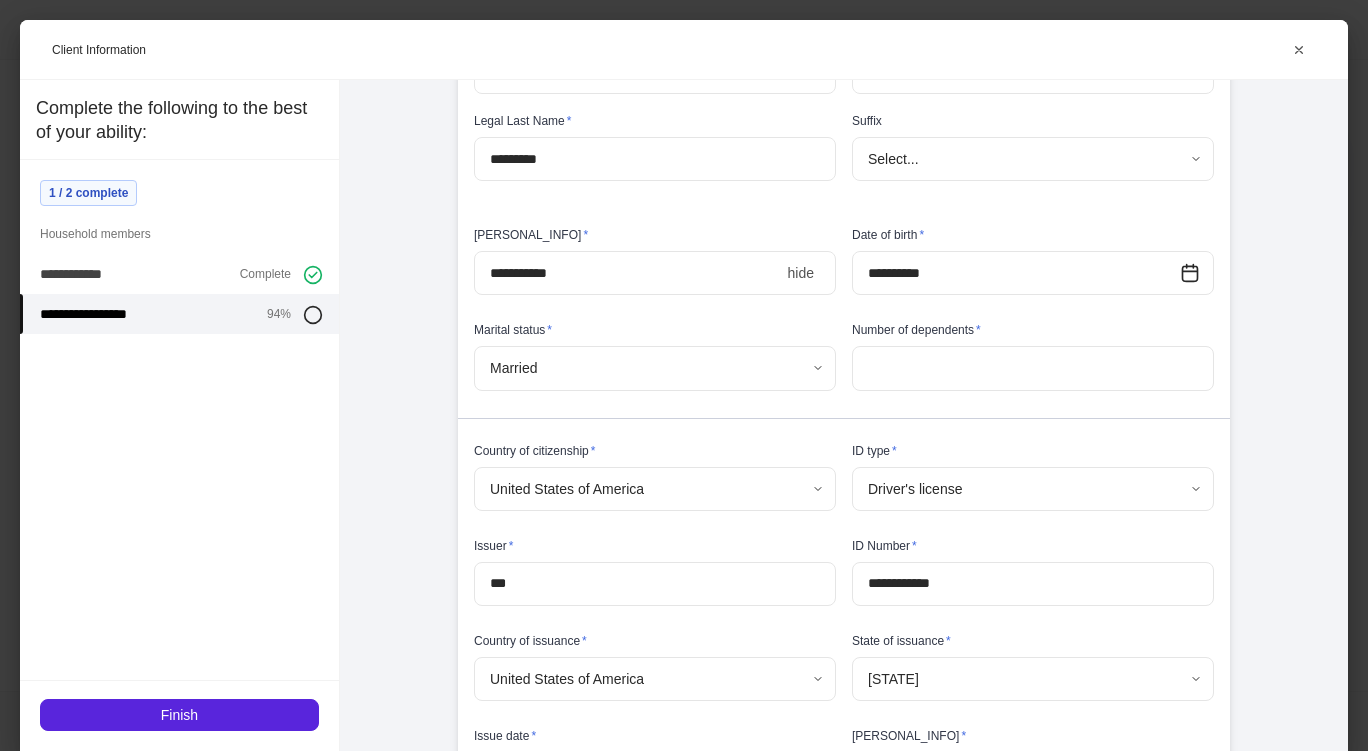 scroll, scrollTop: 292, scrollLeft: 0, axis: vertical 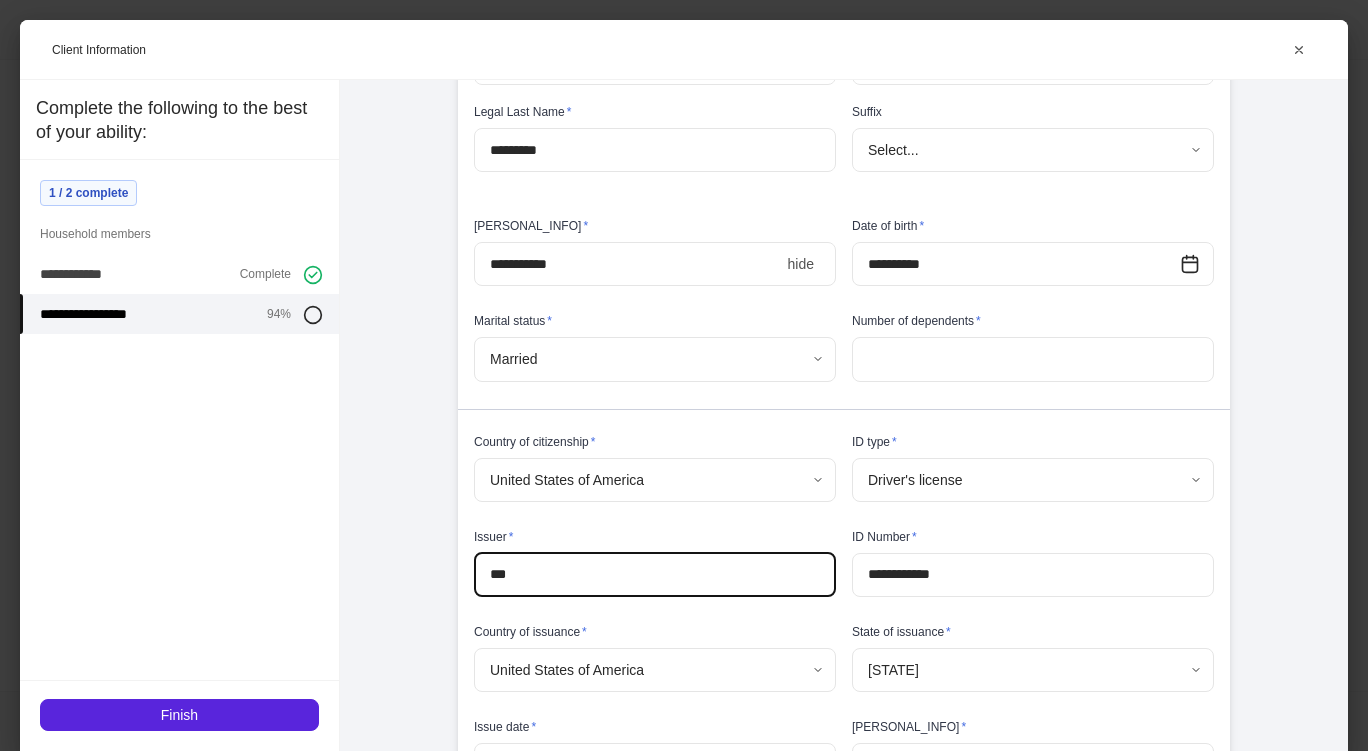 drag, startPoint x: 783, startPoint y: 545, endPoint x: 1276, endPoint y: 567, distance: 493.49063 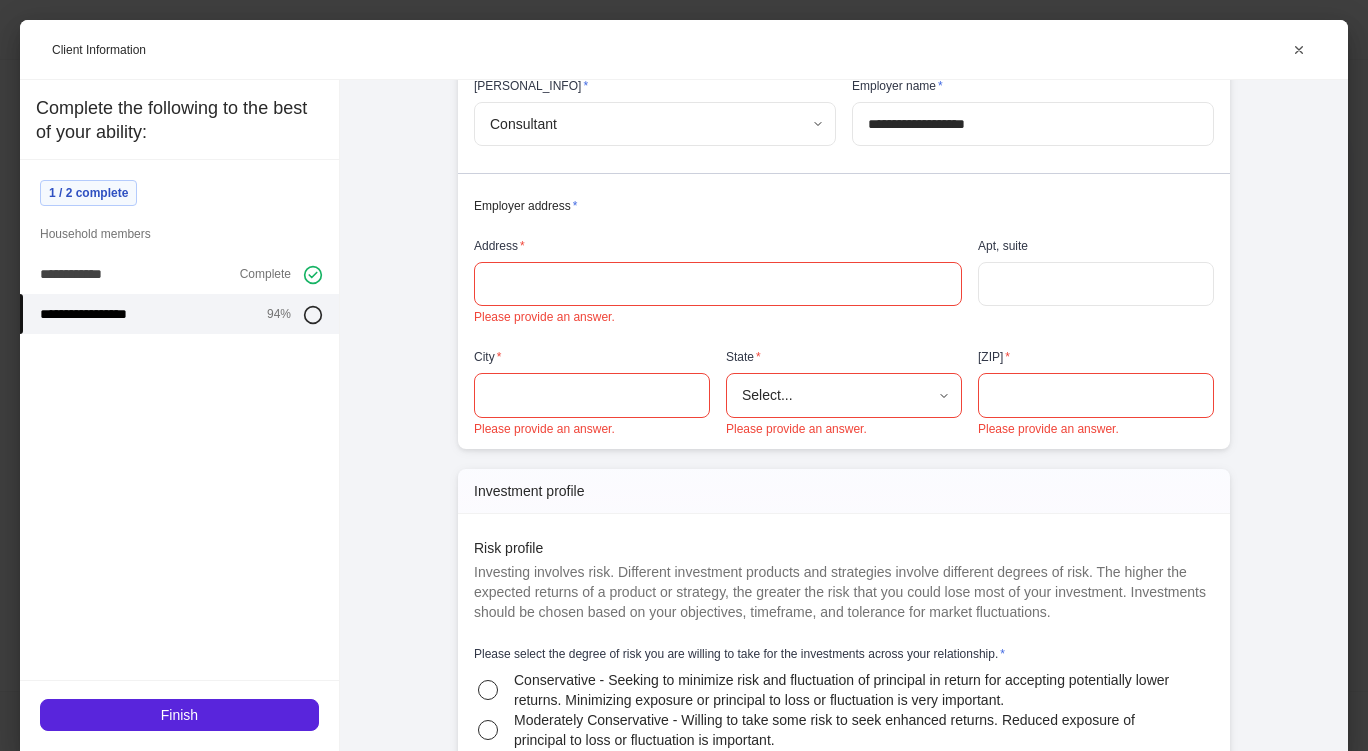 scroll, scrollTop: 1977, scrollLeft: 0, axis: vertical 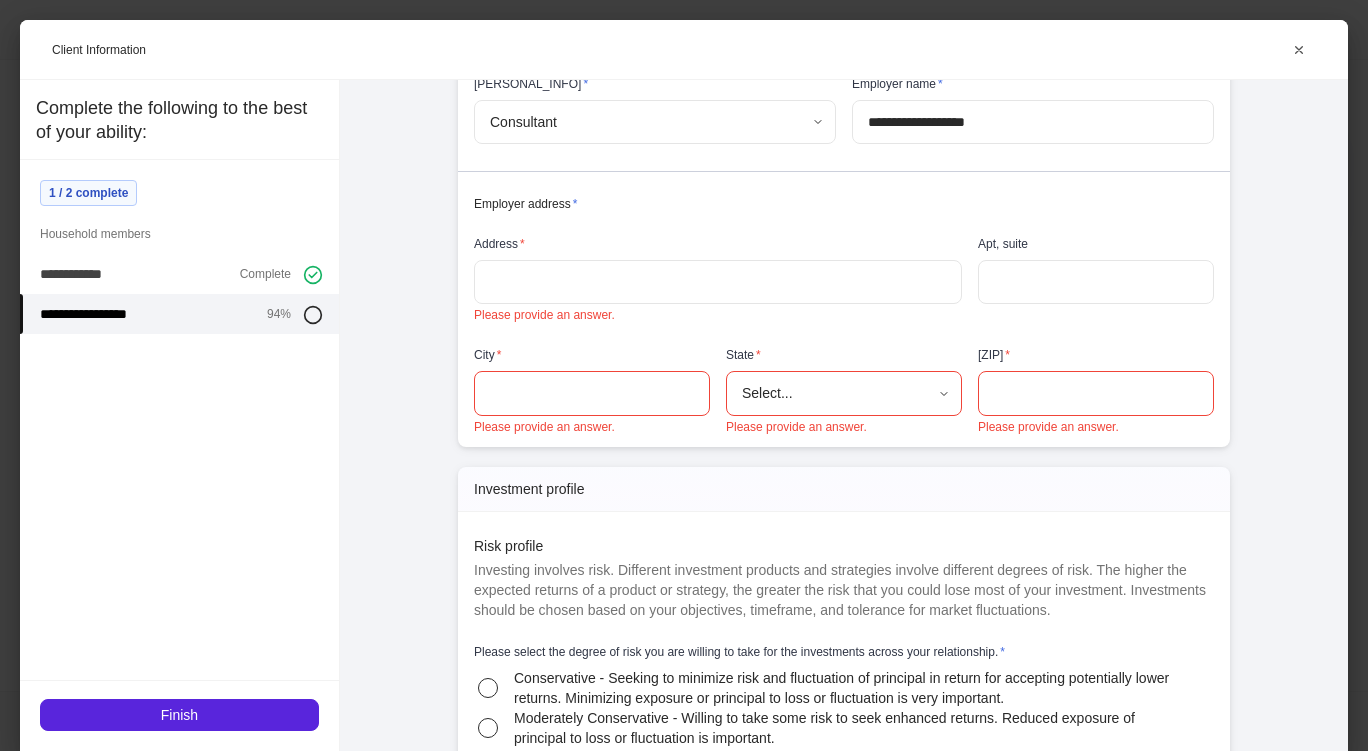 click on "​" at bounding box center [718, 282] 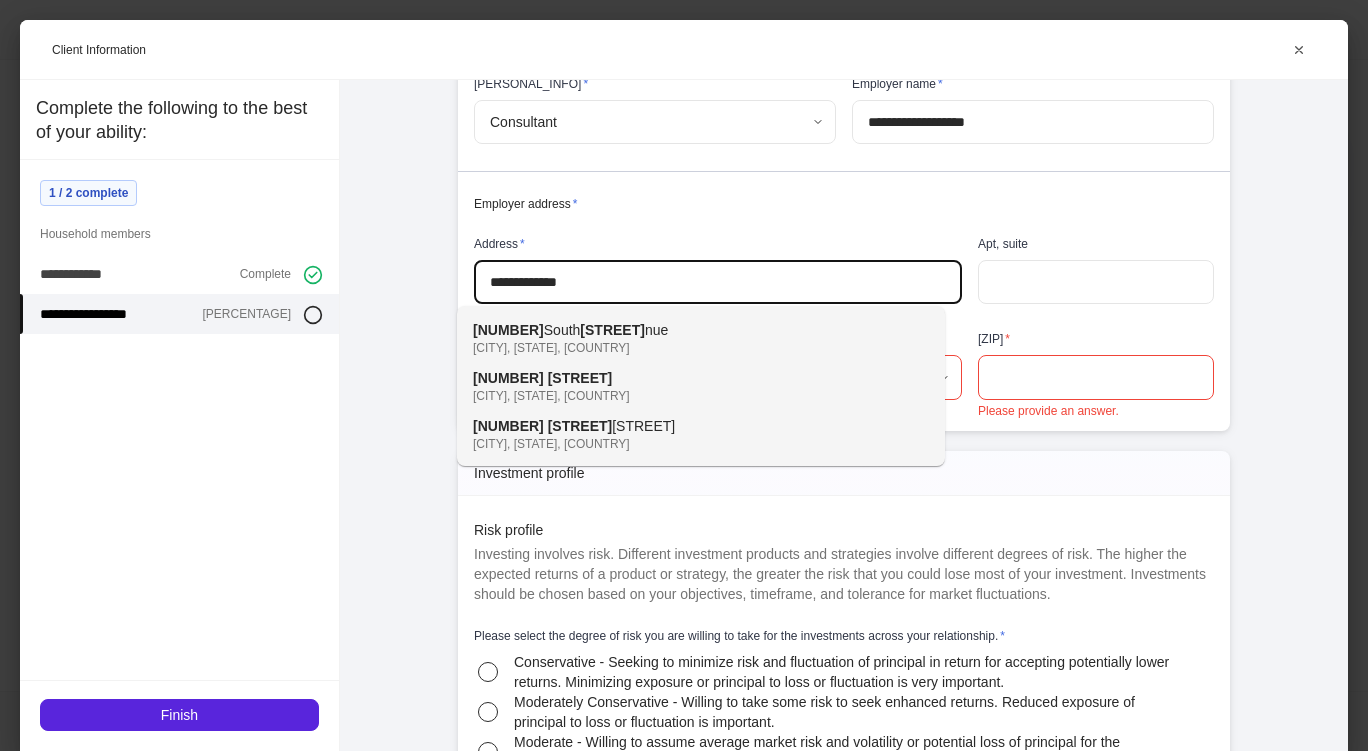 type on "**********" 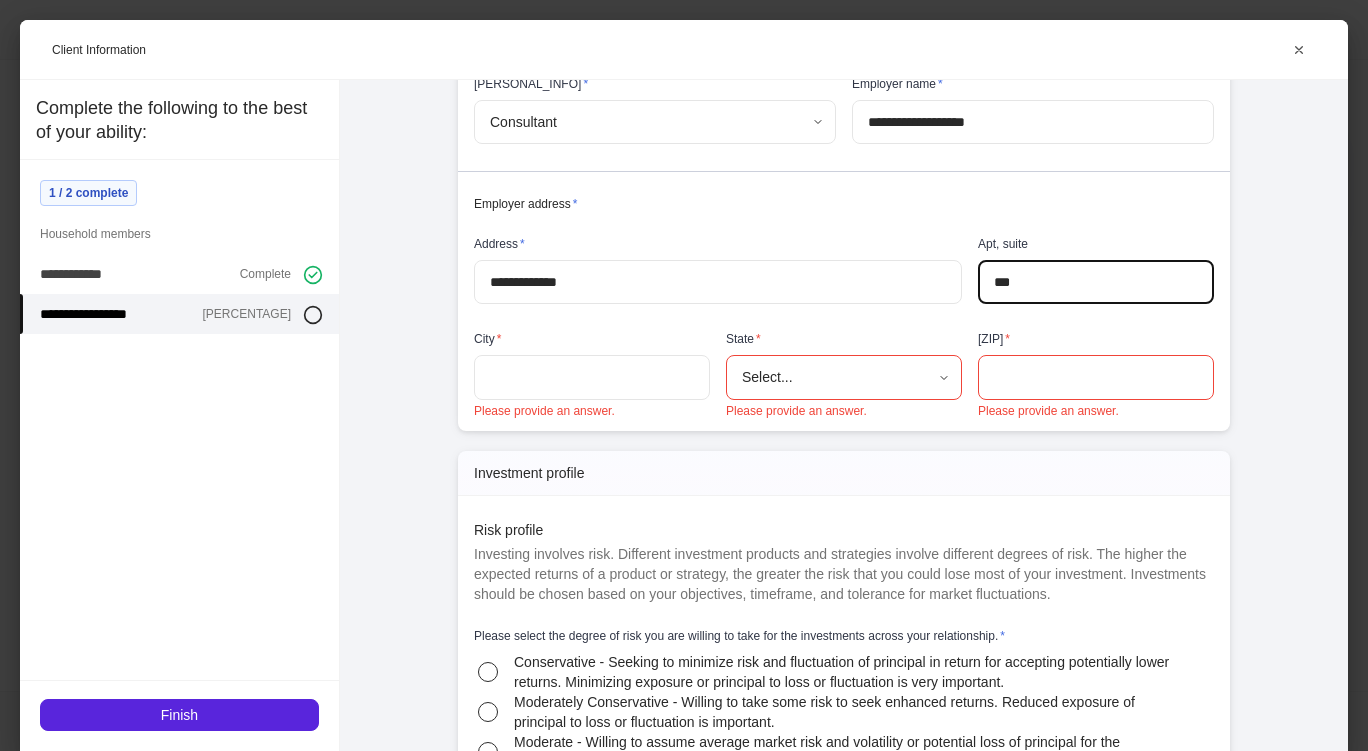 type on "***" 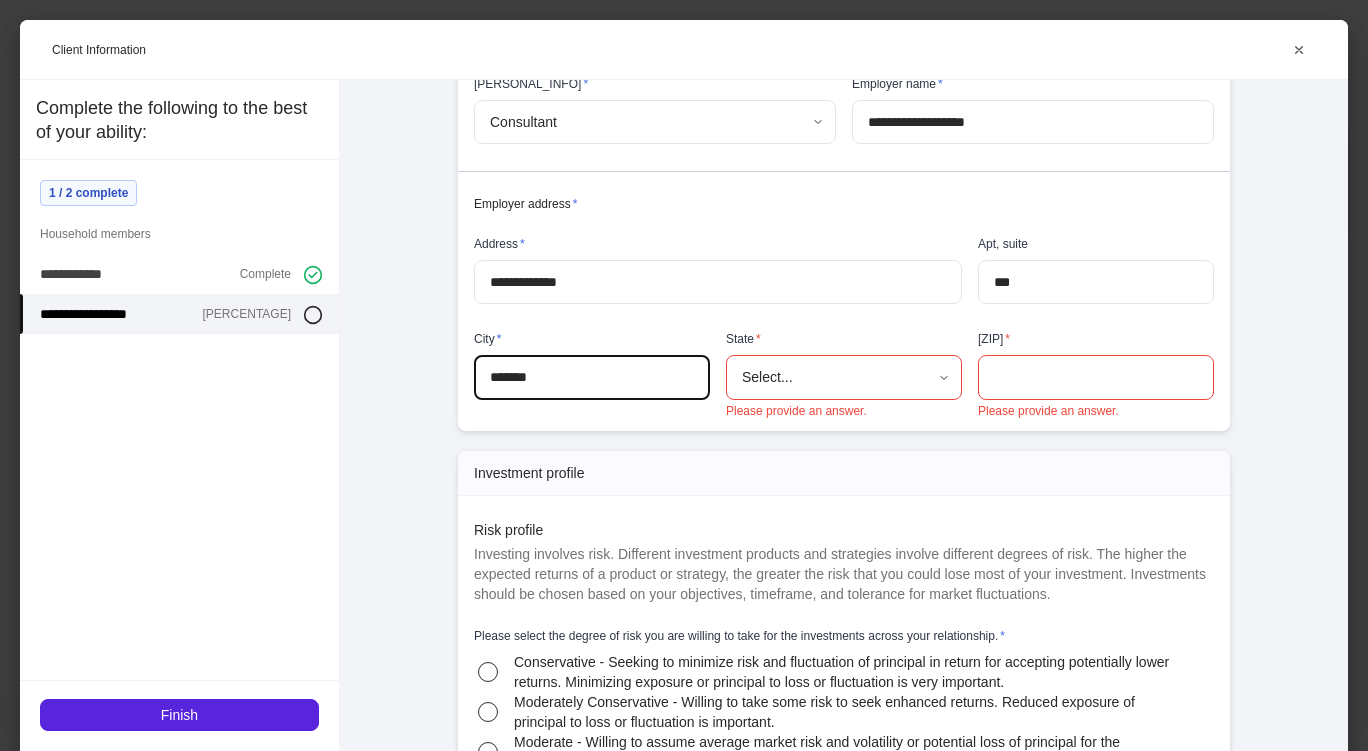 type on "*******" 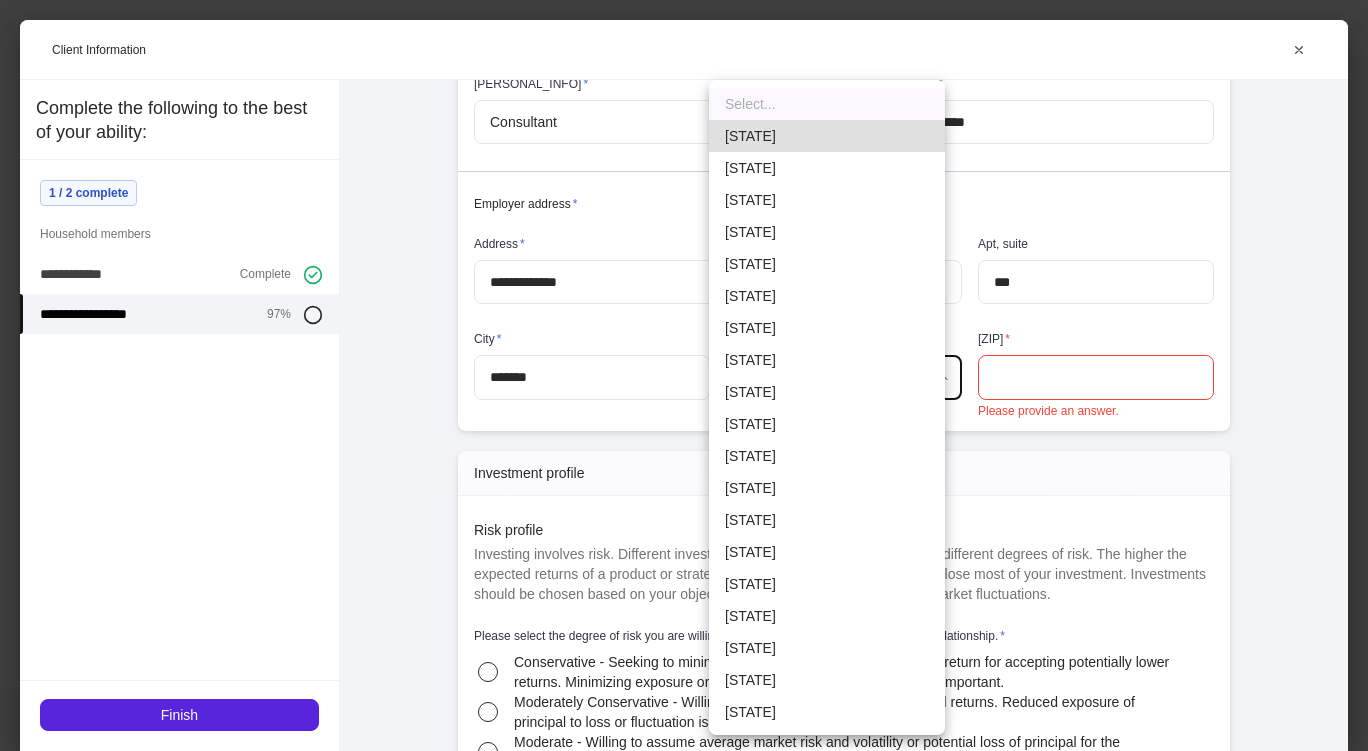 type 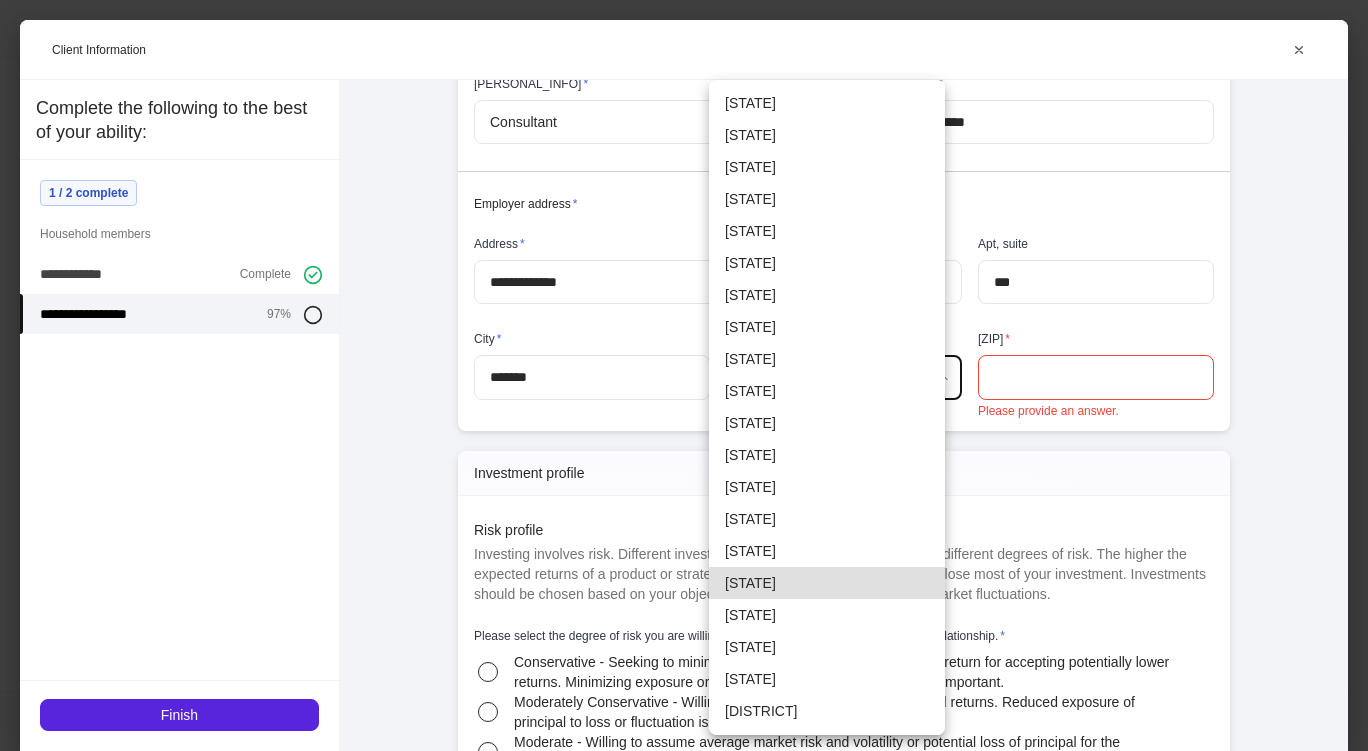 type 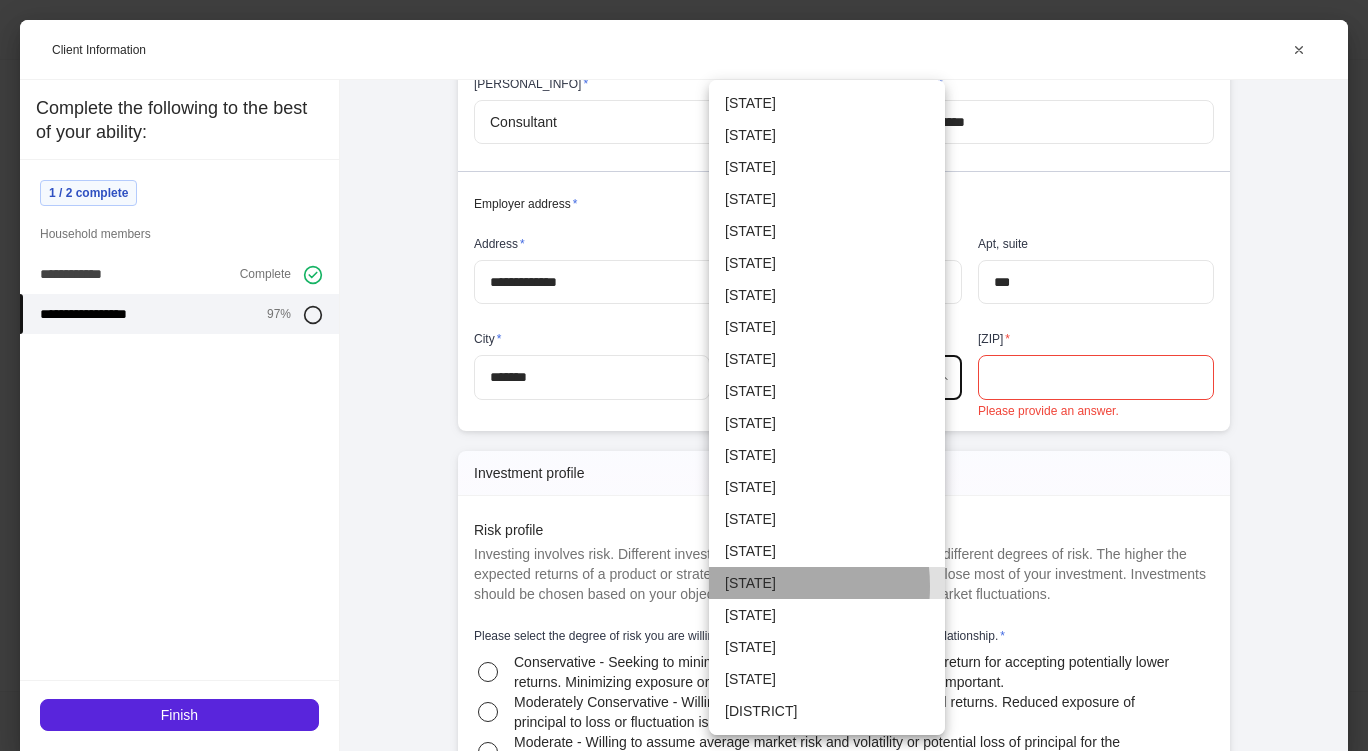 click on "[STATE]" at bounding box center (827, 583) 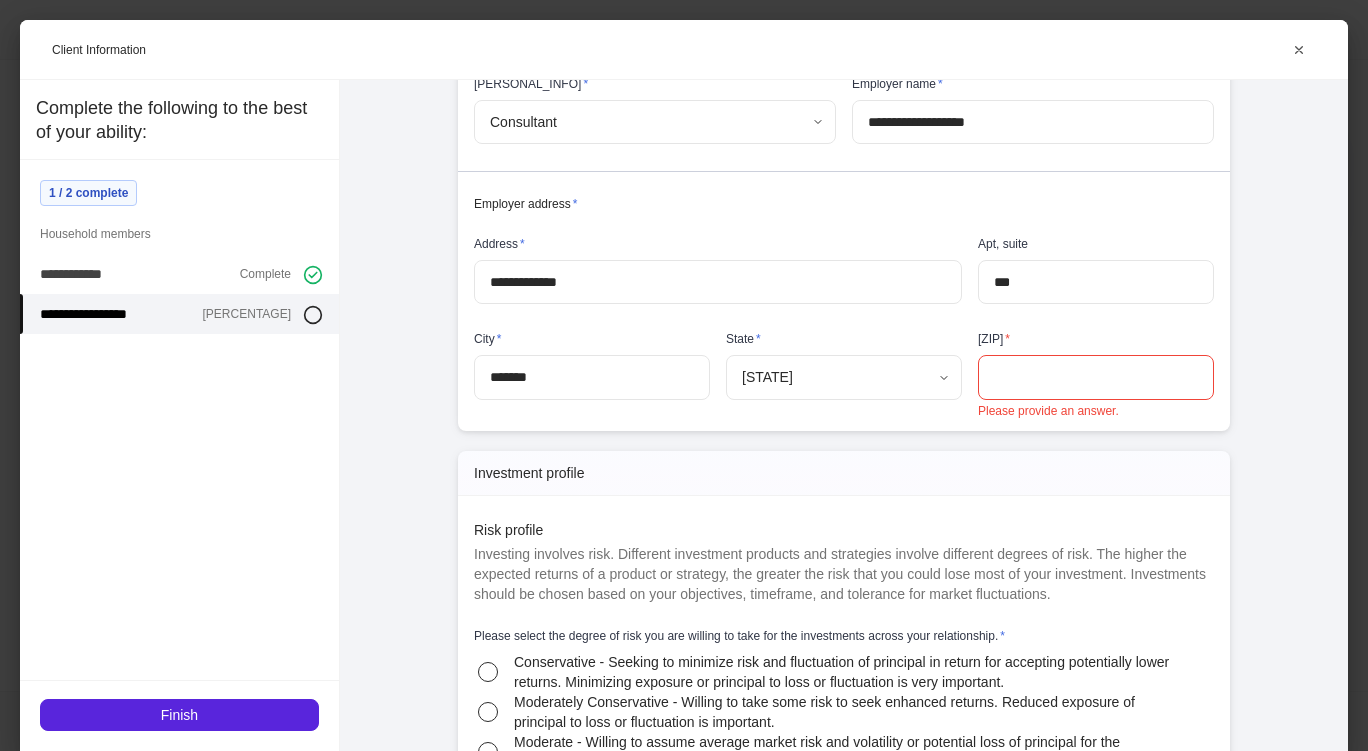 scroll, scrollTop: 0, scrollLeft: 0, axis: both 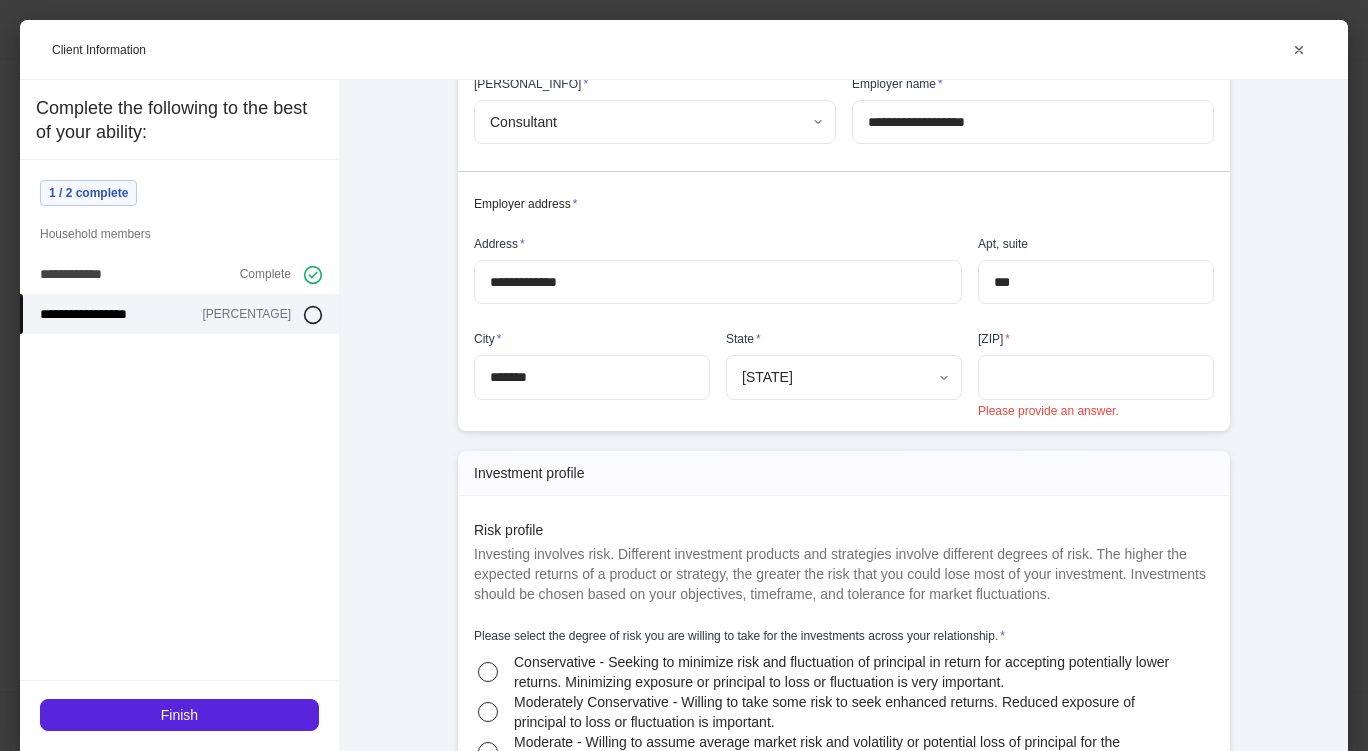 click at bounding box center (1096, 377) 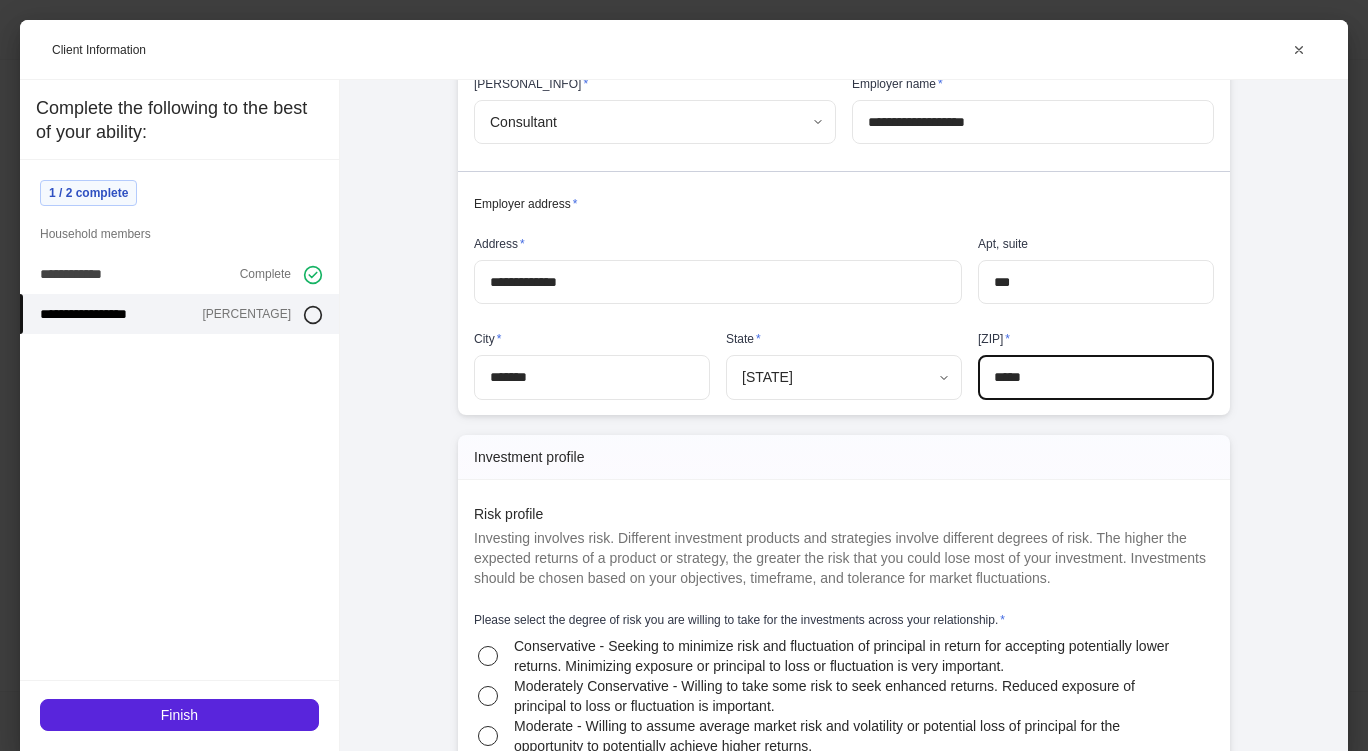 type on "*****" 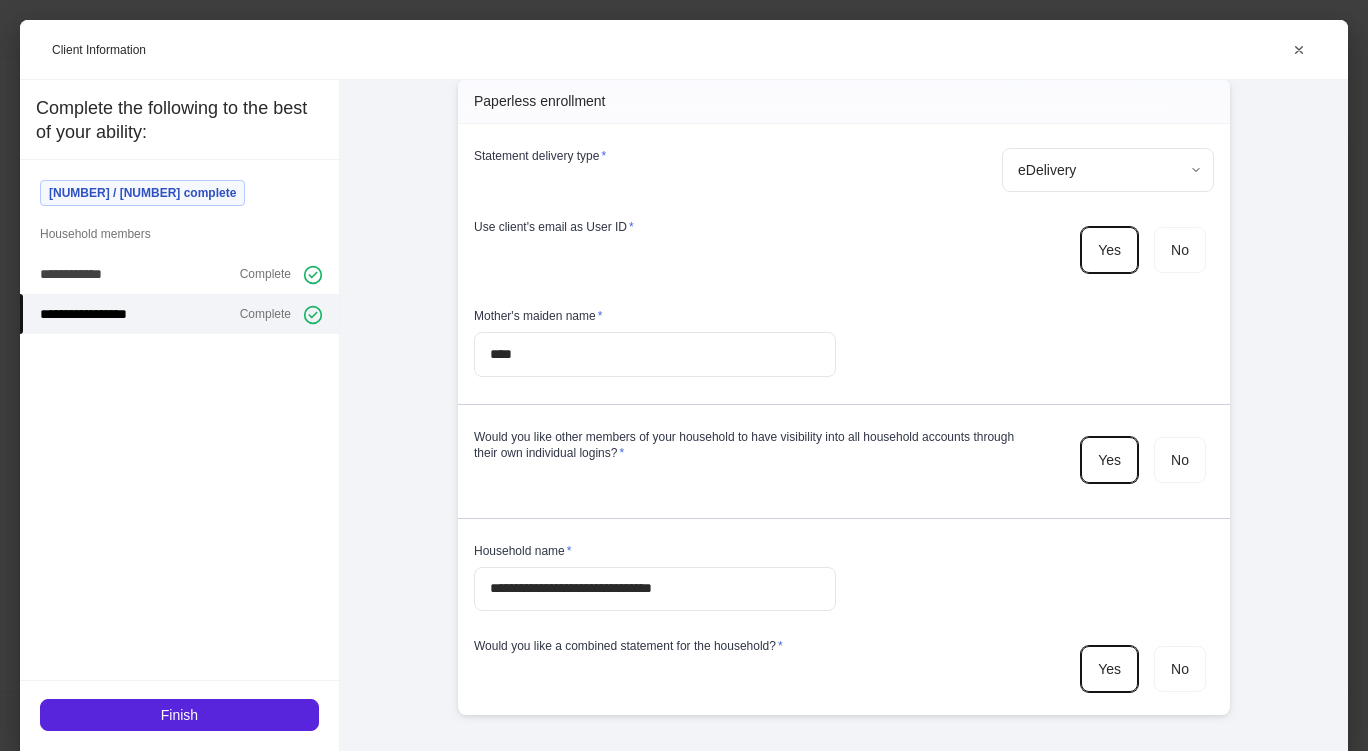 scroll, scrollTop: 5884, scrollLeft: 0, axis: vertical 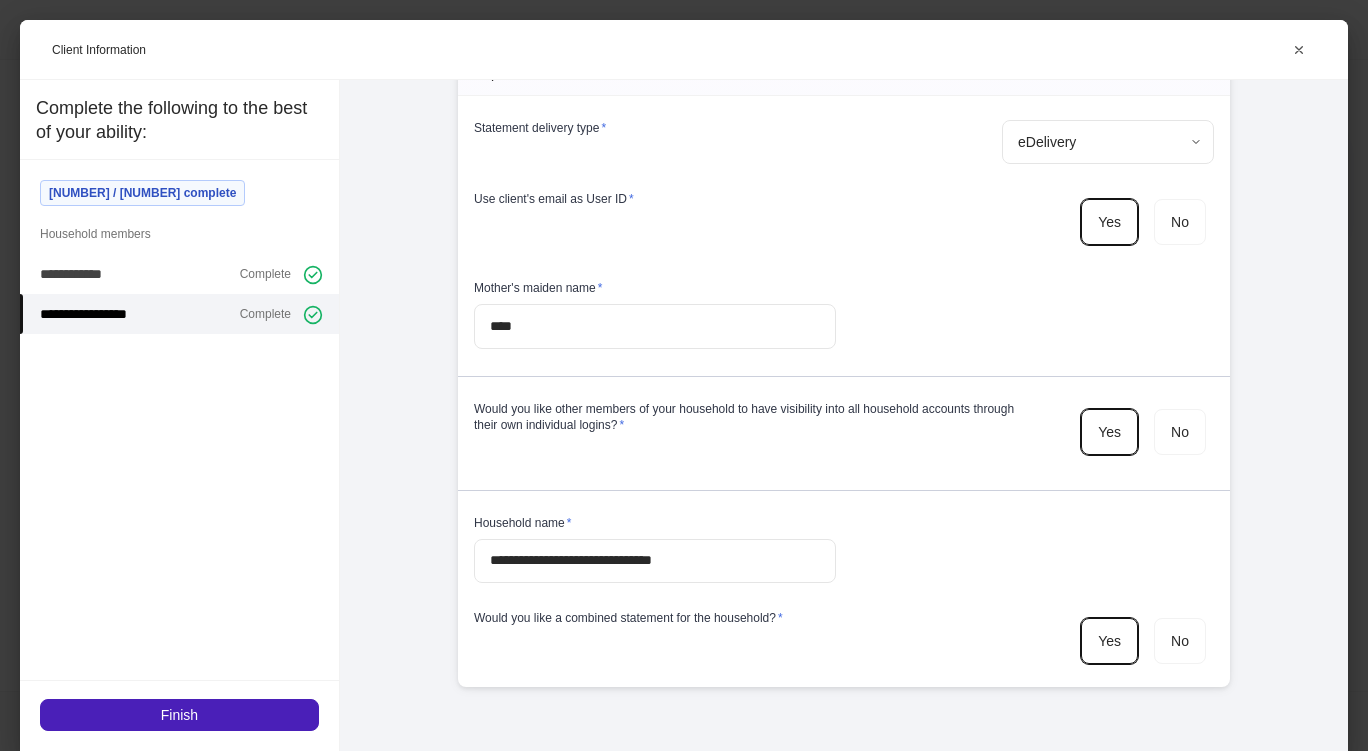 click on "Finish" at bounding box center (179, 715) 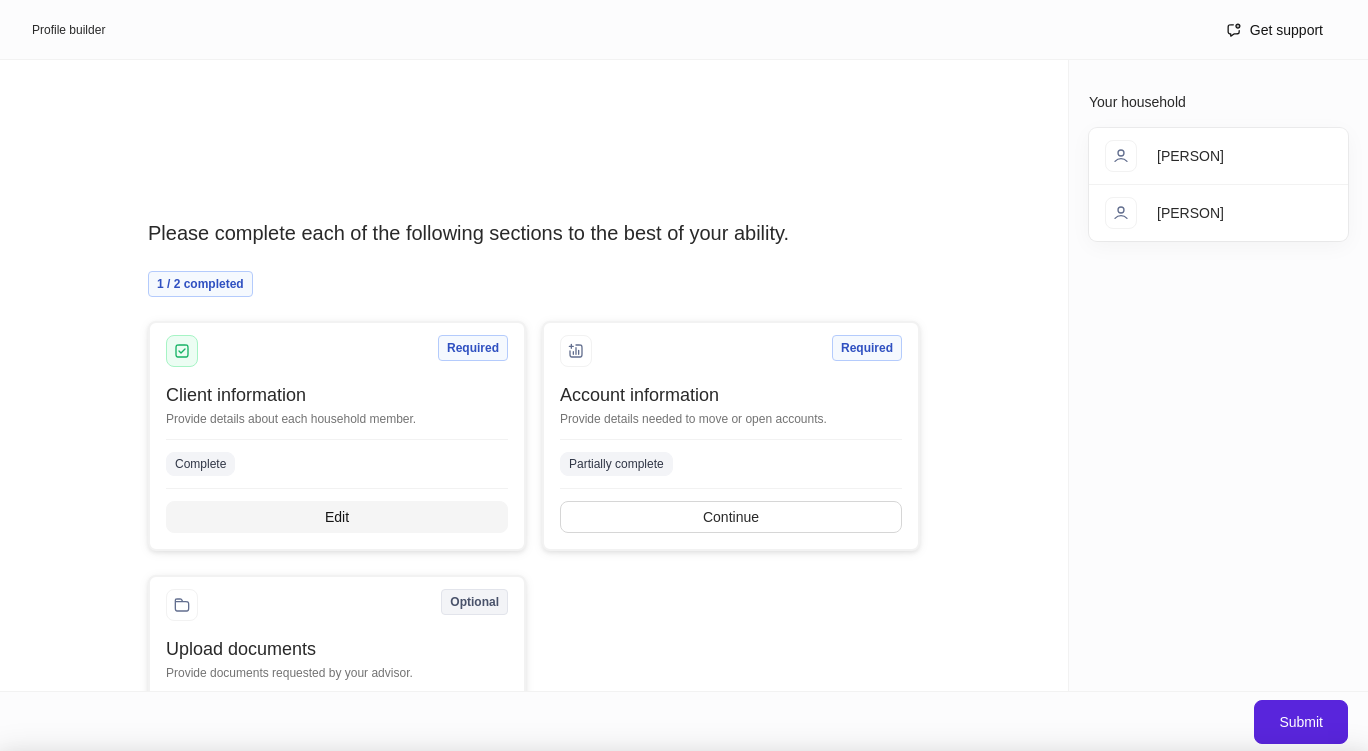 scroll, scrollTop: 5864, scrollLeft: 0, axis: vertical 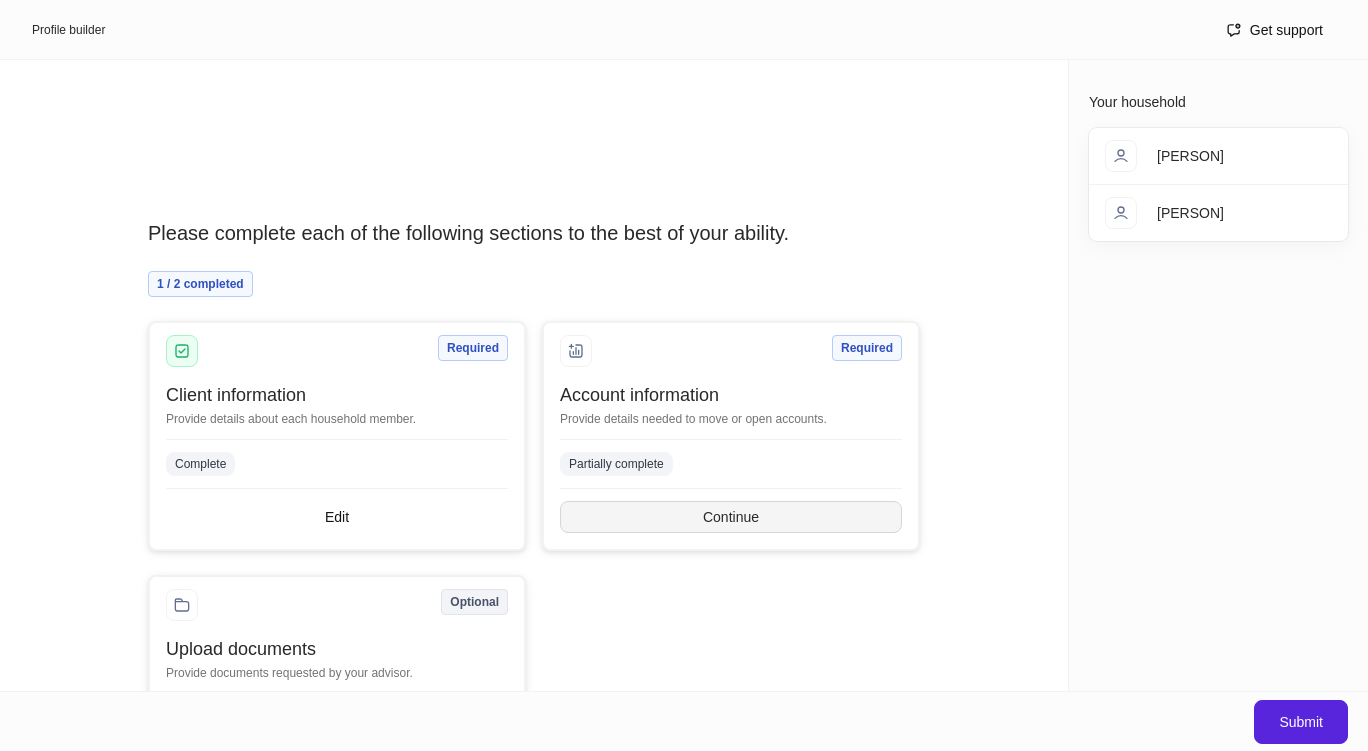 click on "Continue" at bounding box center [731, 517] 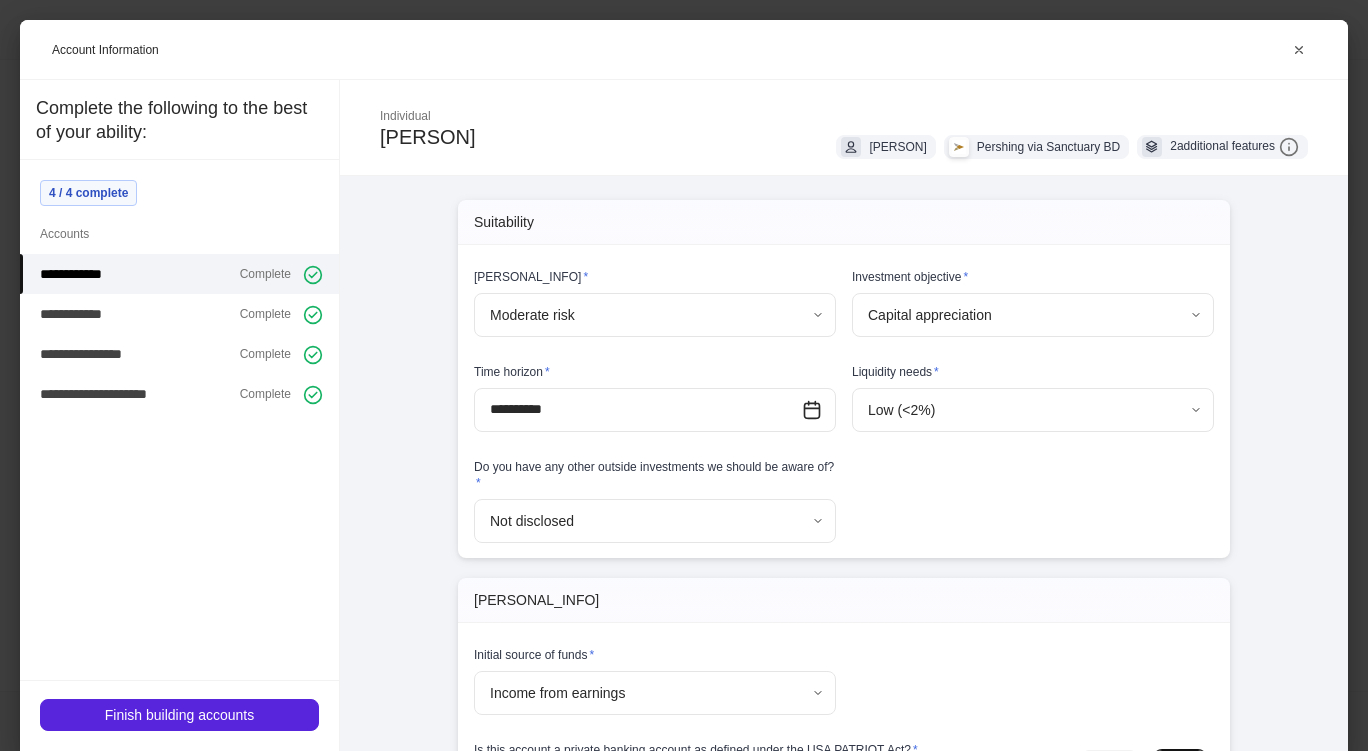 scroll, scrollTop: 364, scrollLeft: 0, axis: vertical 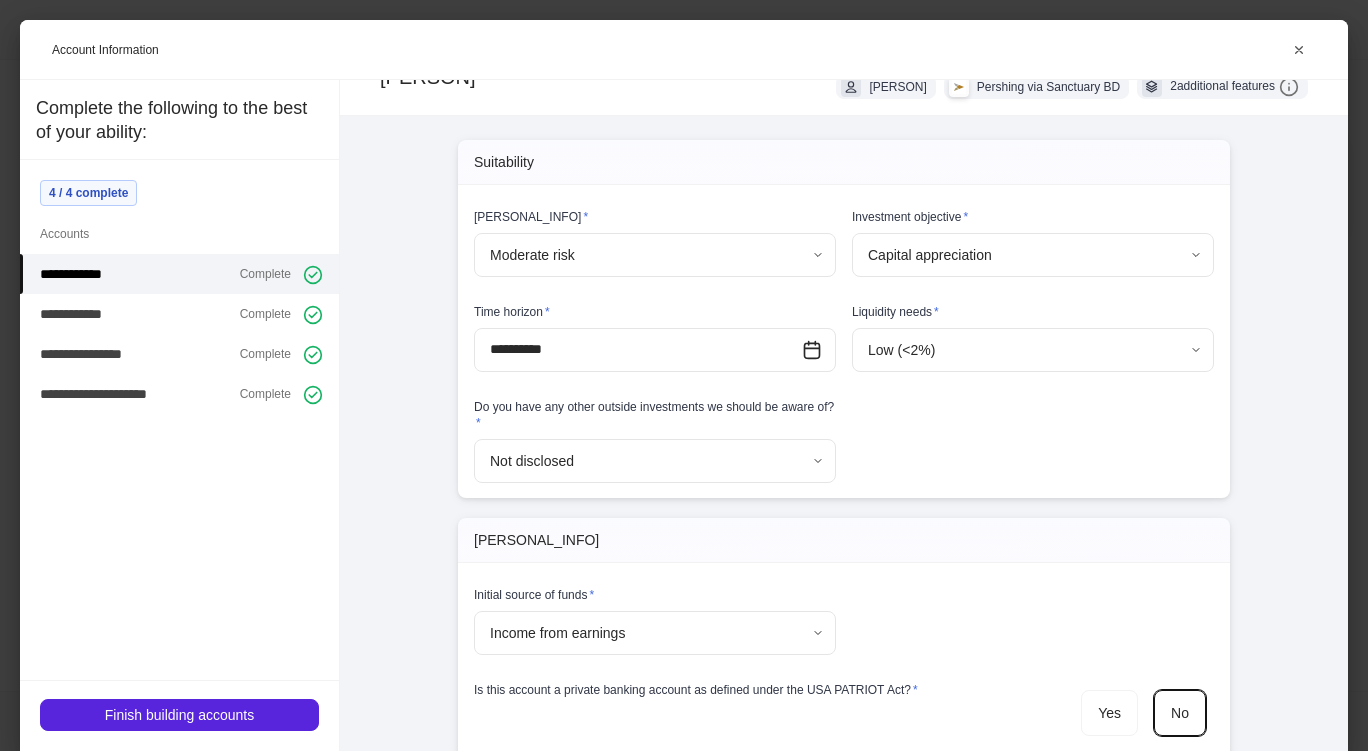click on "**********" at bounding box center [684, 375] 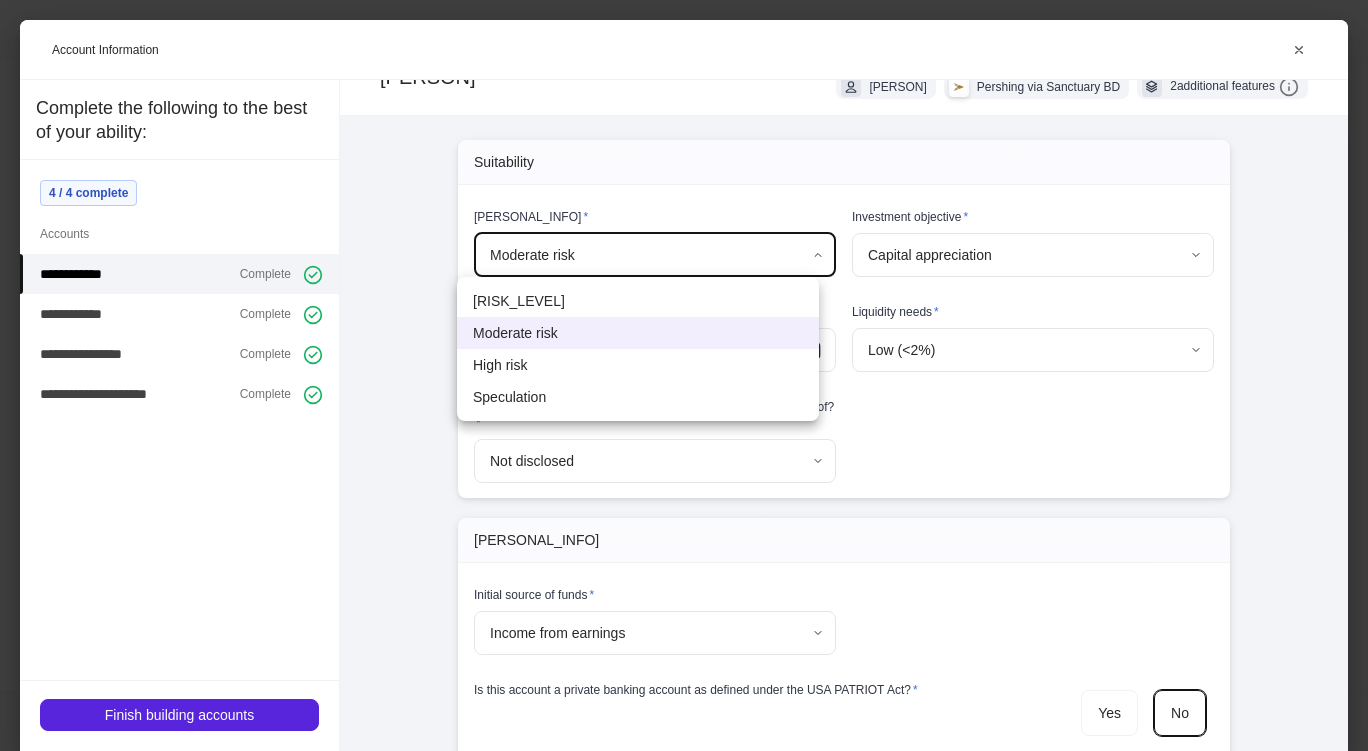 click at bounding box center [684, 375] 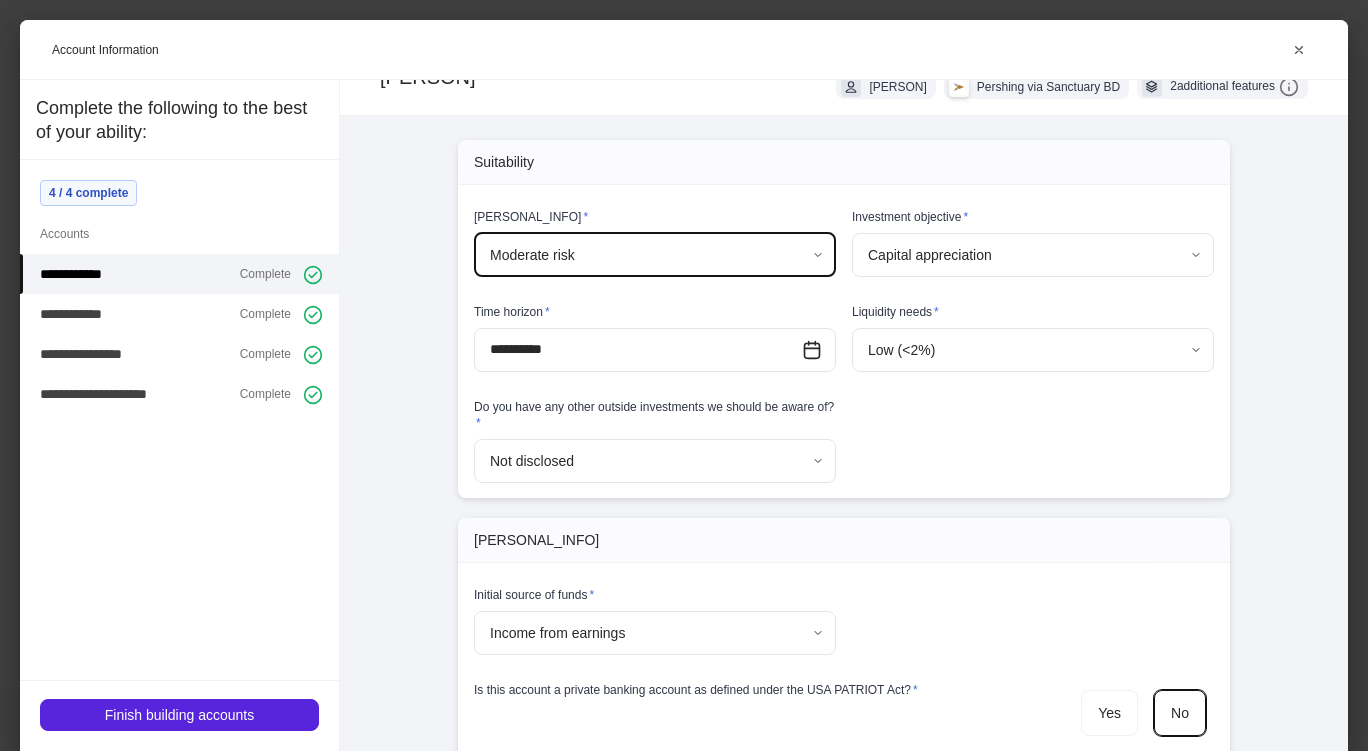click on "**********" at bounding box center (684, 375) 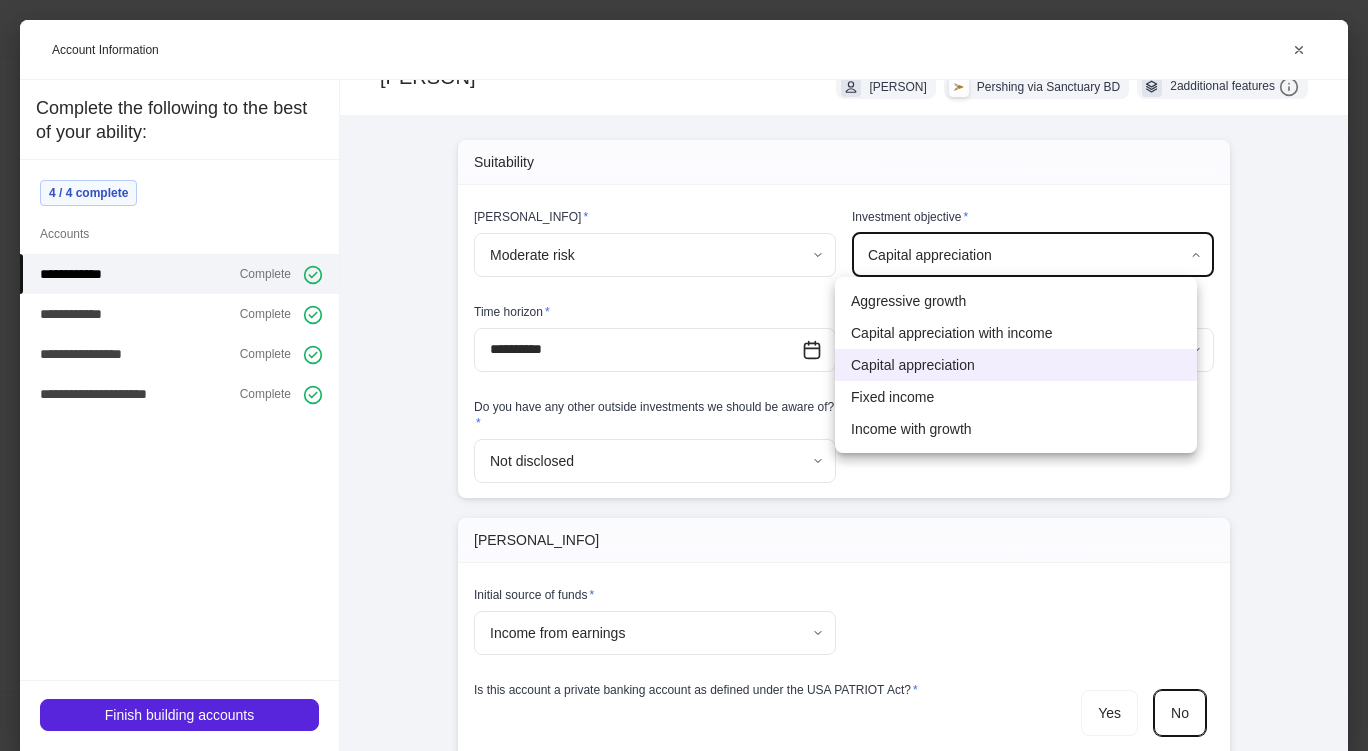 click at bounding box center (684, 375) 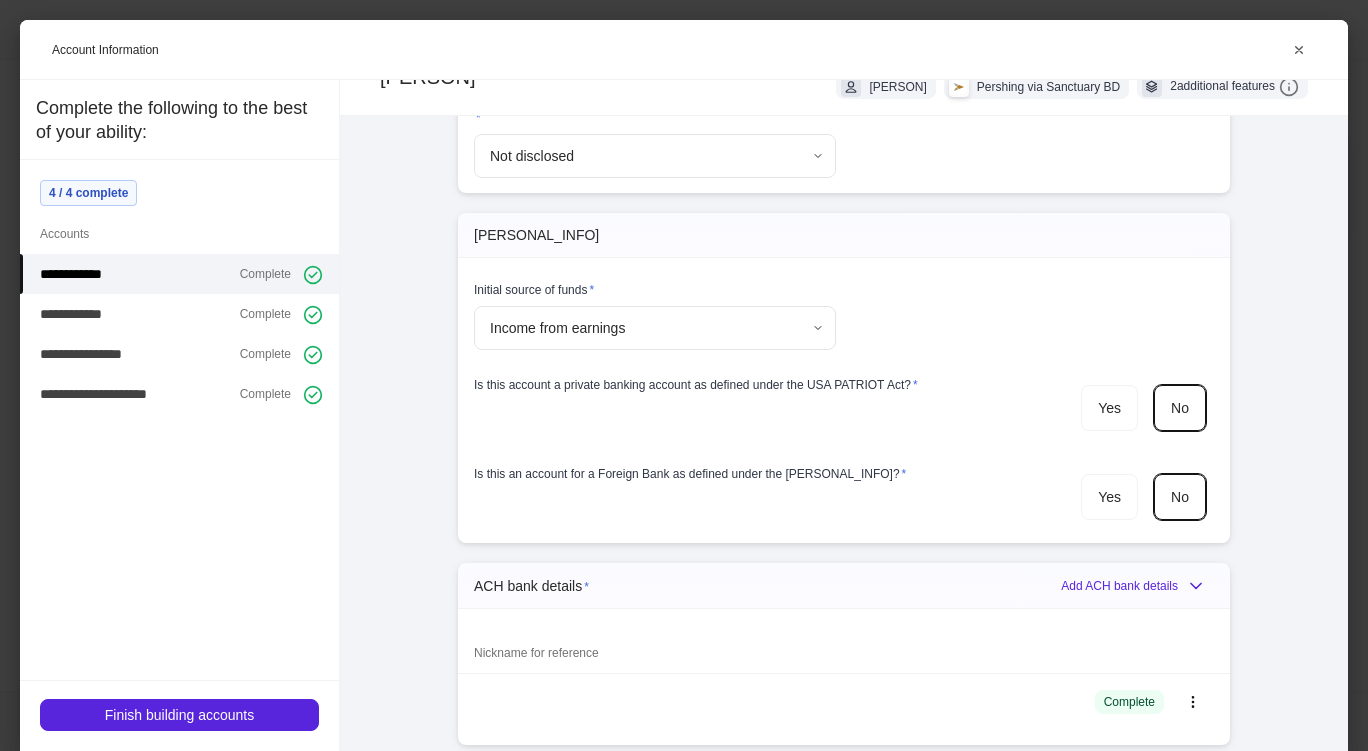 scroll, scrollTop: 364, scrollLeft: 0, axis: vertical 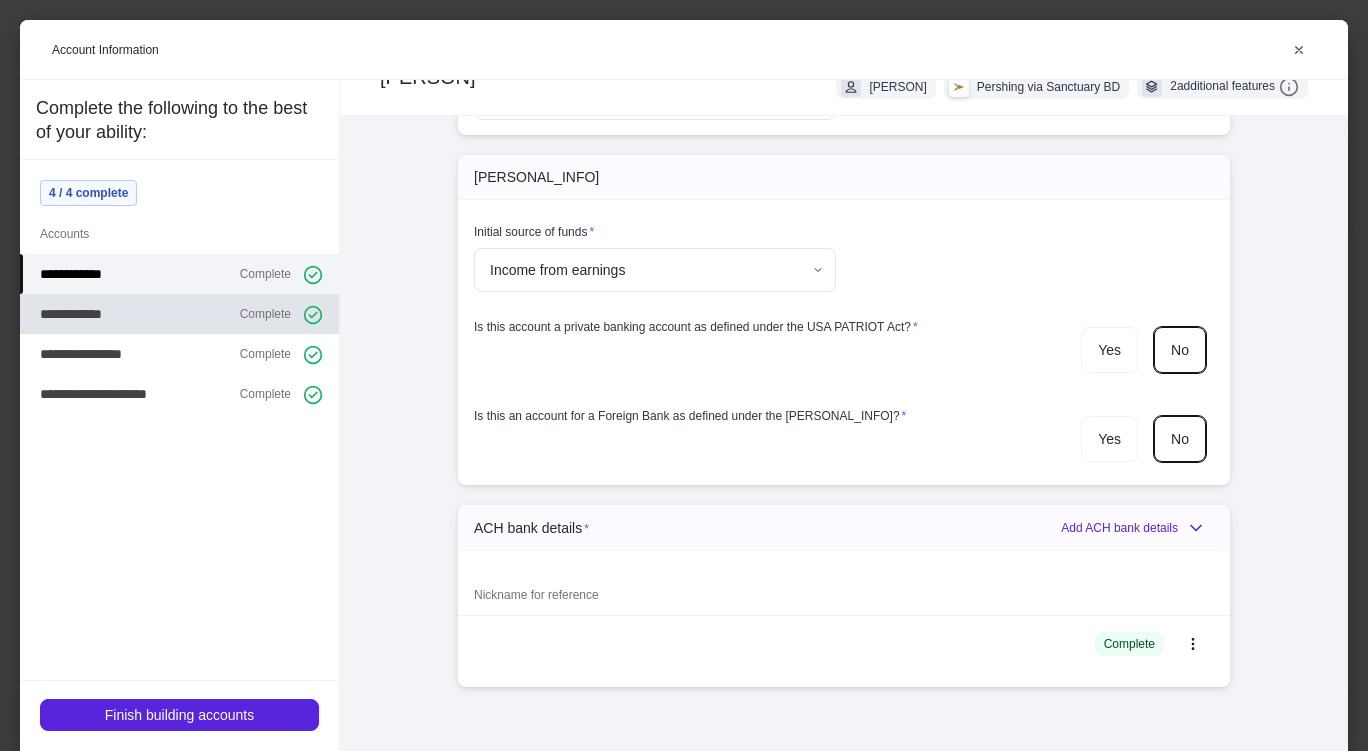 click on "**********" at bounding box center (179, 314) 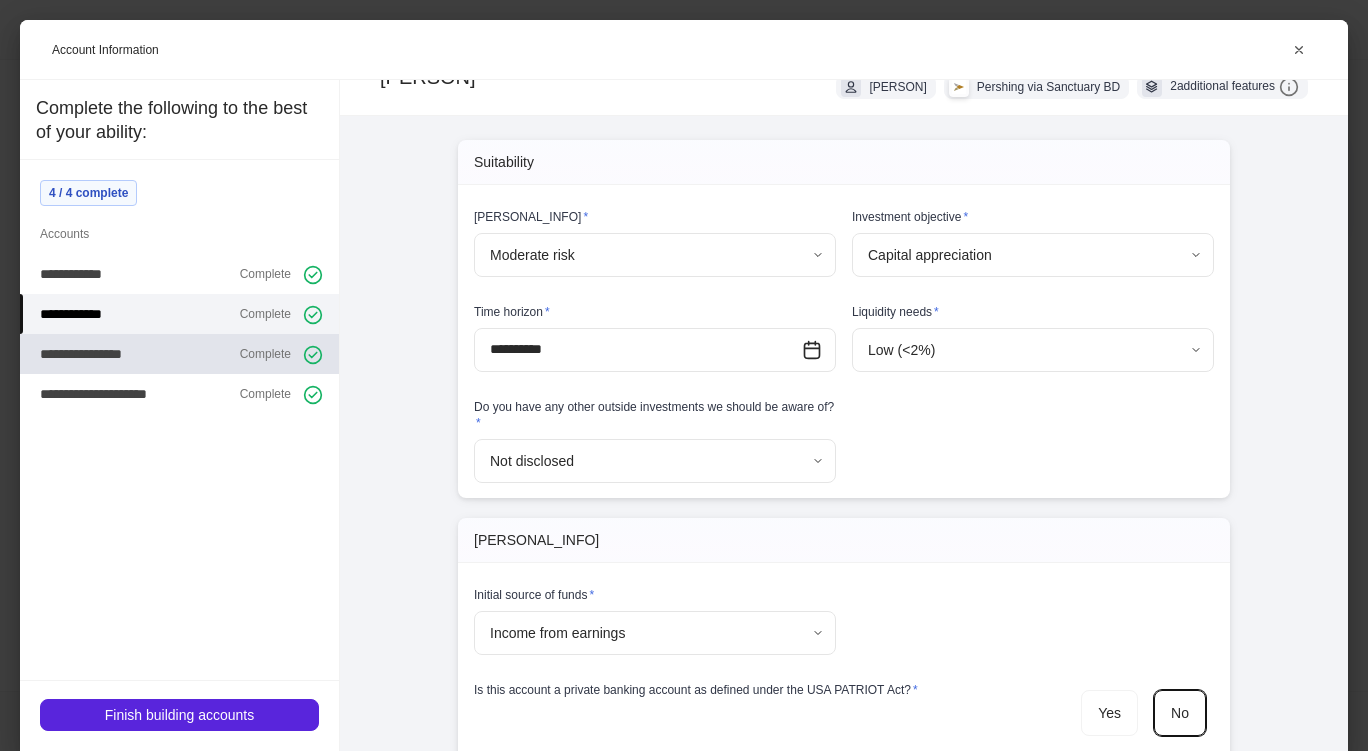 click on "**********" at bounding box center (95, 354) 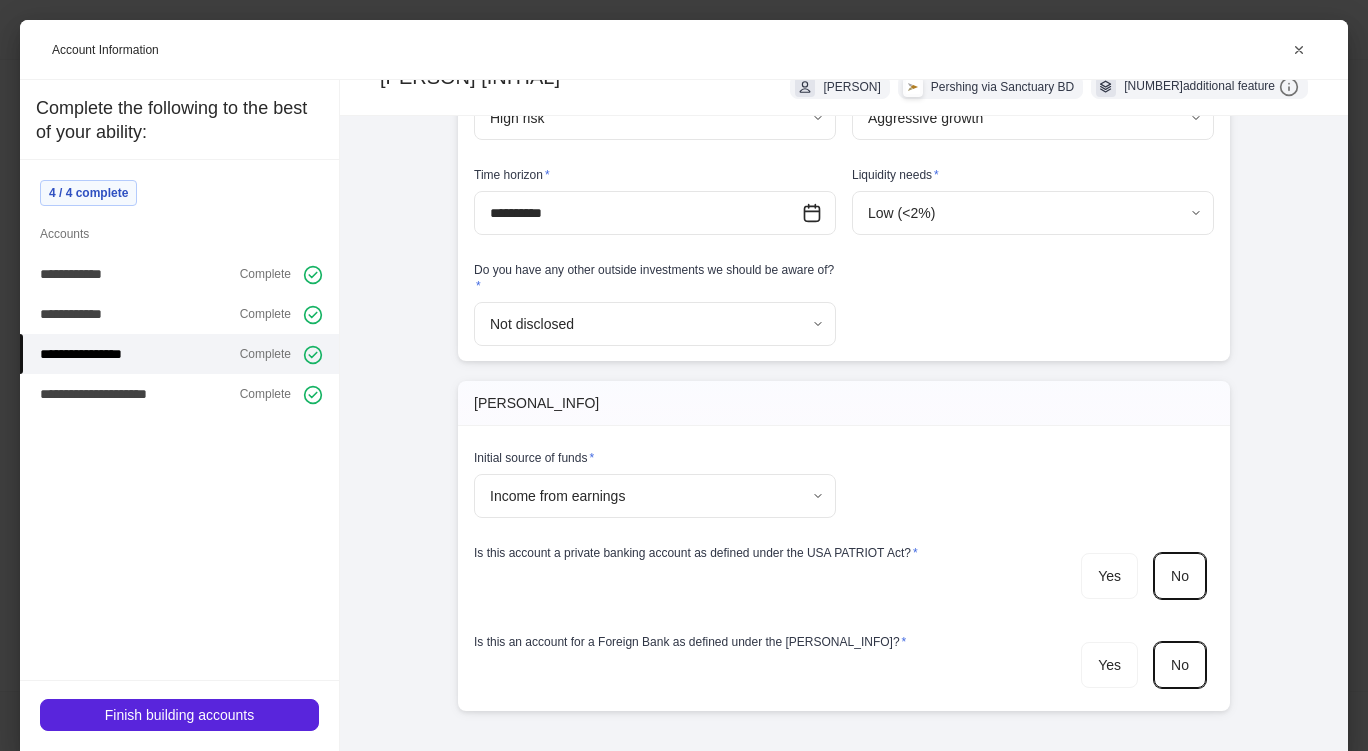 scroll, scrollTop: 521, scrollLeft: 0, axis: vertical 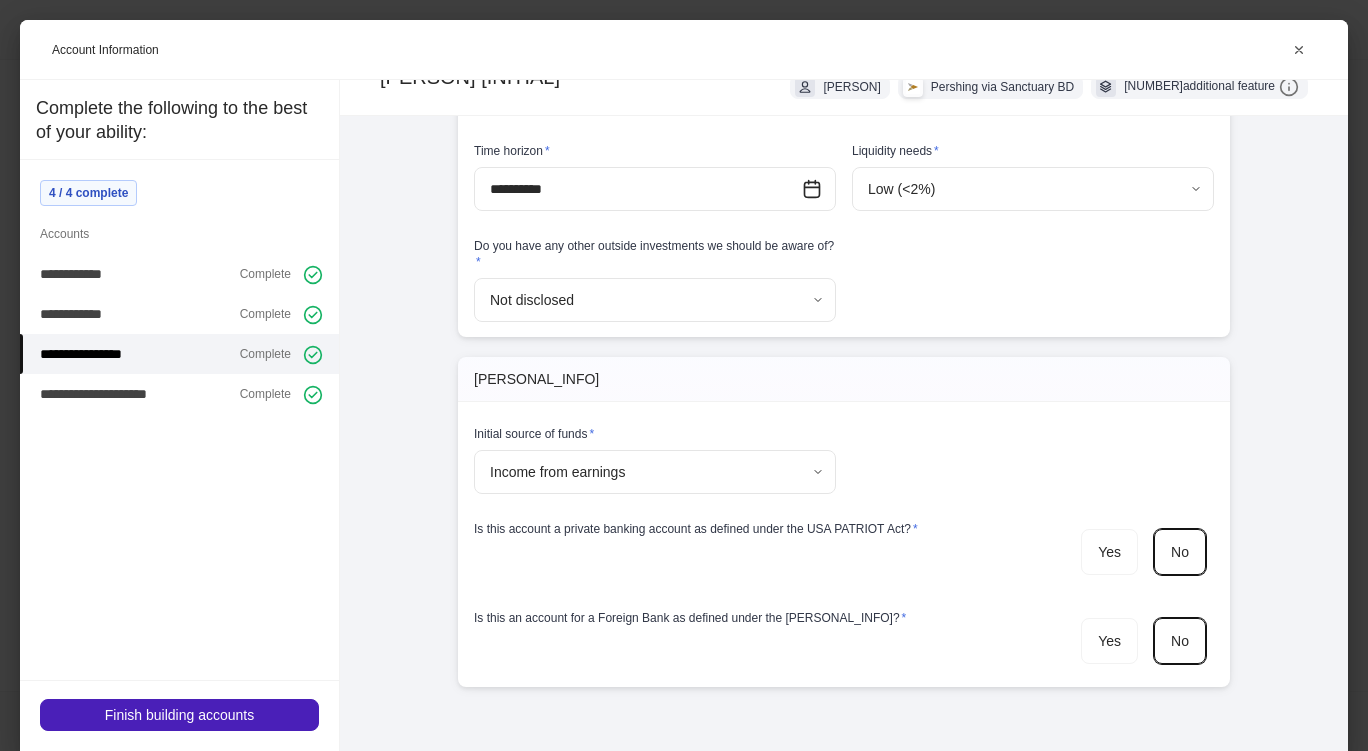 click on "Finish building accounts" at bounding box center (179, 715) 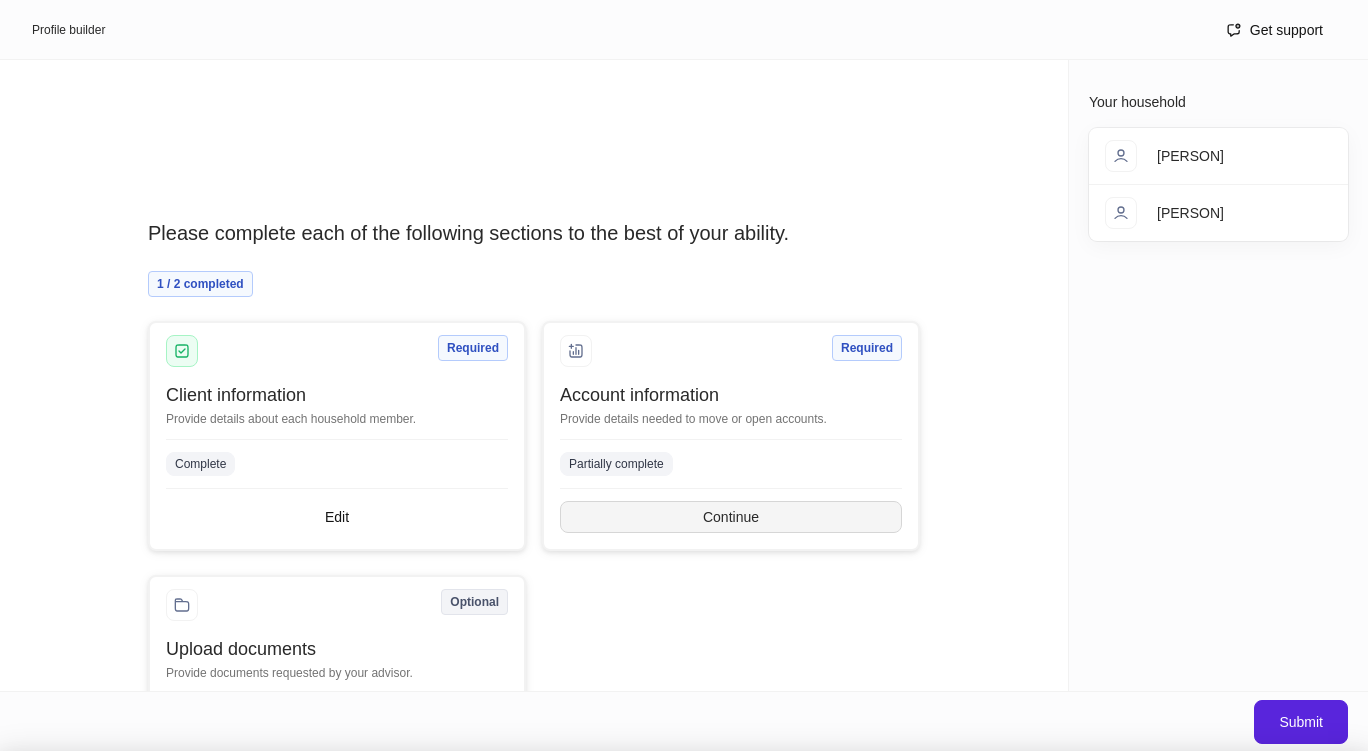 scroll, scrollTop: 501, scrollLeft: 0, axis: vertical 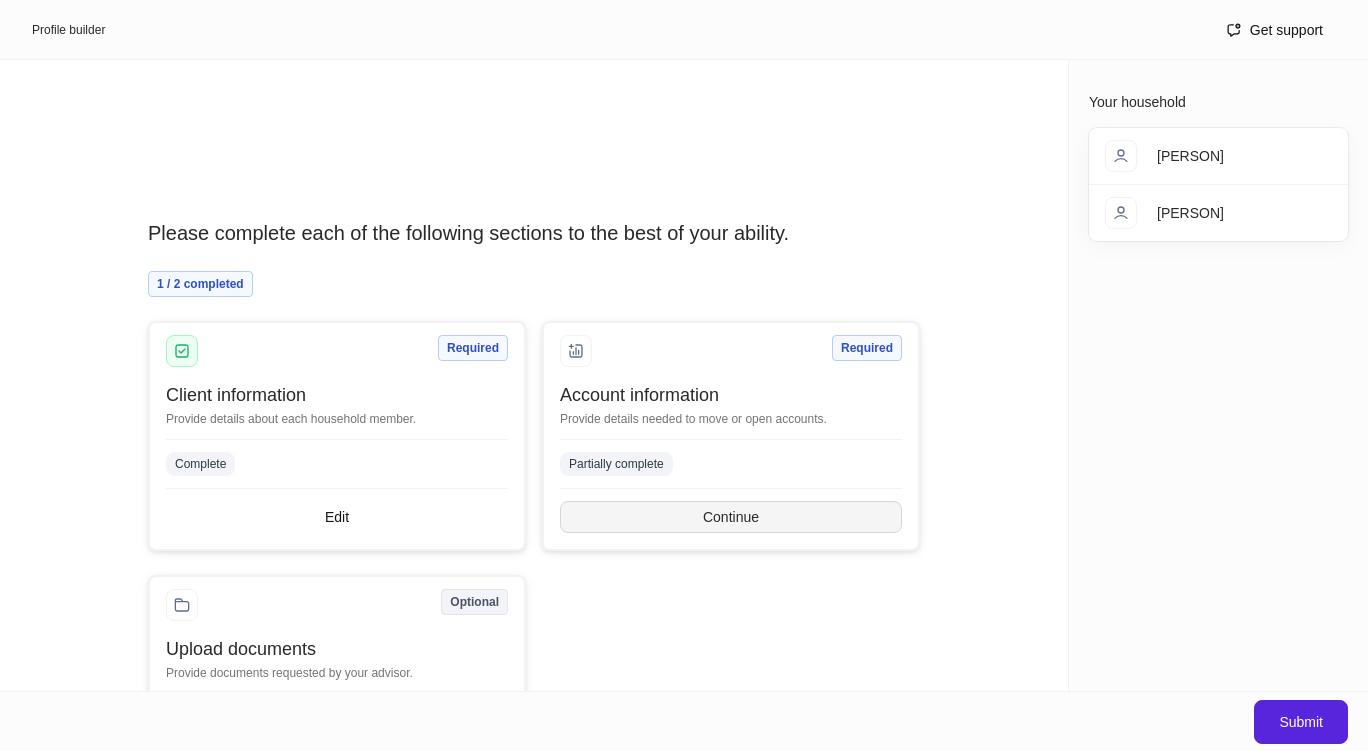 click on "Continue" at bounding box center [731, 517] 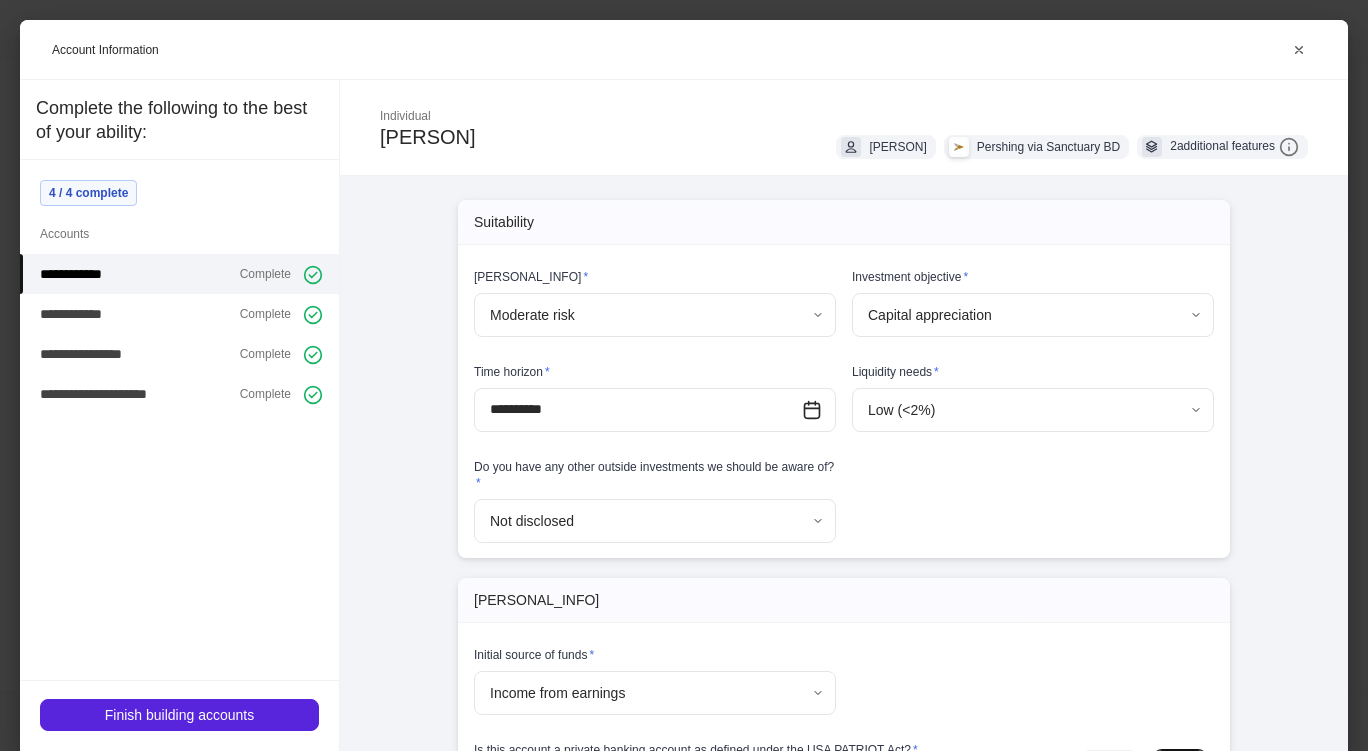 scroll, scrollTop: 364, scrollLeft: 0, axis: vertical 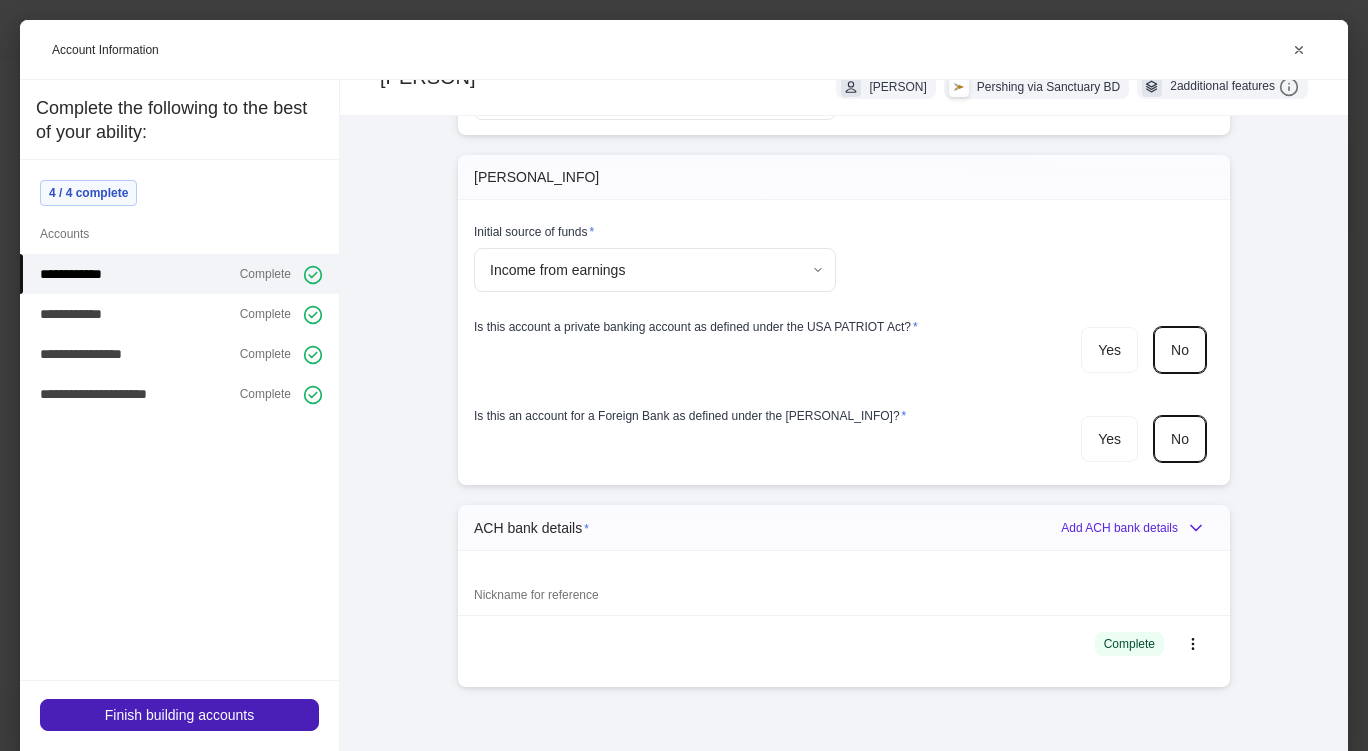 click on "Finish building accounts" at bounding box center [179, 715] 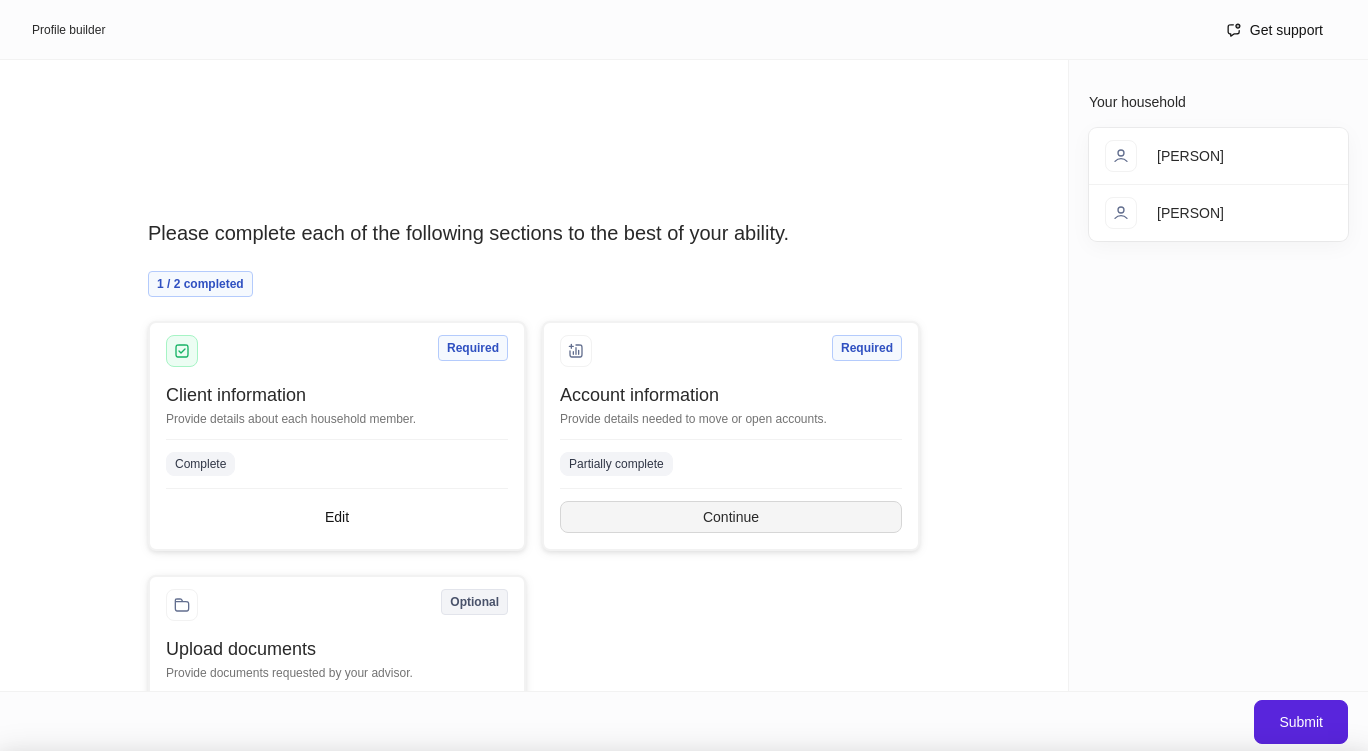 scroll, scrollTop: 344, scrollLeft: 0, axis: vertical 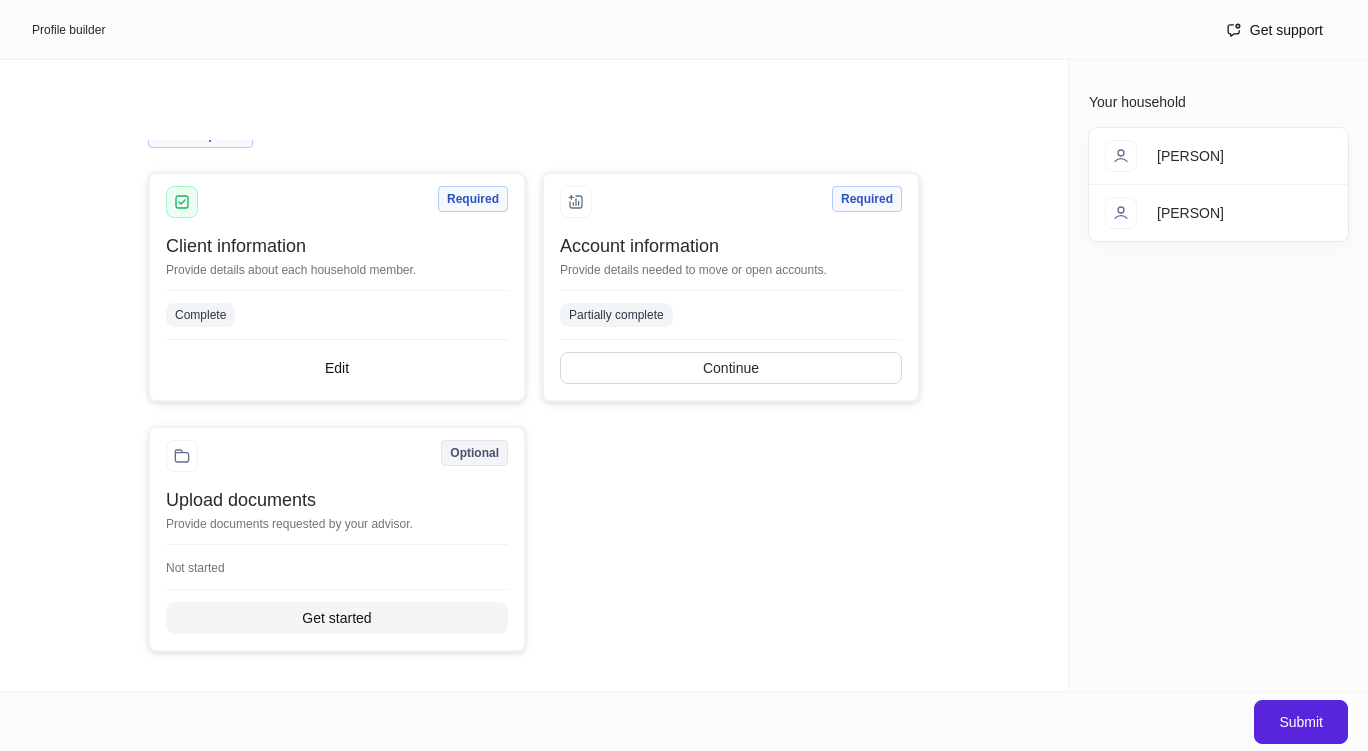 click on "Get started" at bounding box center (337, 618) 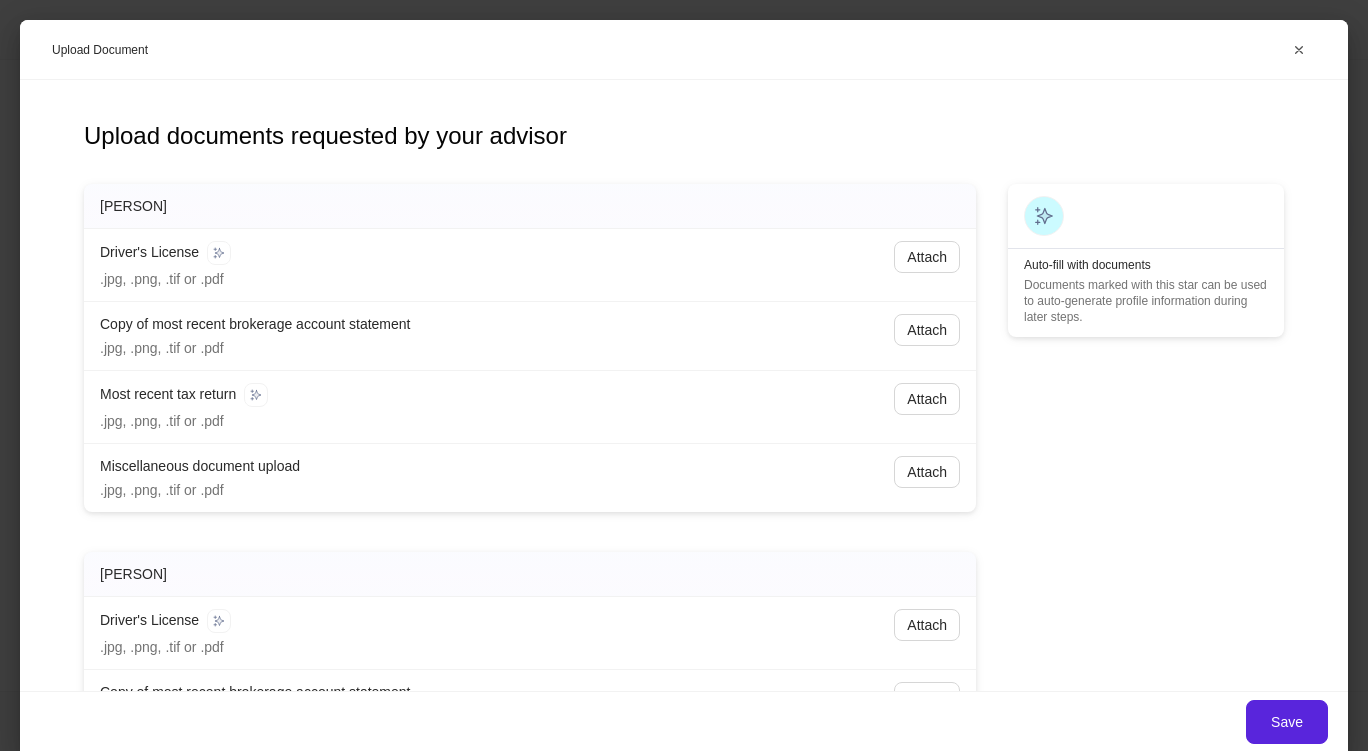 scroll, scrollTop: 229, scrollLeft: 0, axis: vertical 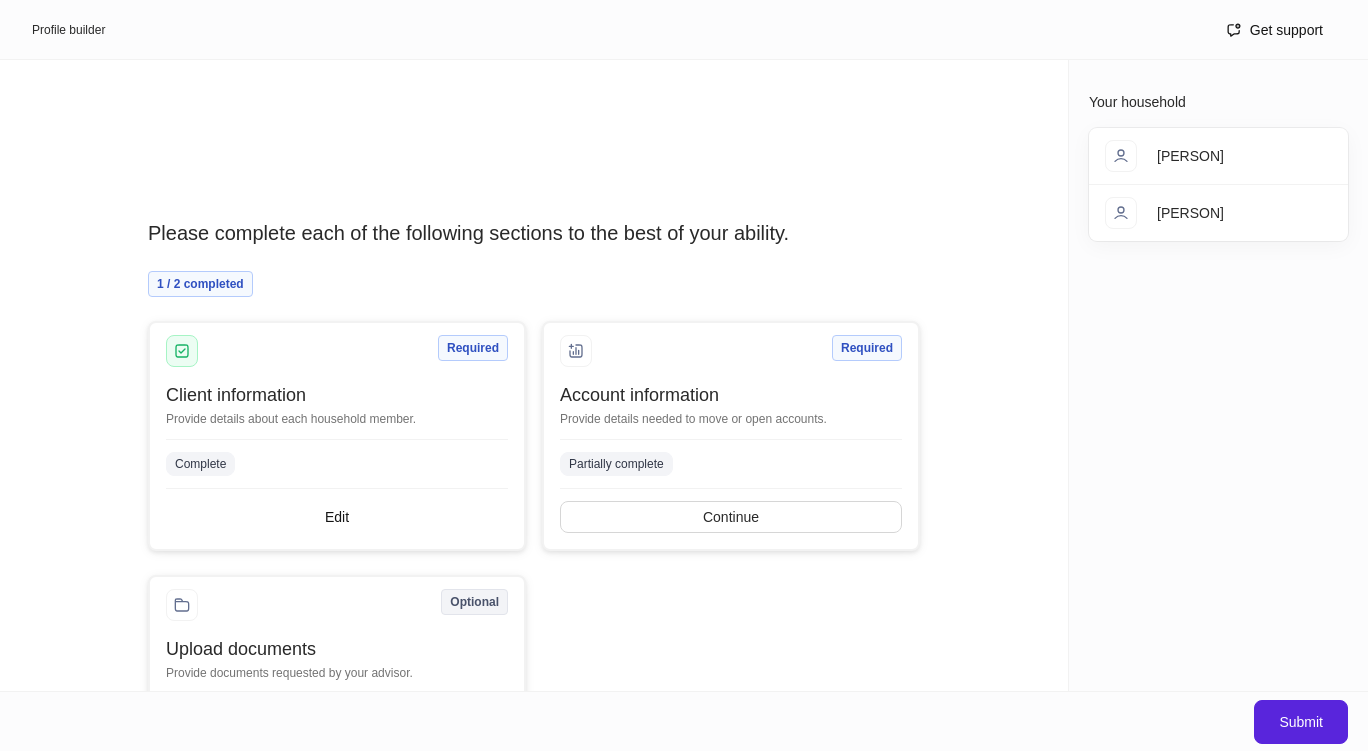 type 